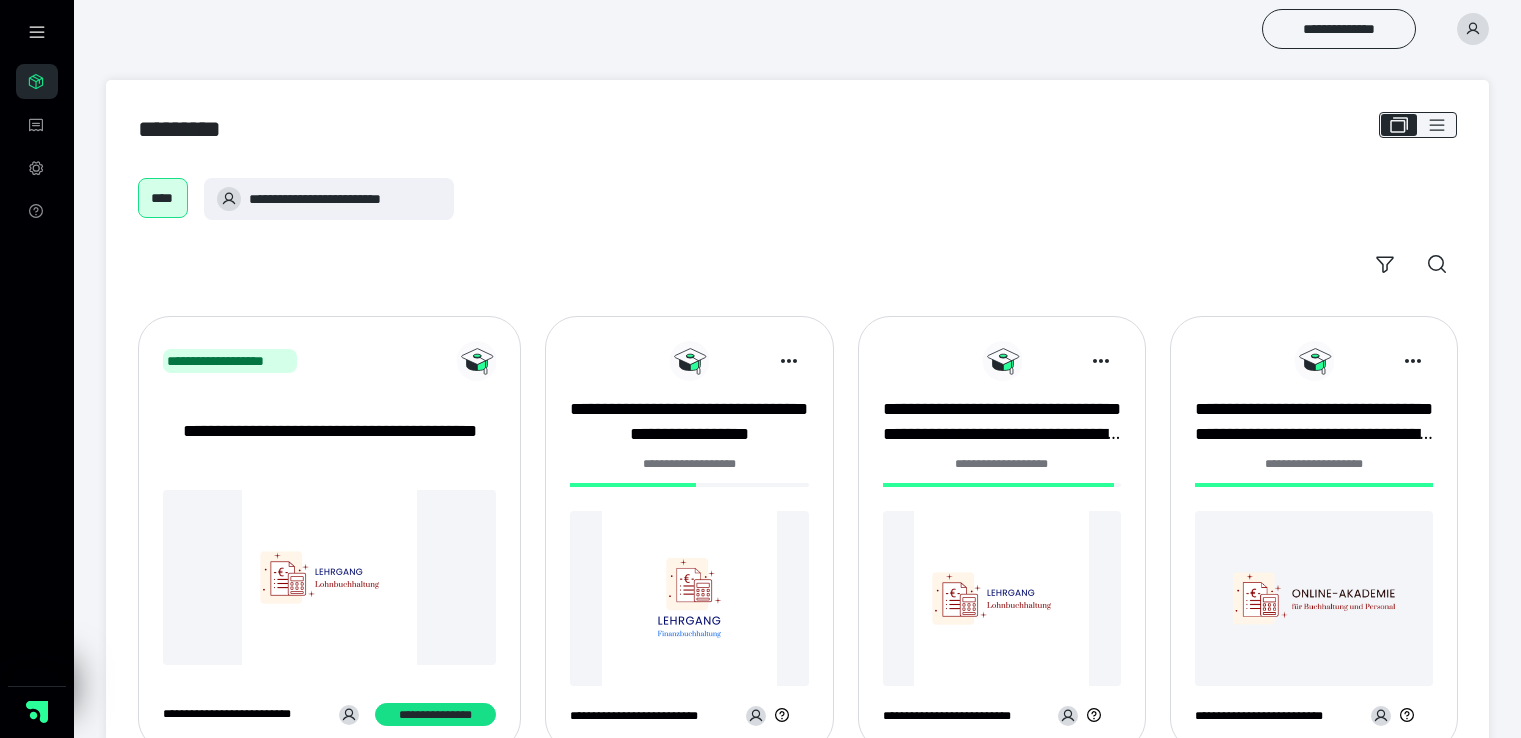 scroll, scrollTop: 0, scrollLeft: 0, axis: both 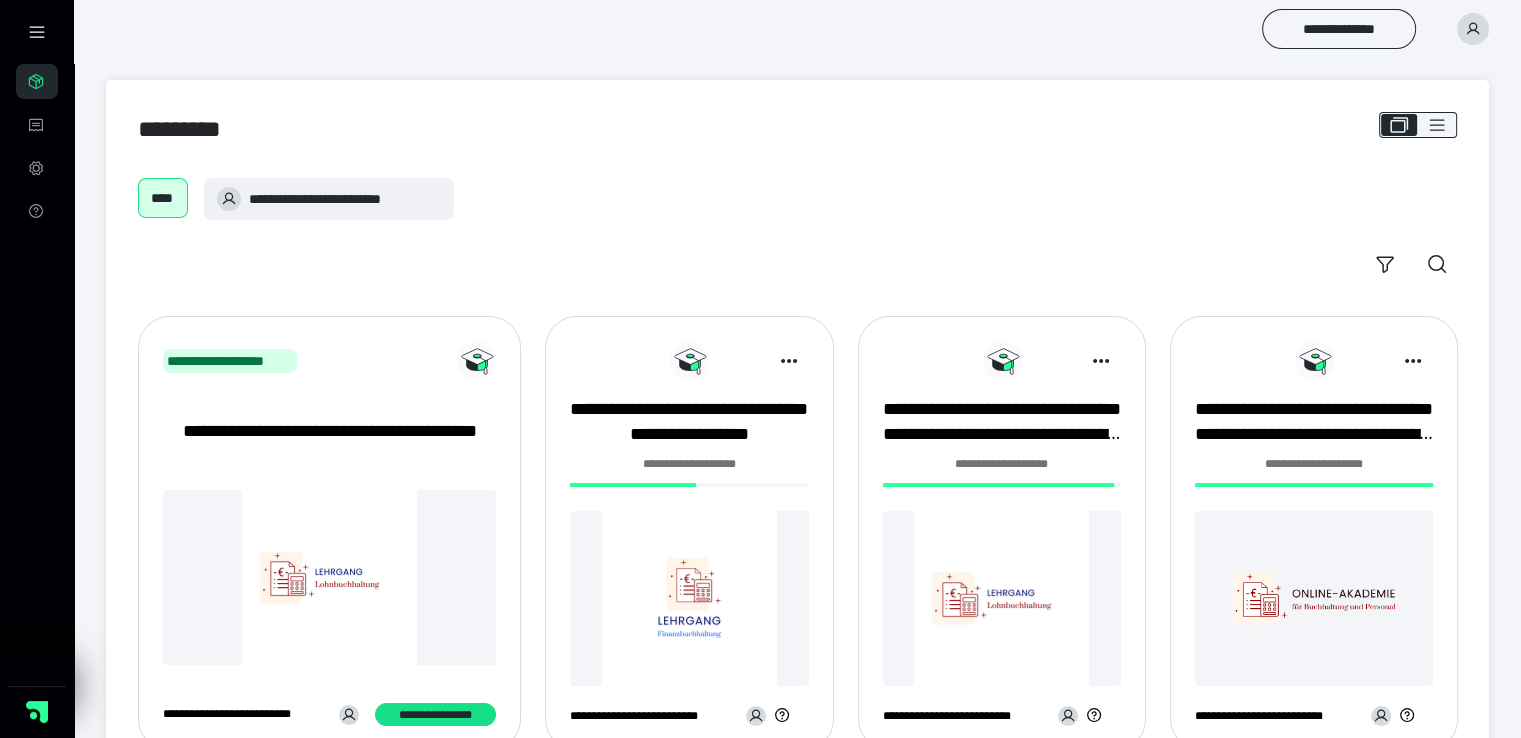 click at bounding box center [689, 598] 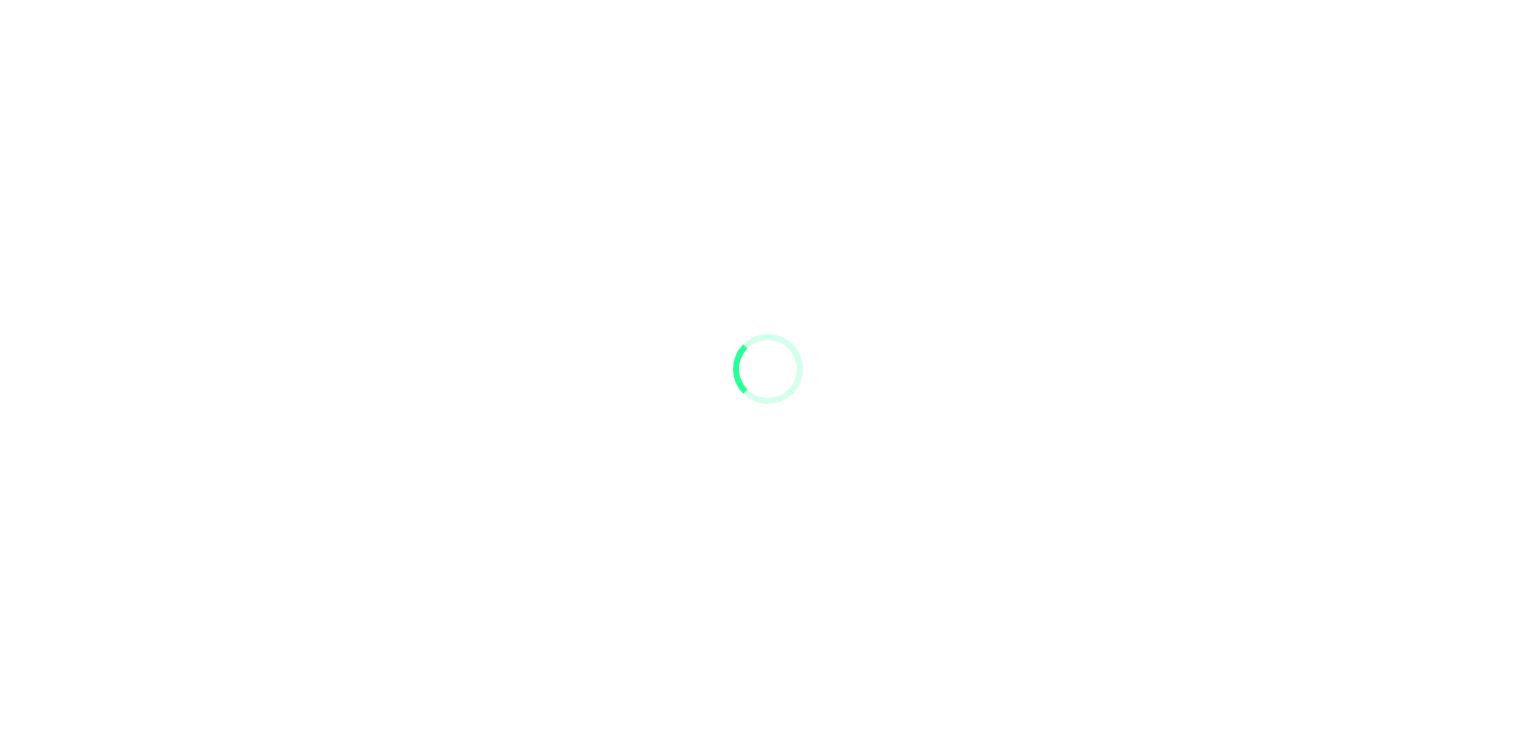 scroll, scrollTop: 0, scrollLeft: 0, axis: both 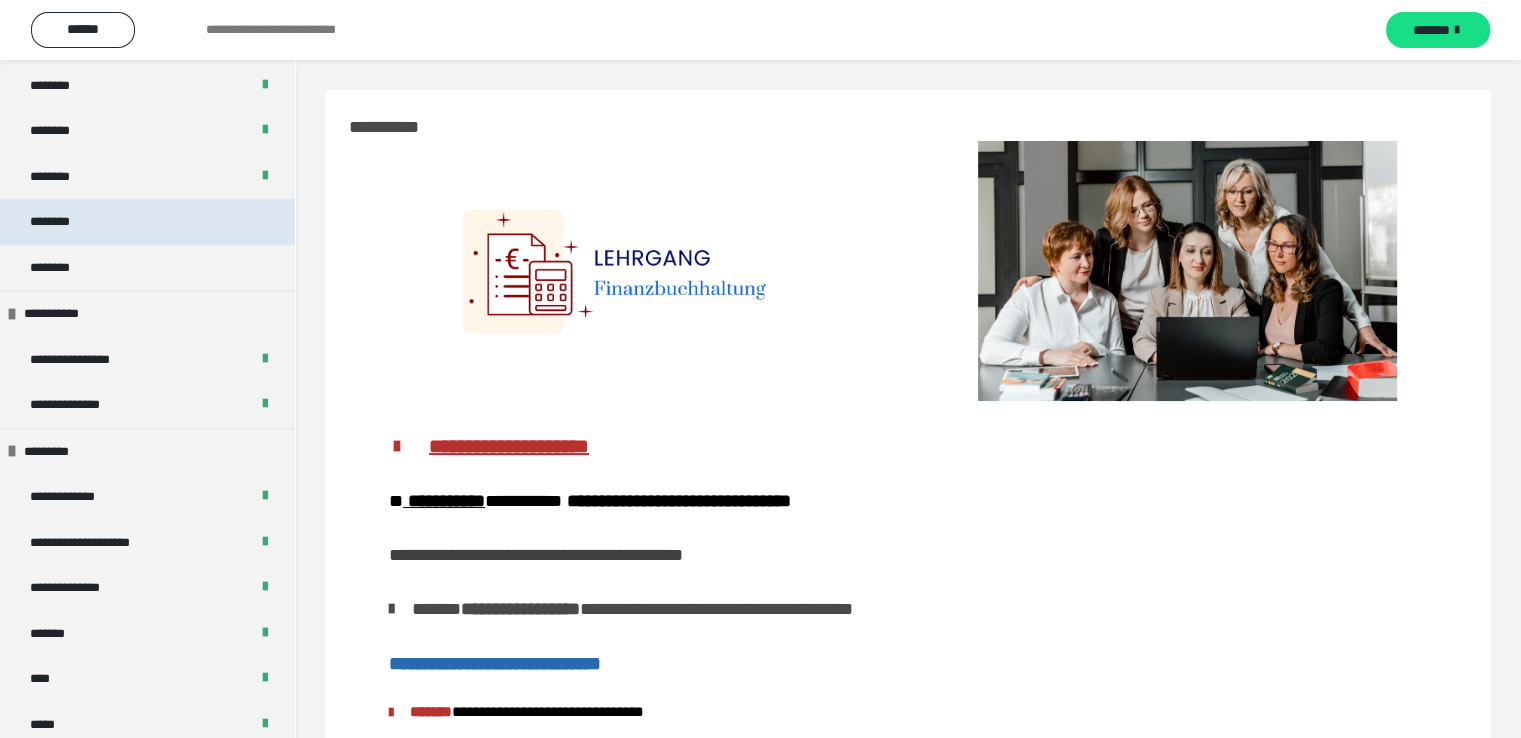 click on "********" at bounding box center (61, 222) 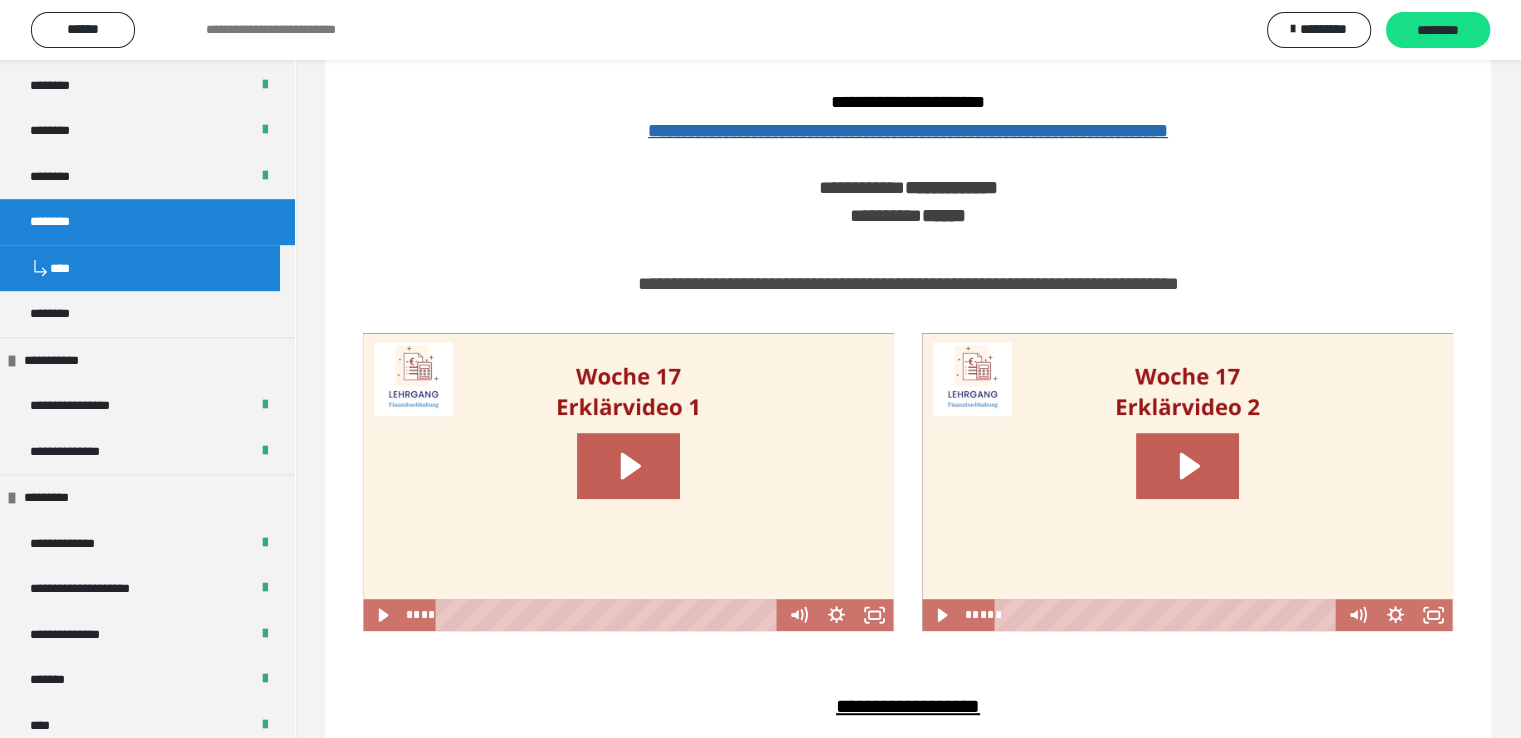 scroll, scrollTop: 960, scrollLeft: 0, axis: vertical 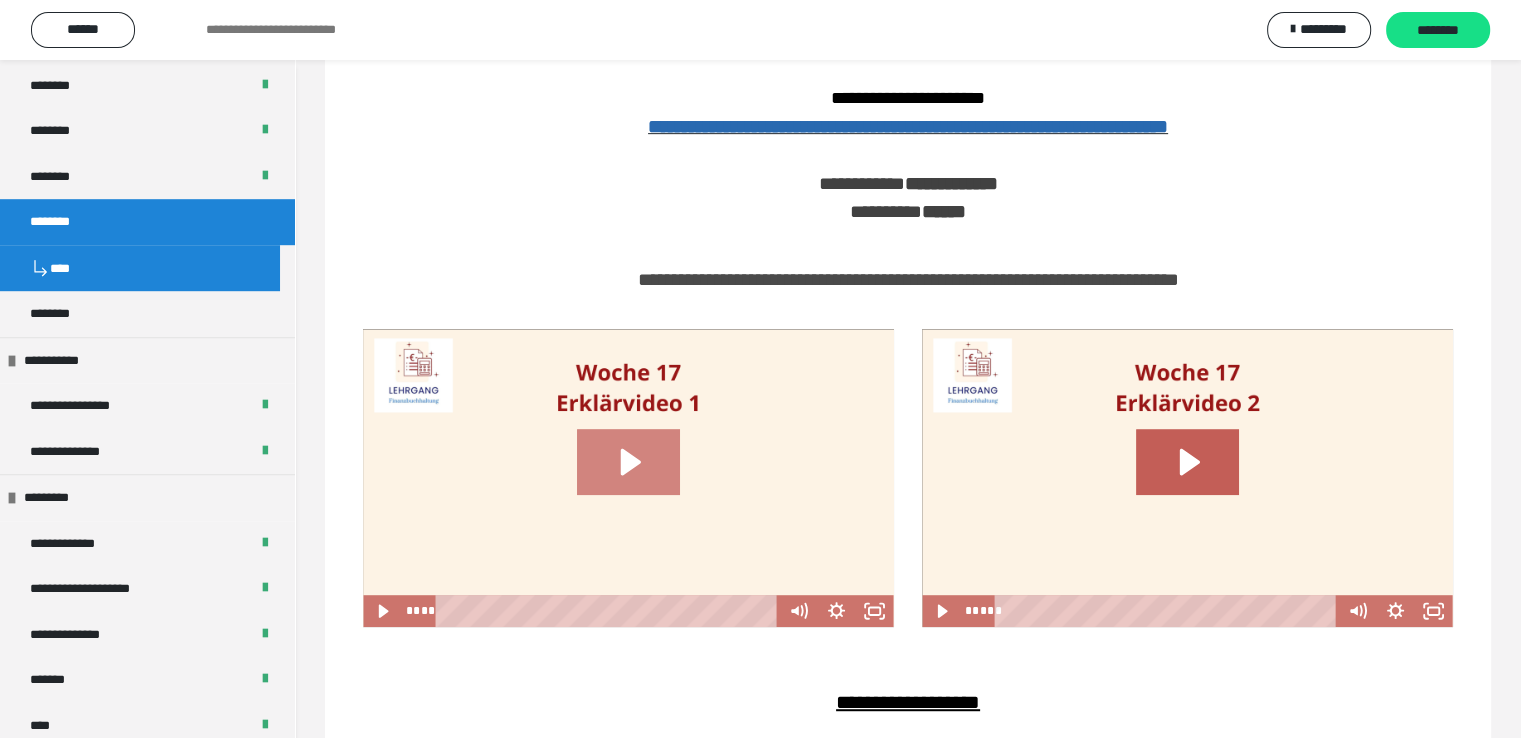 click 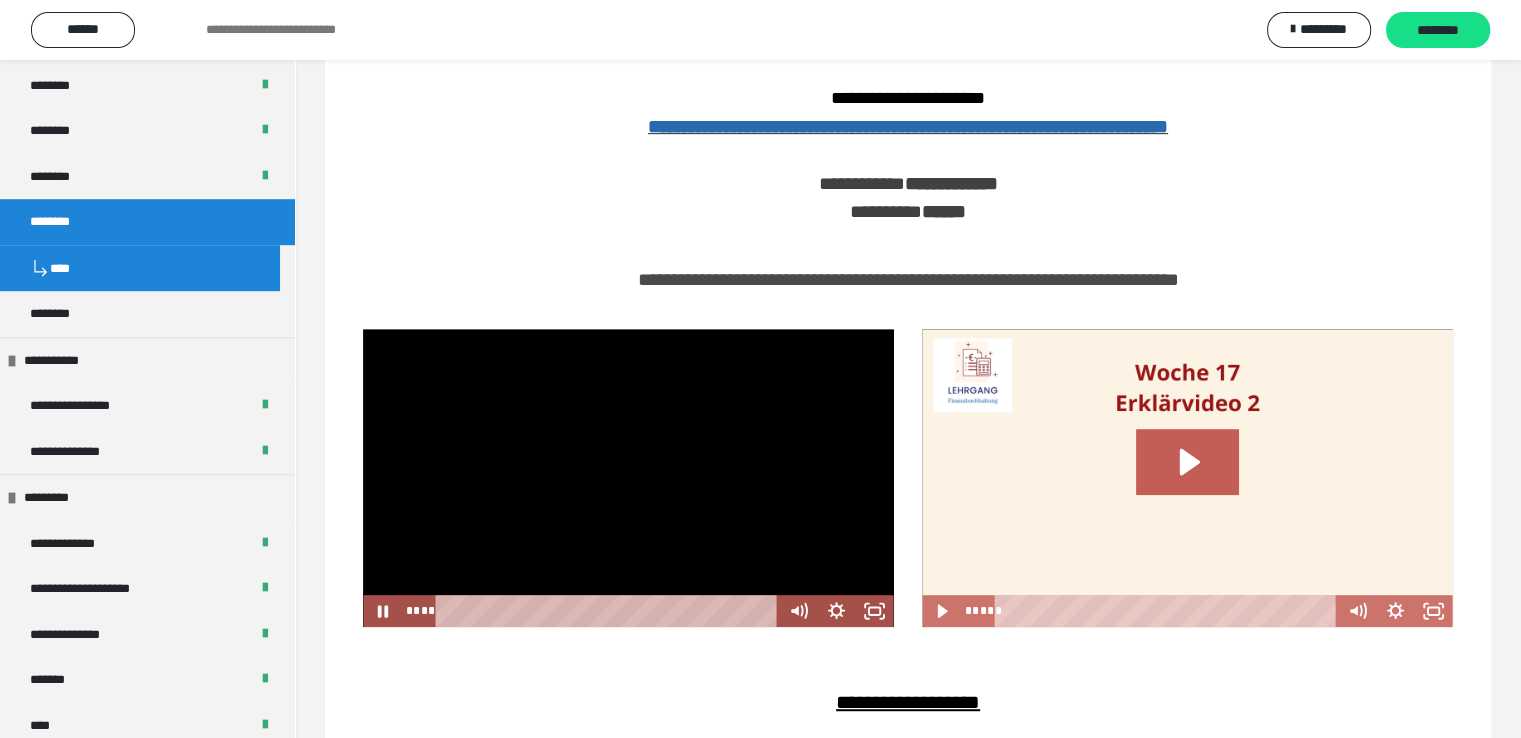click at bounding box center (628, 478) 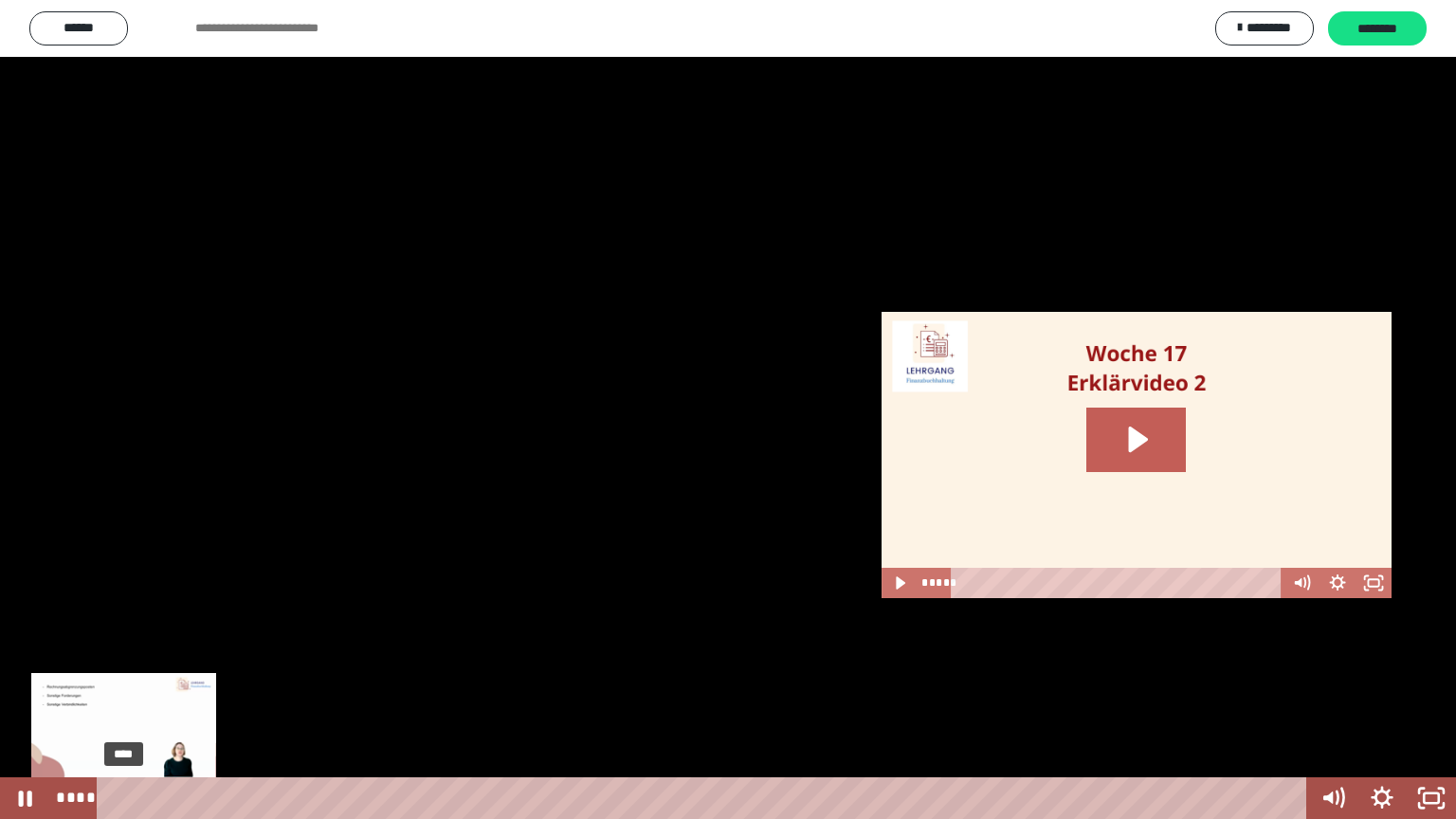 click on "****" at bounding box center [705, 798] 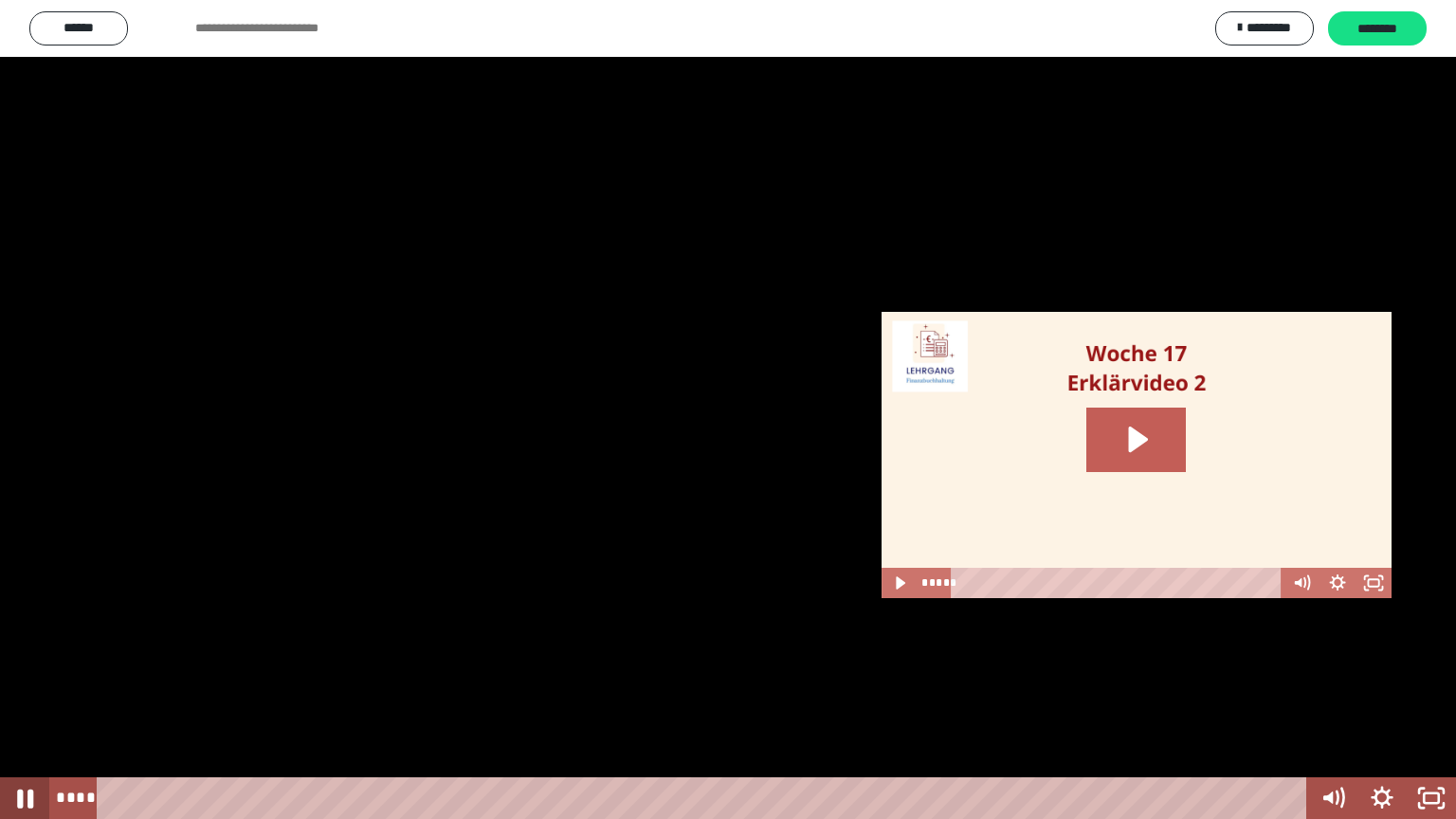click 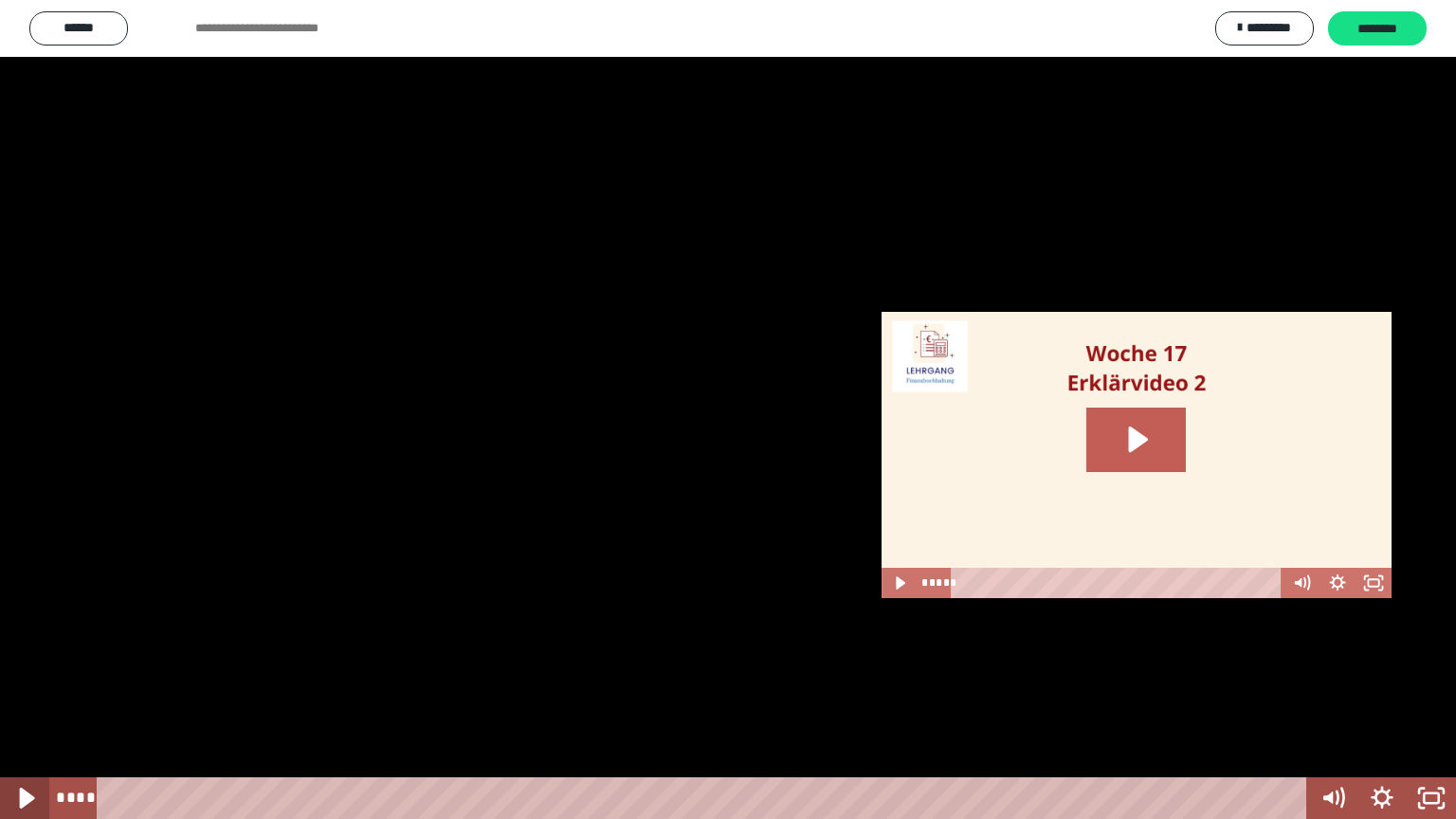 click 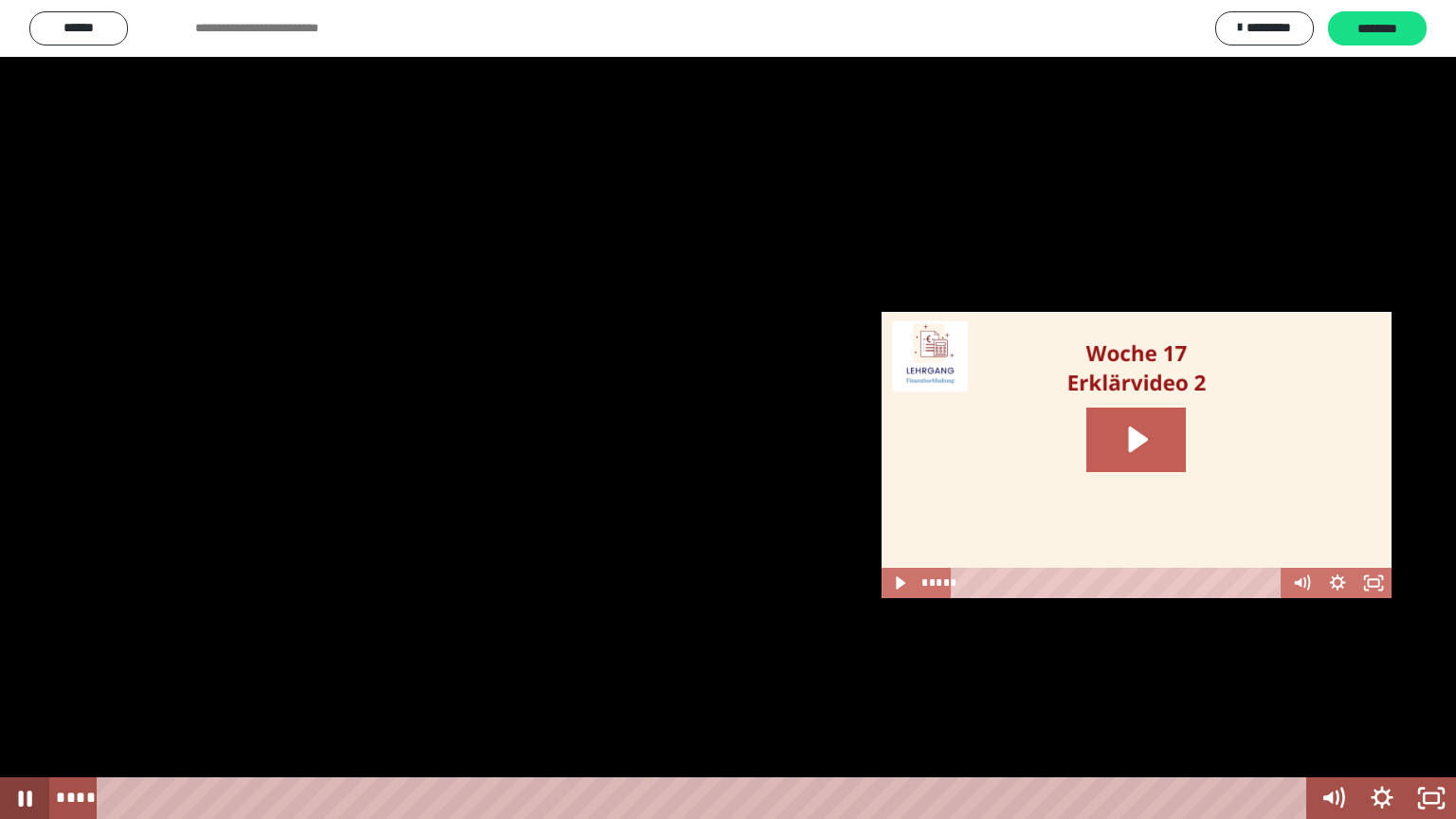 click 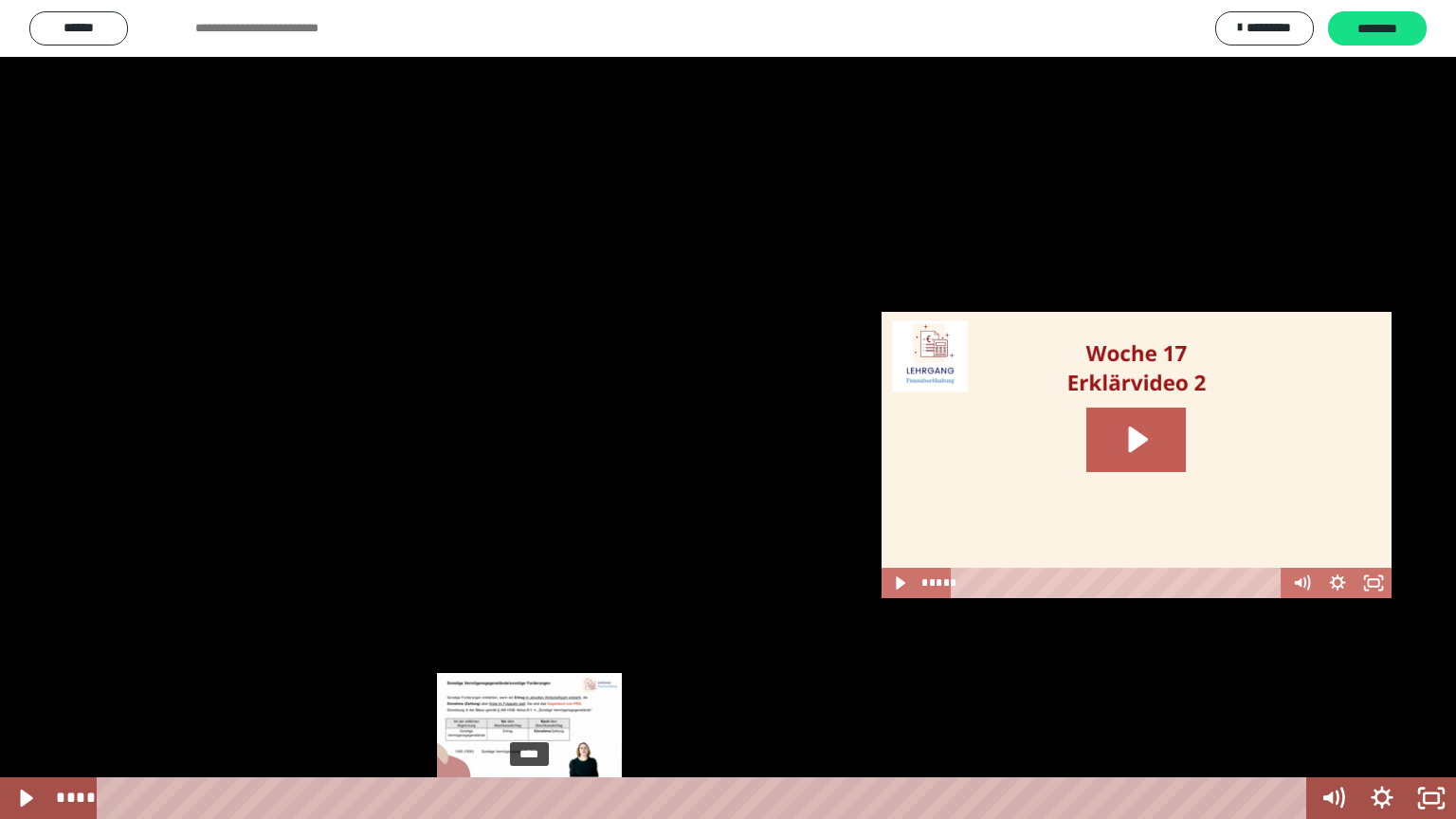click at bounding box center [529, 798] 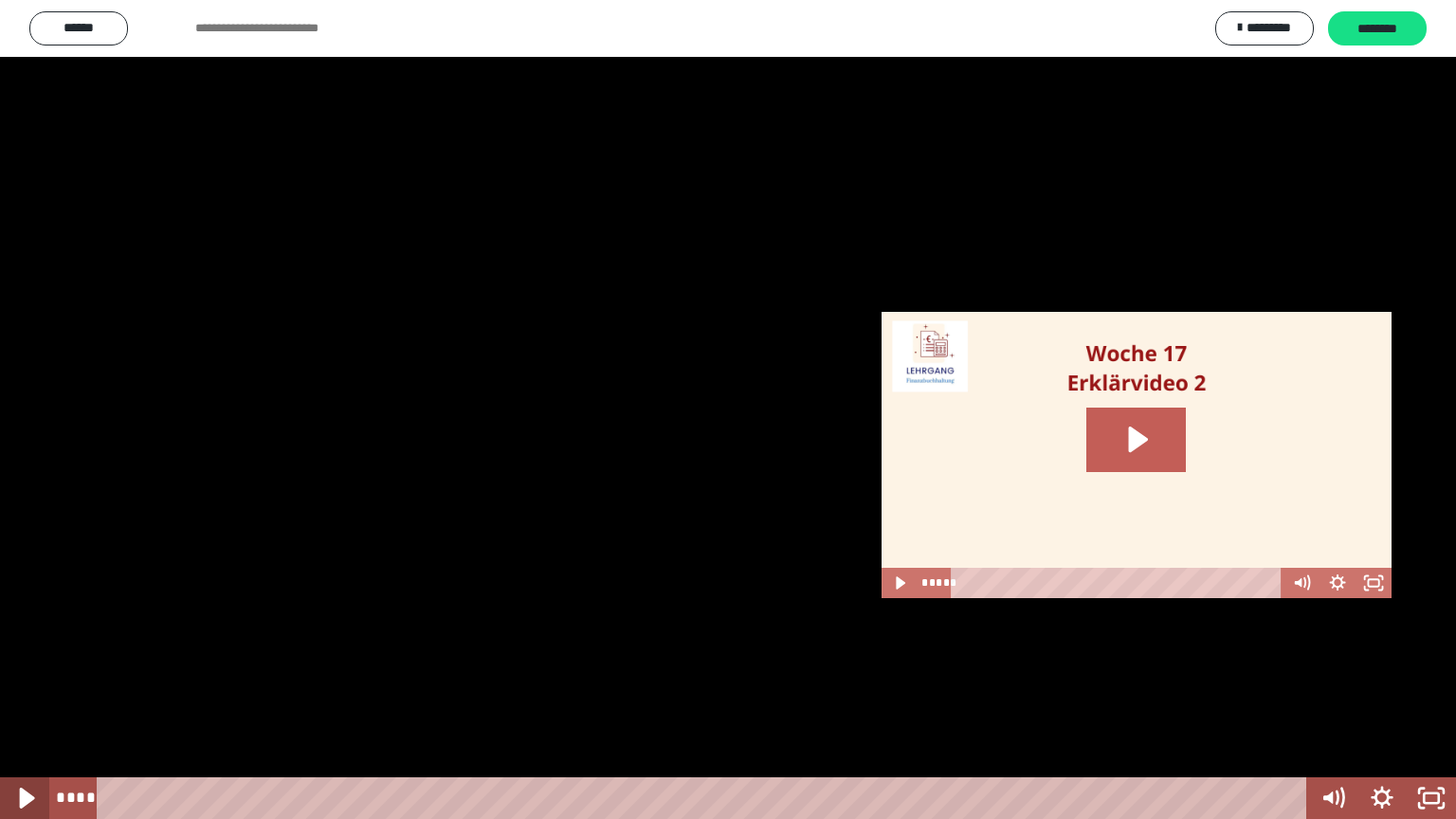 click 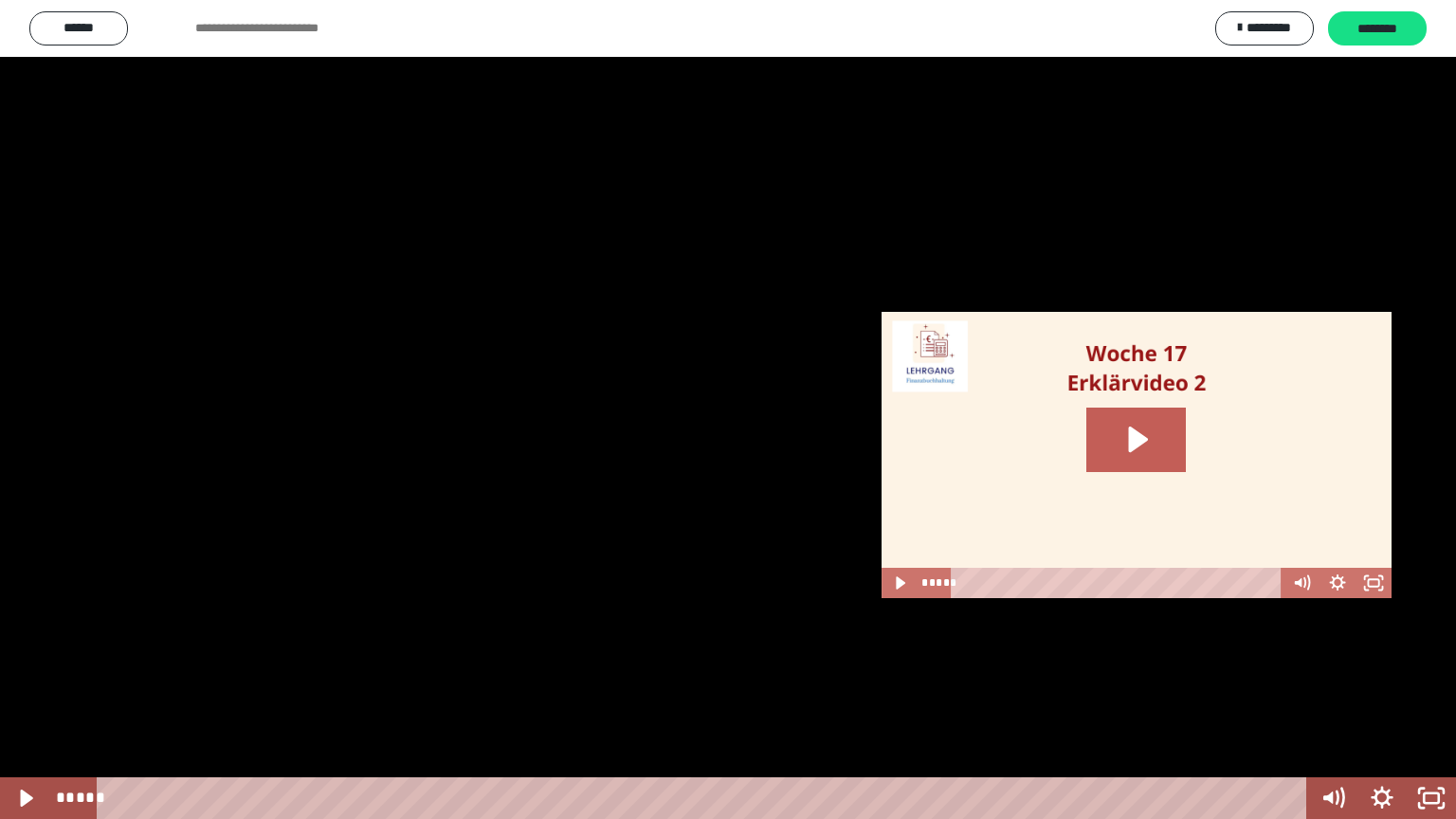 click at bounding box center [728, 410] 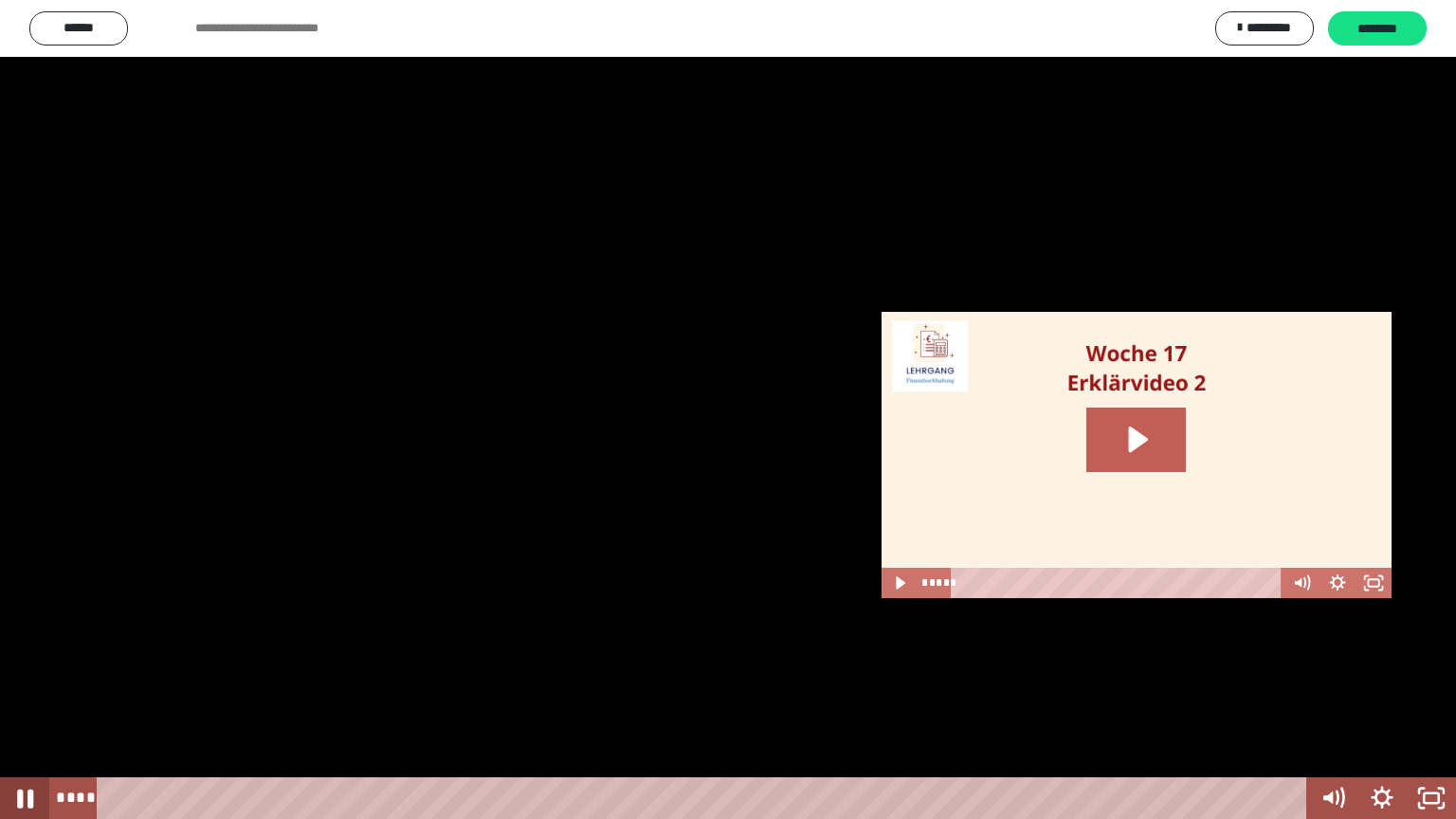 click 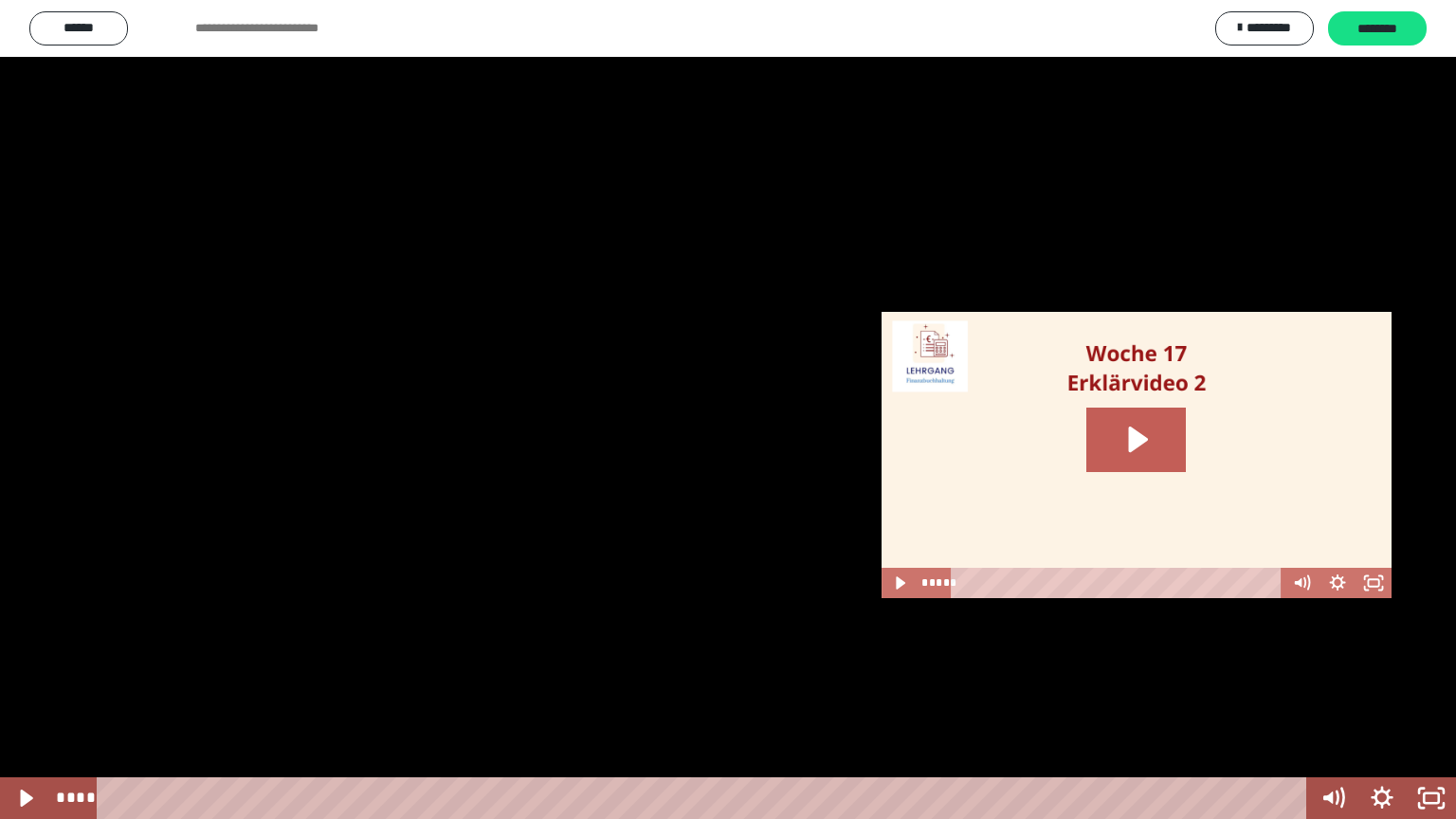 click at bounding box center [728, 410] 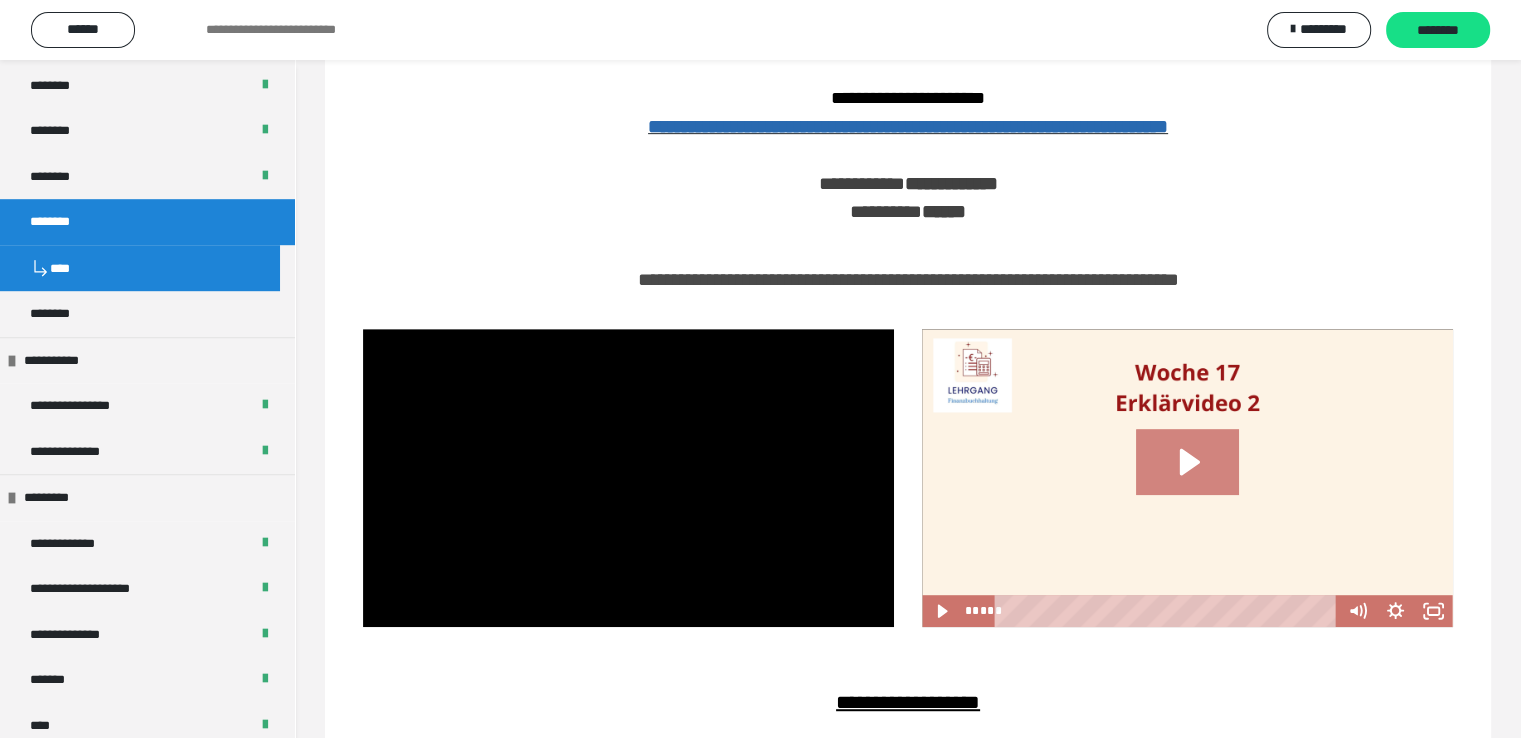 click 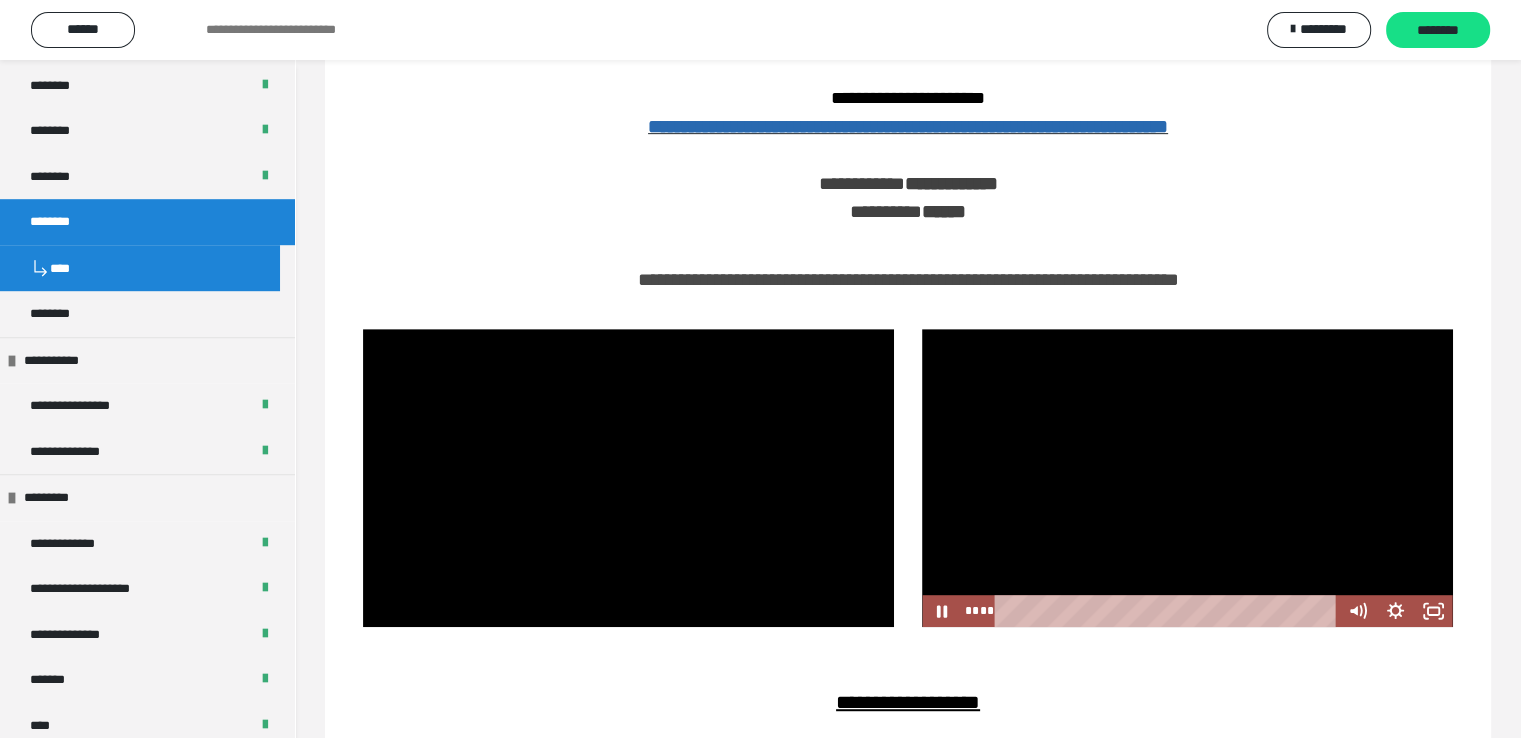 click at bounding box center (1187, 478) 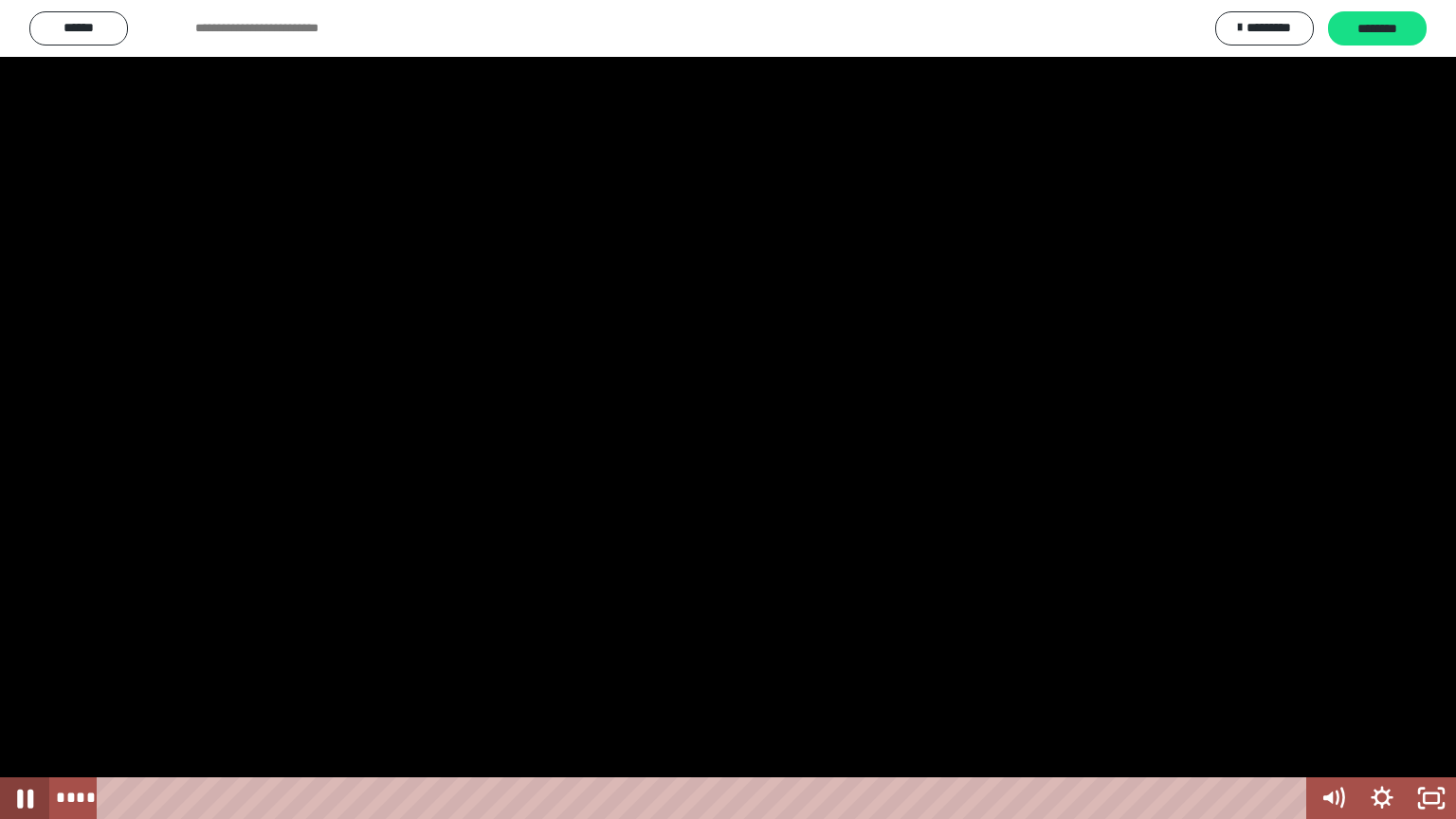 click 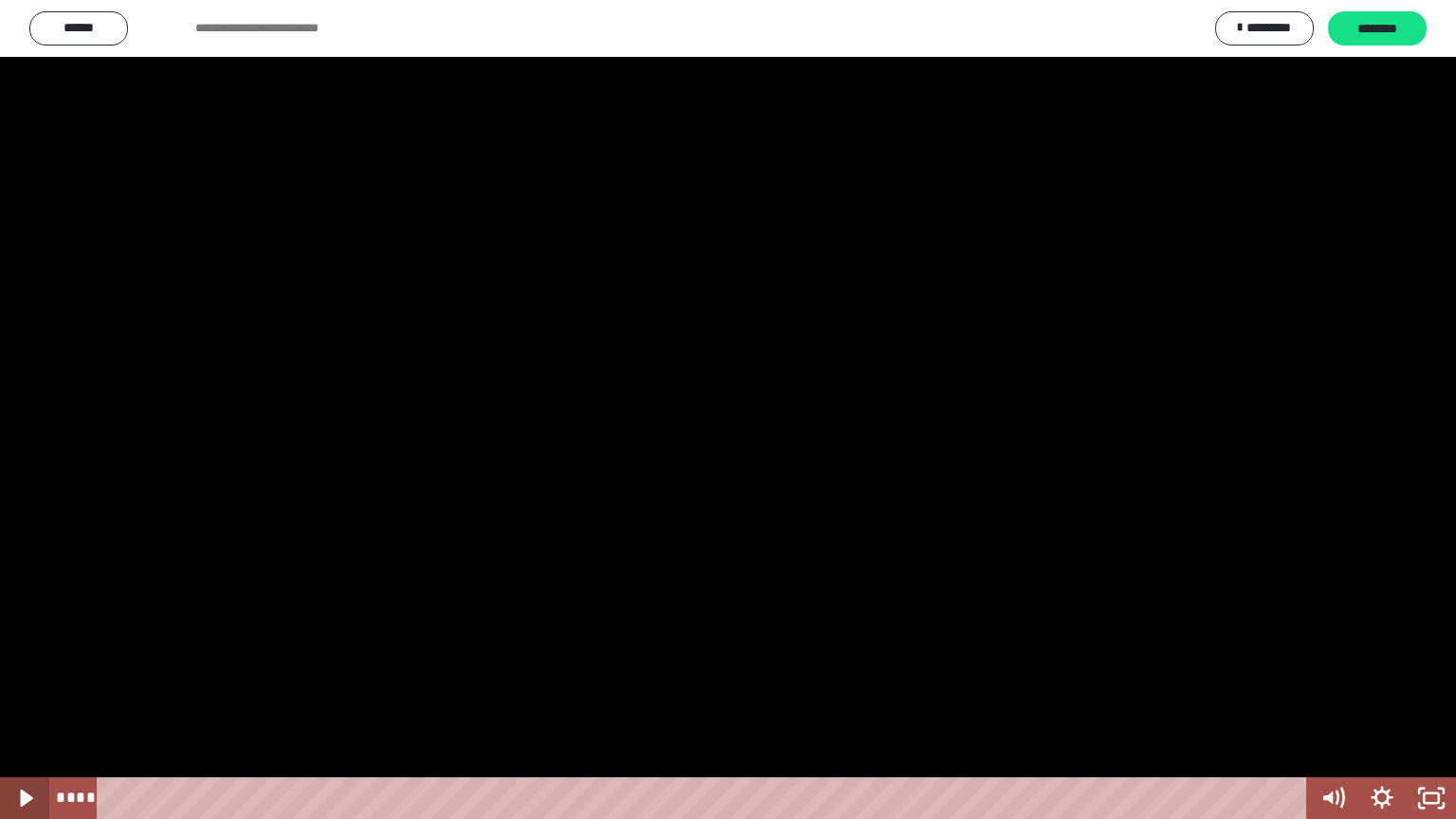 click 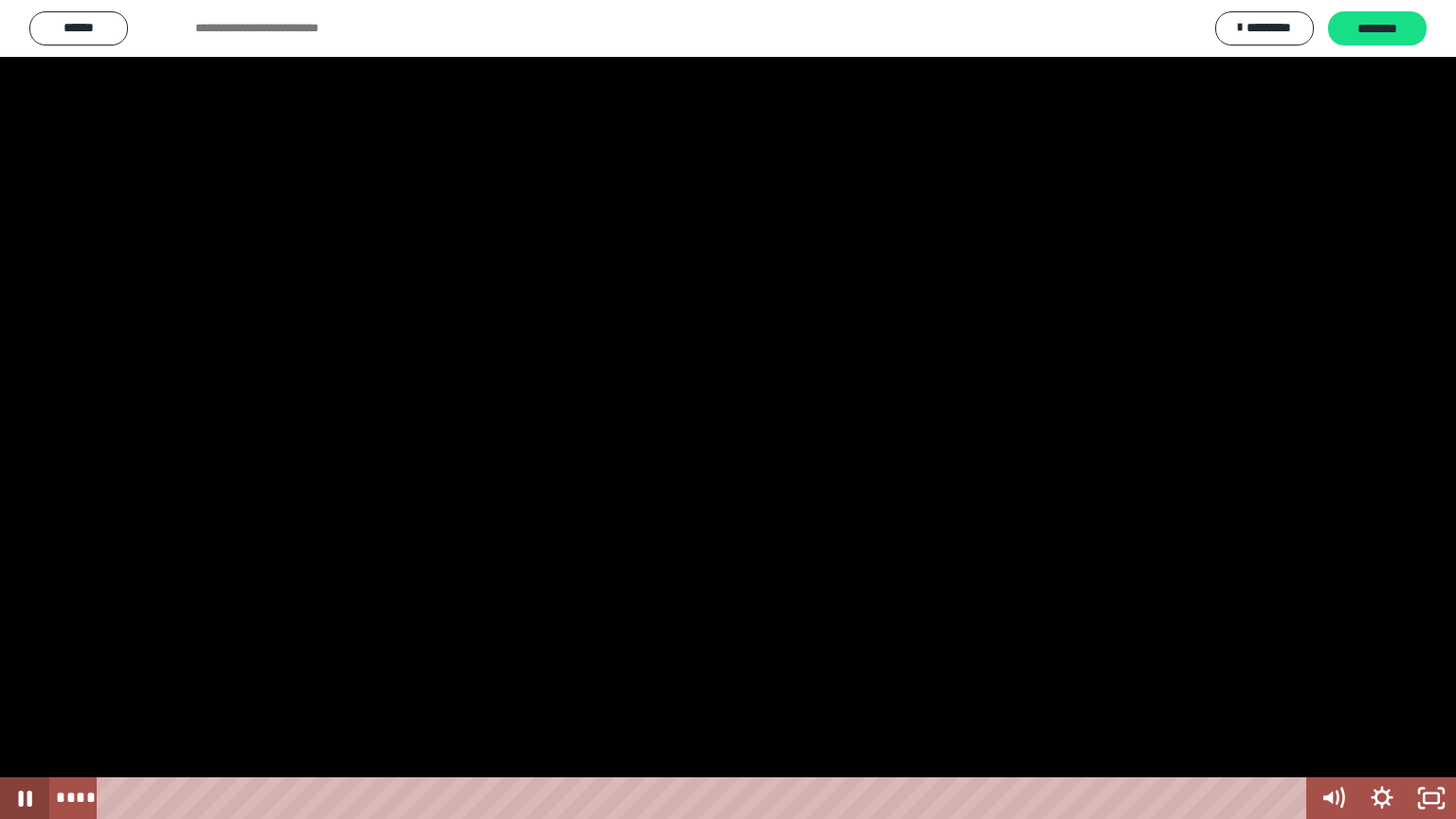 click 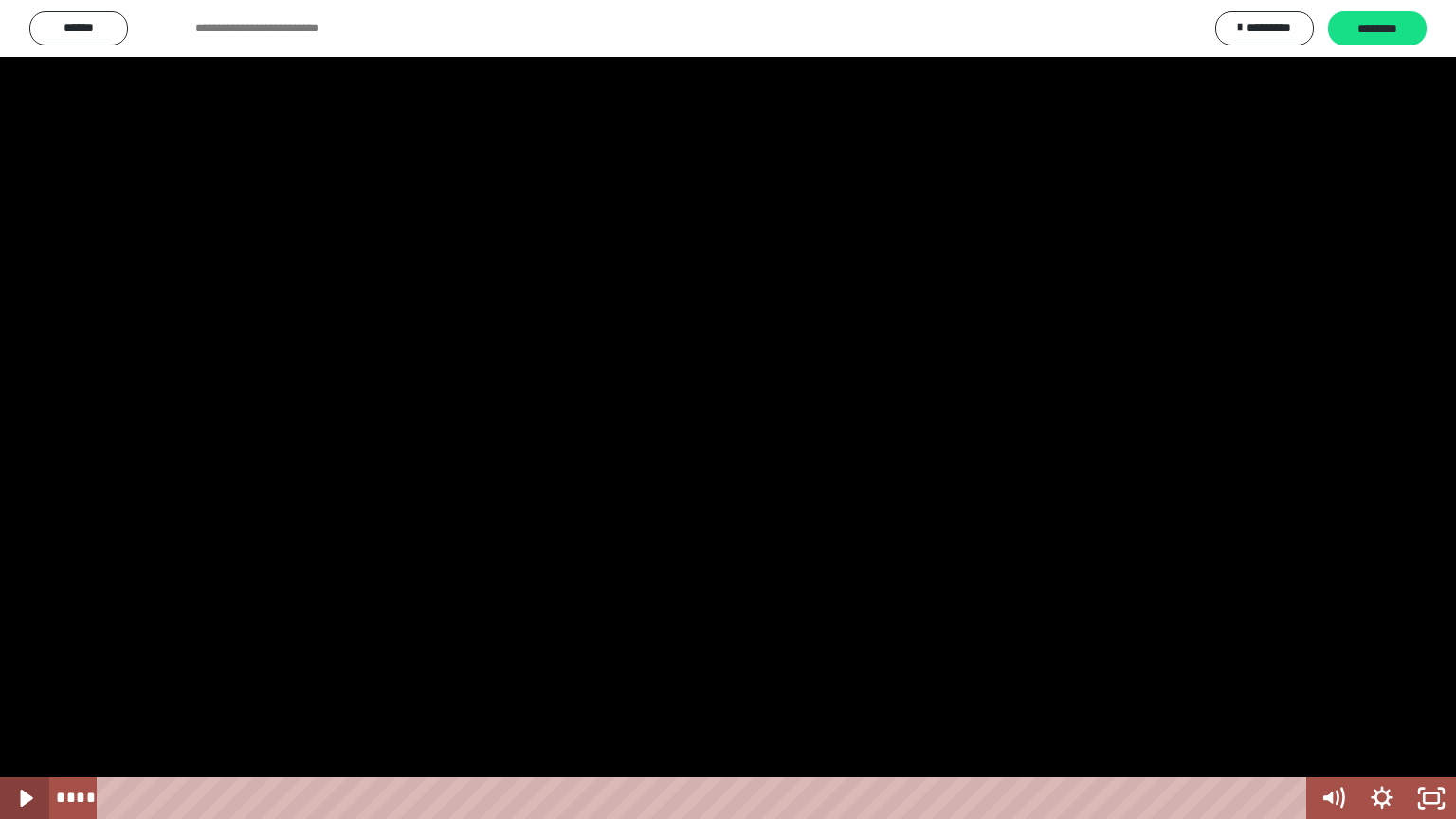 click 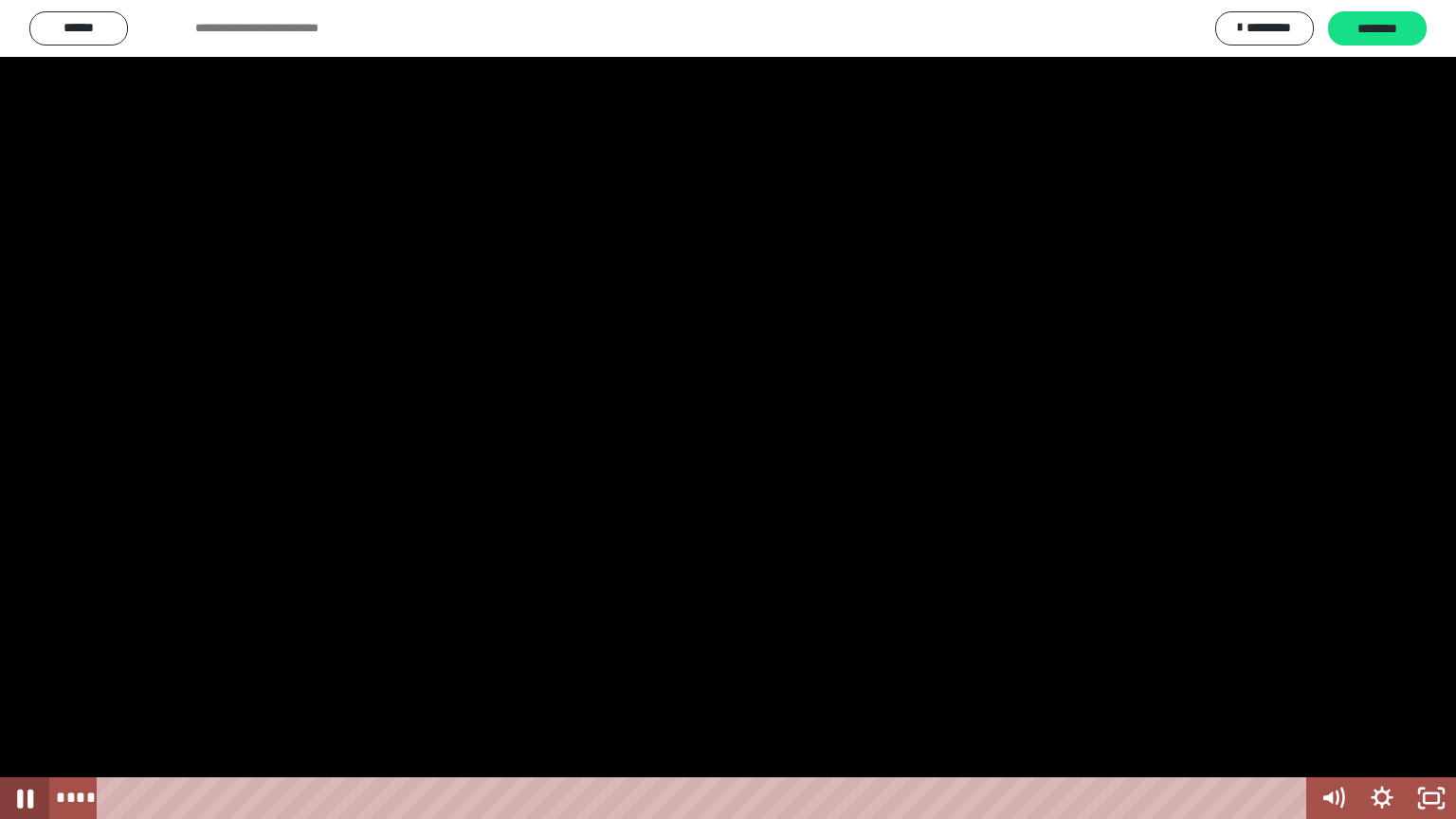 click 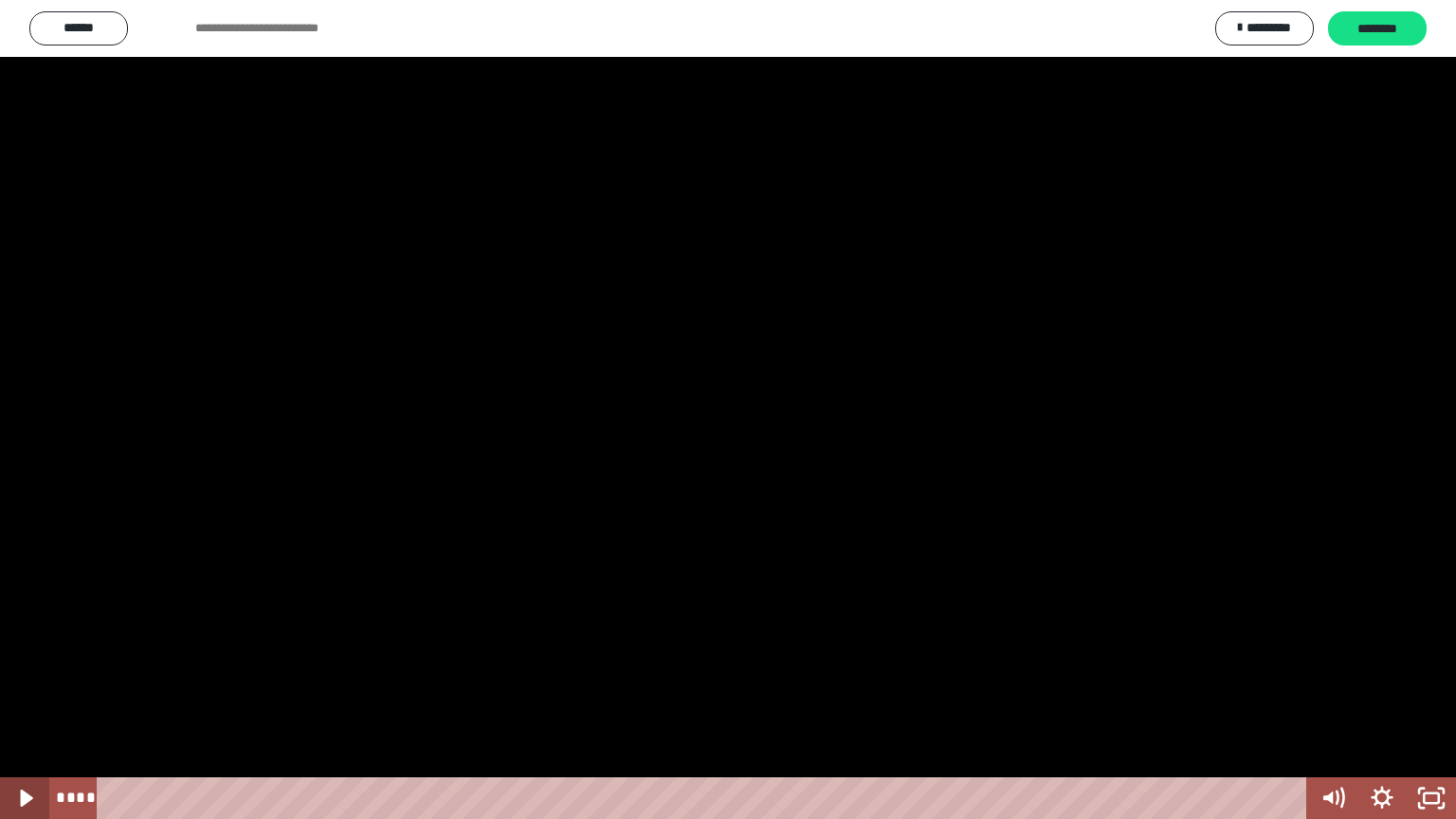 click 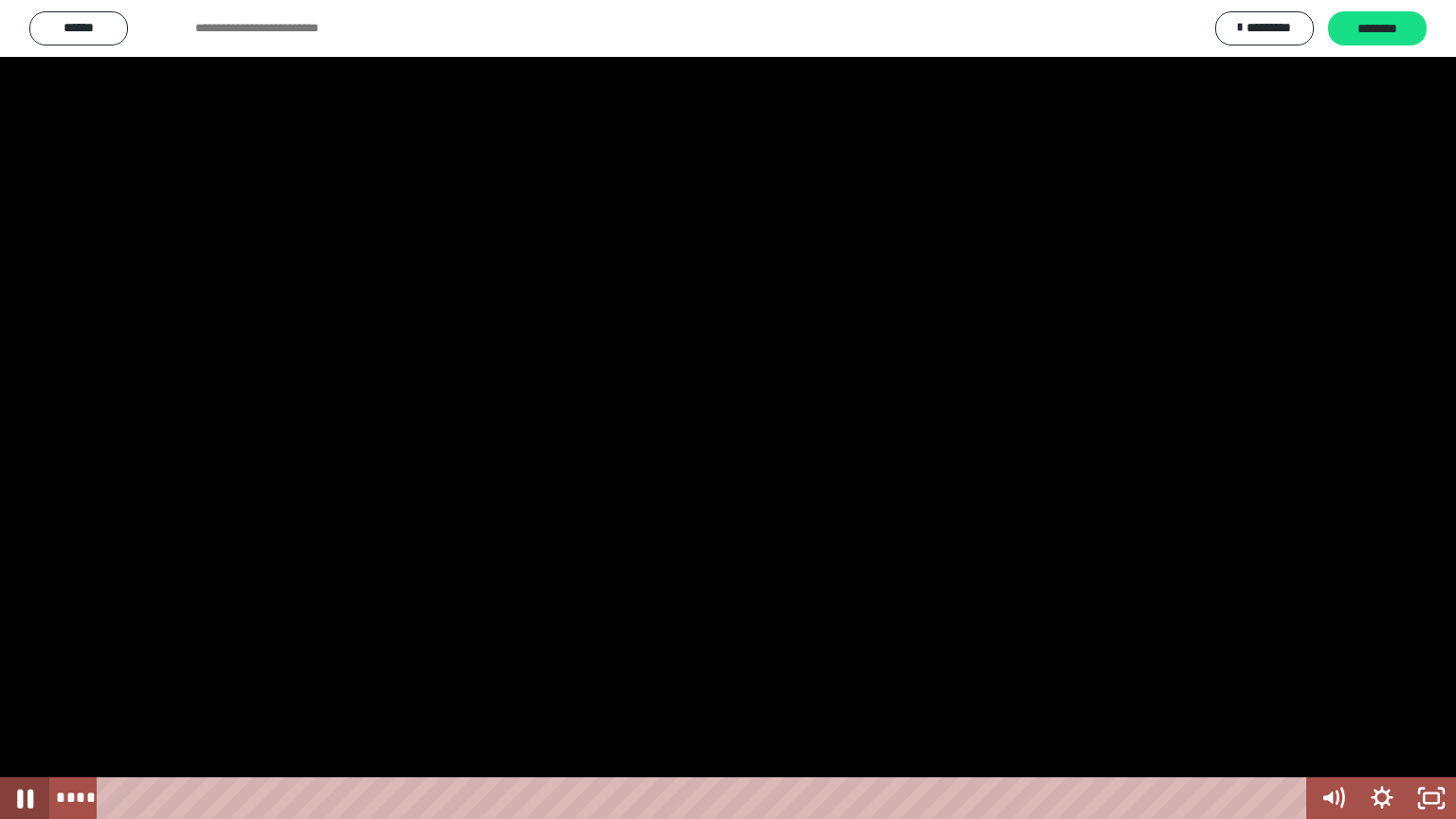 click 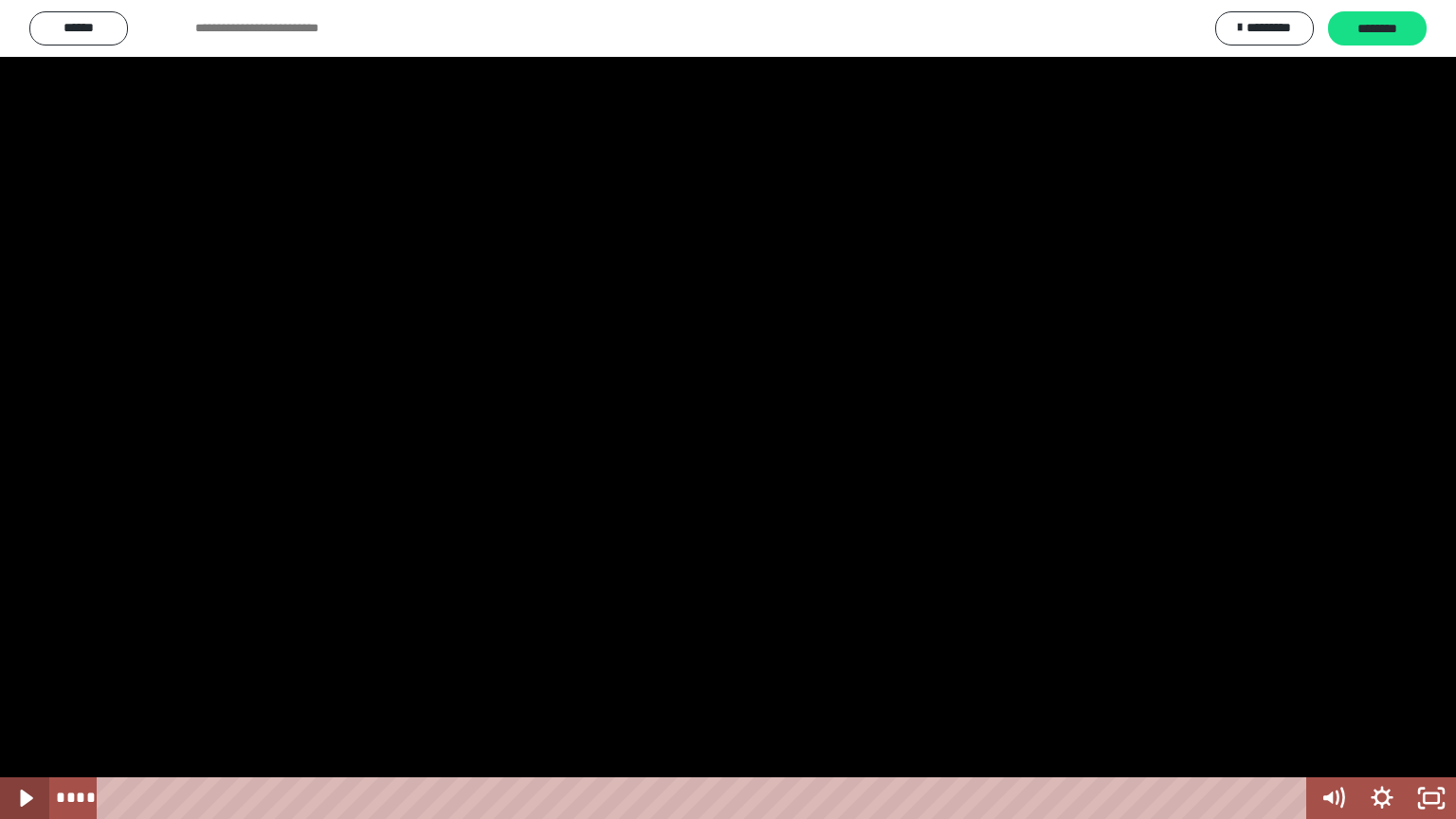 click 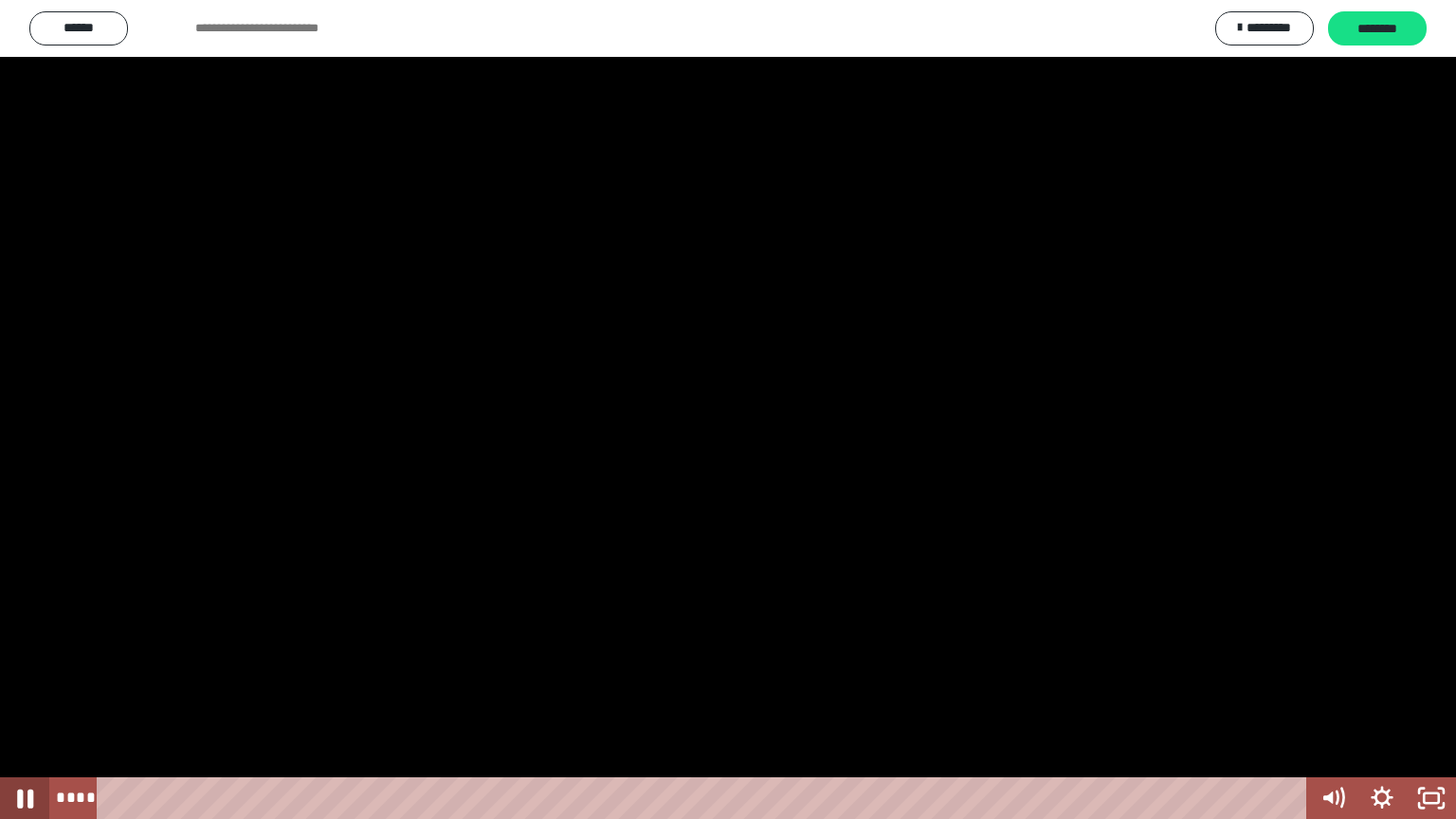 click 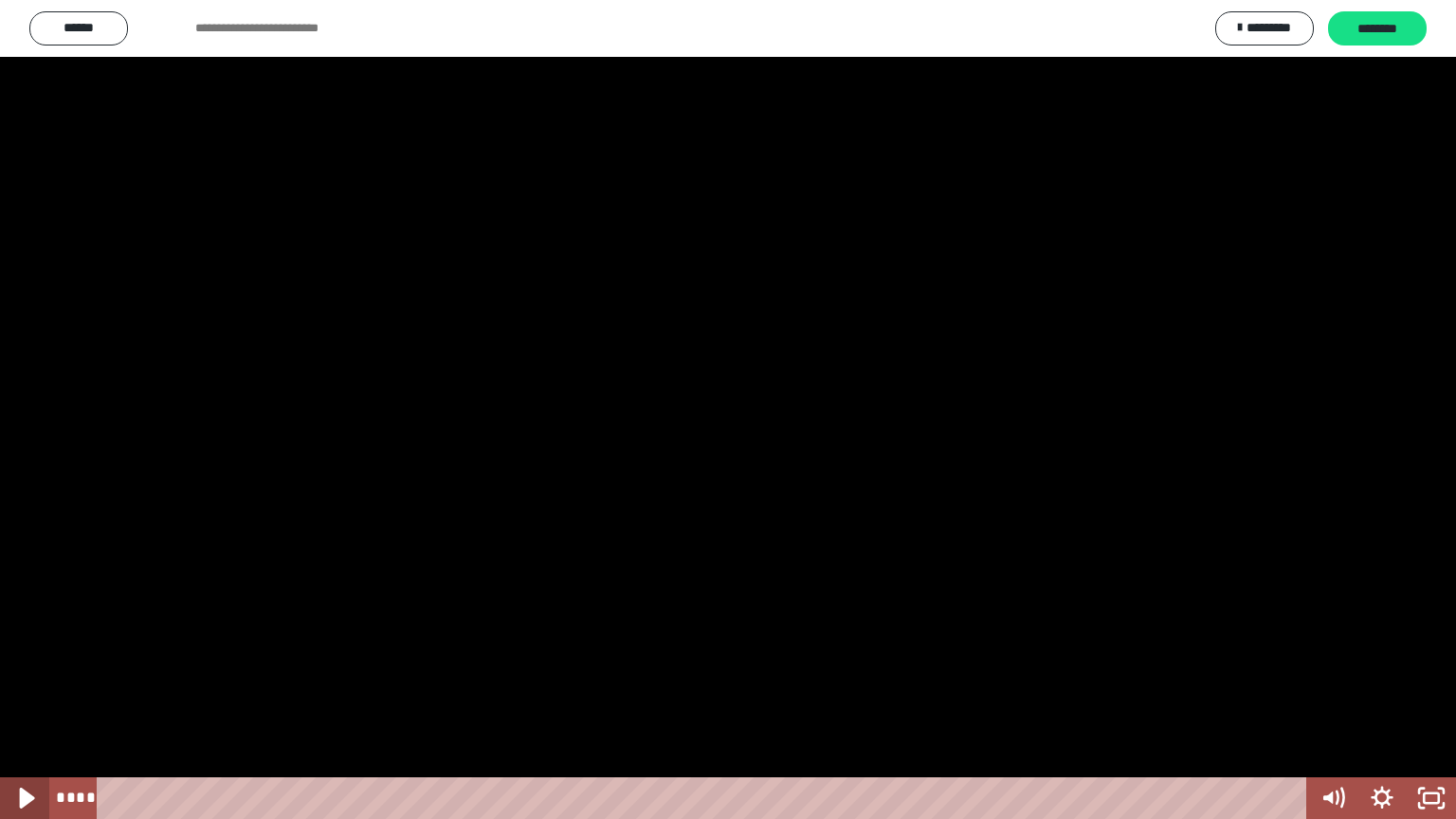 click 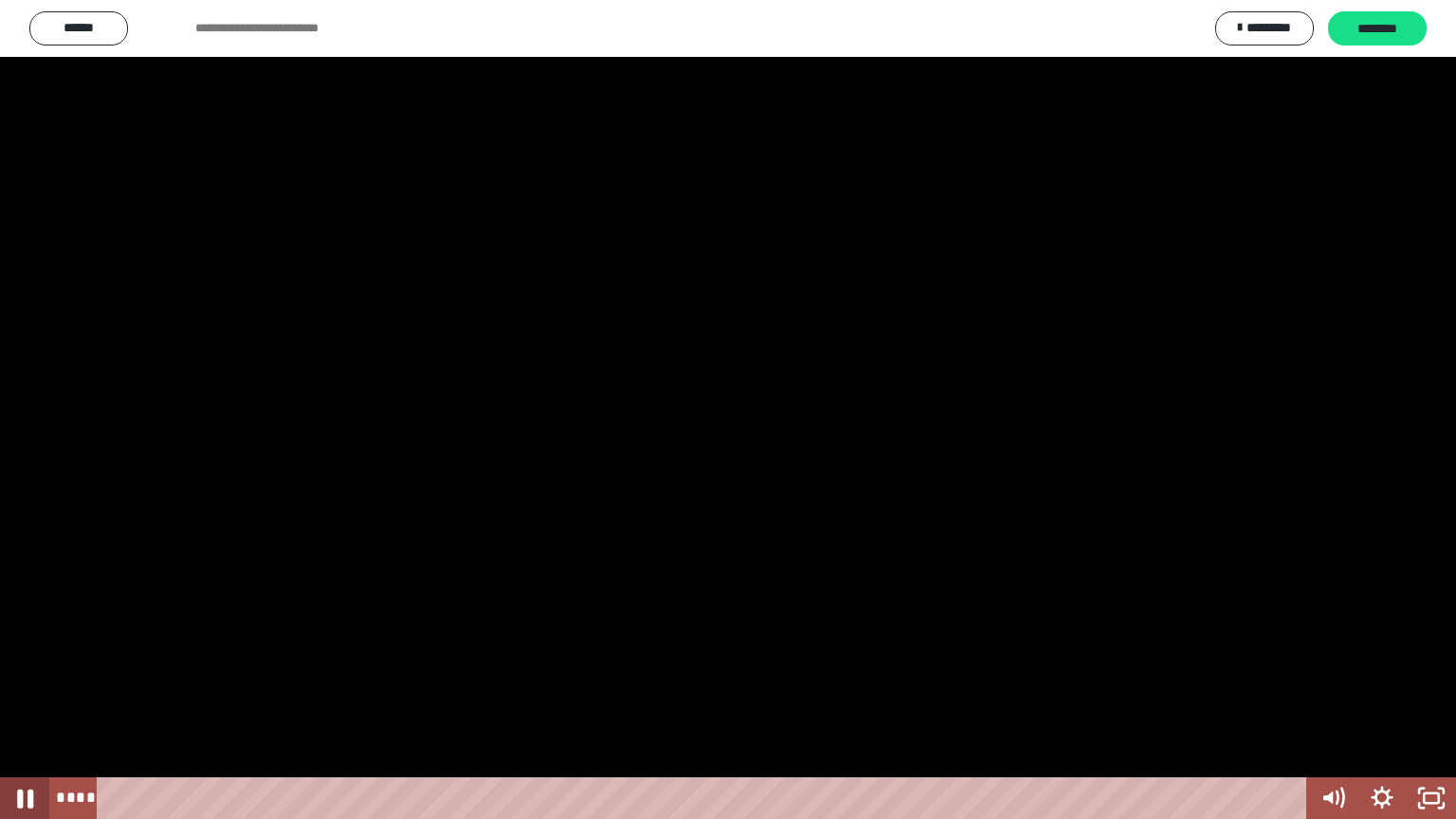 click 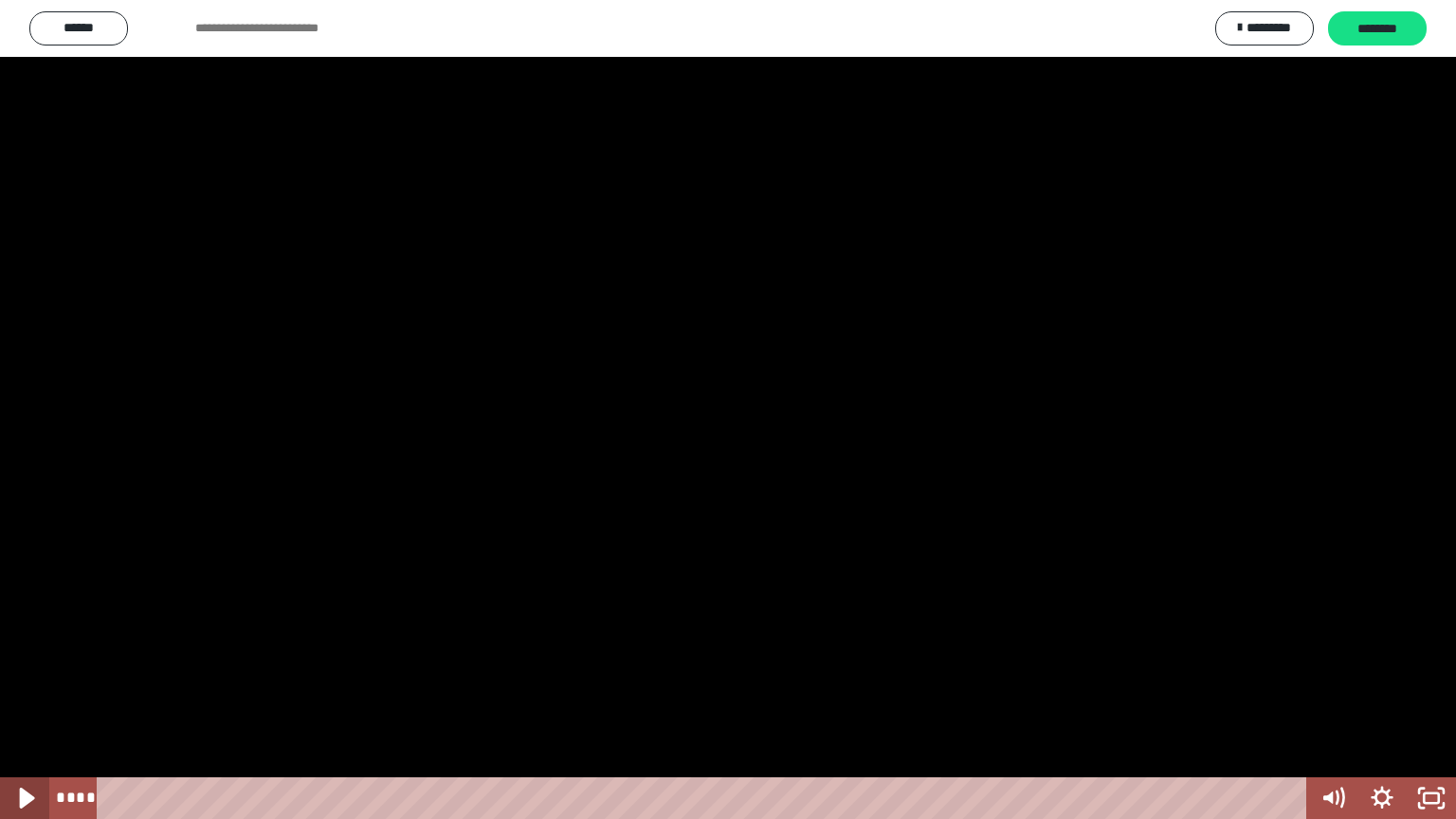 click 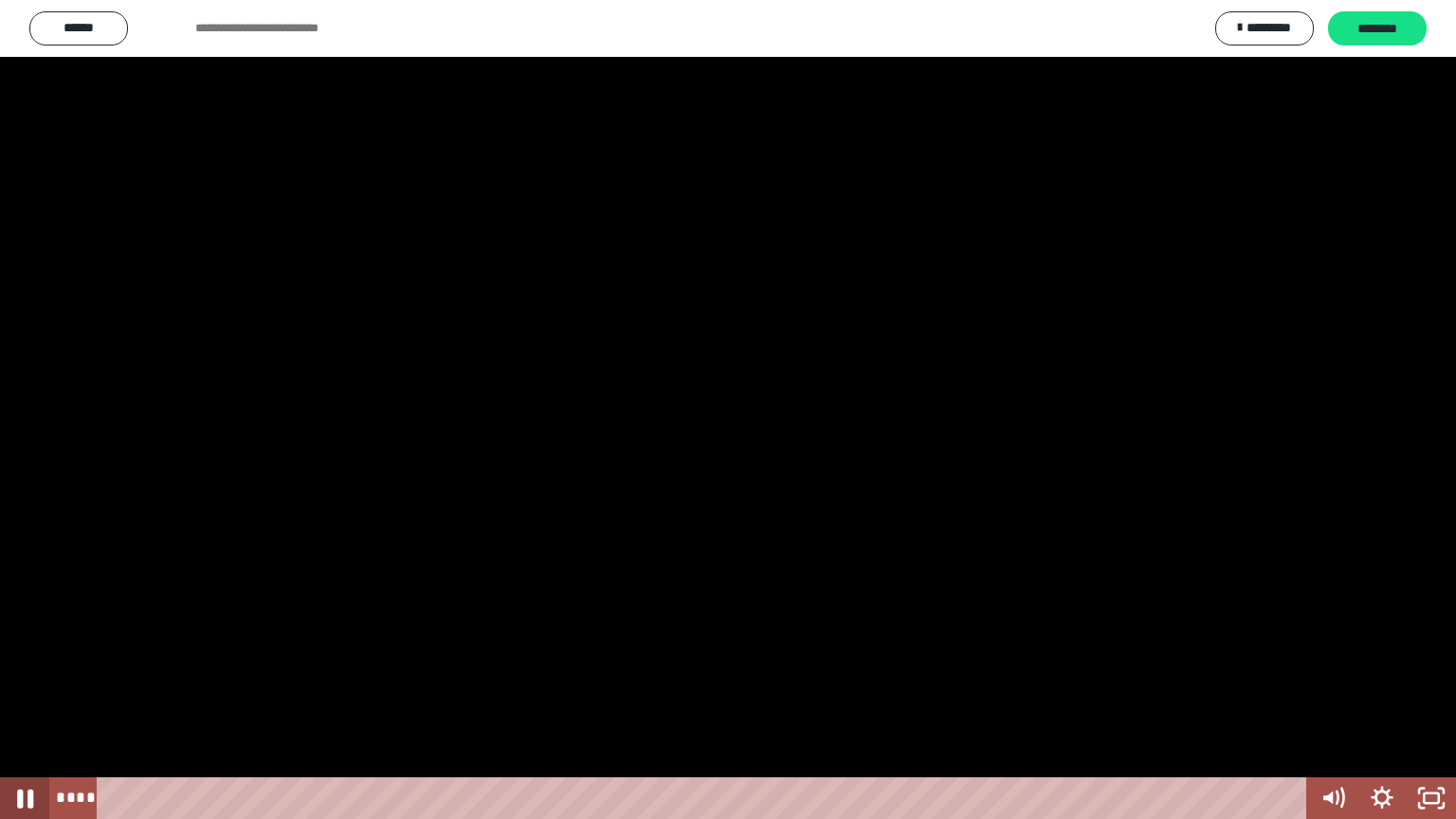click 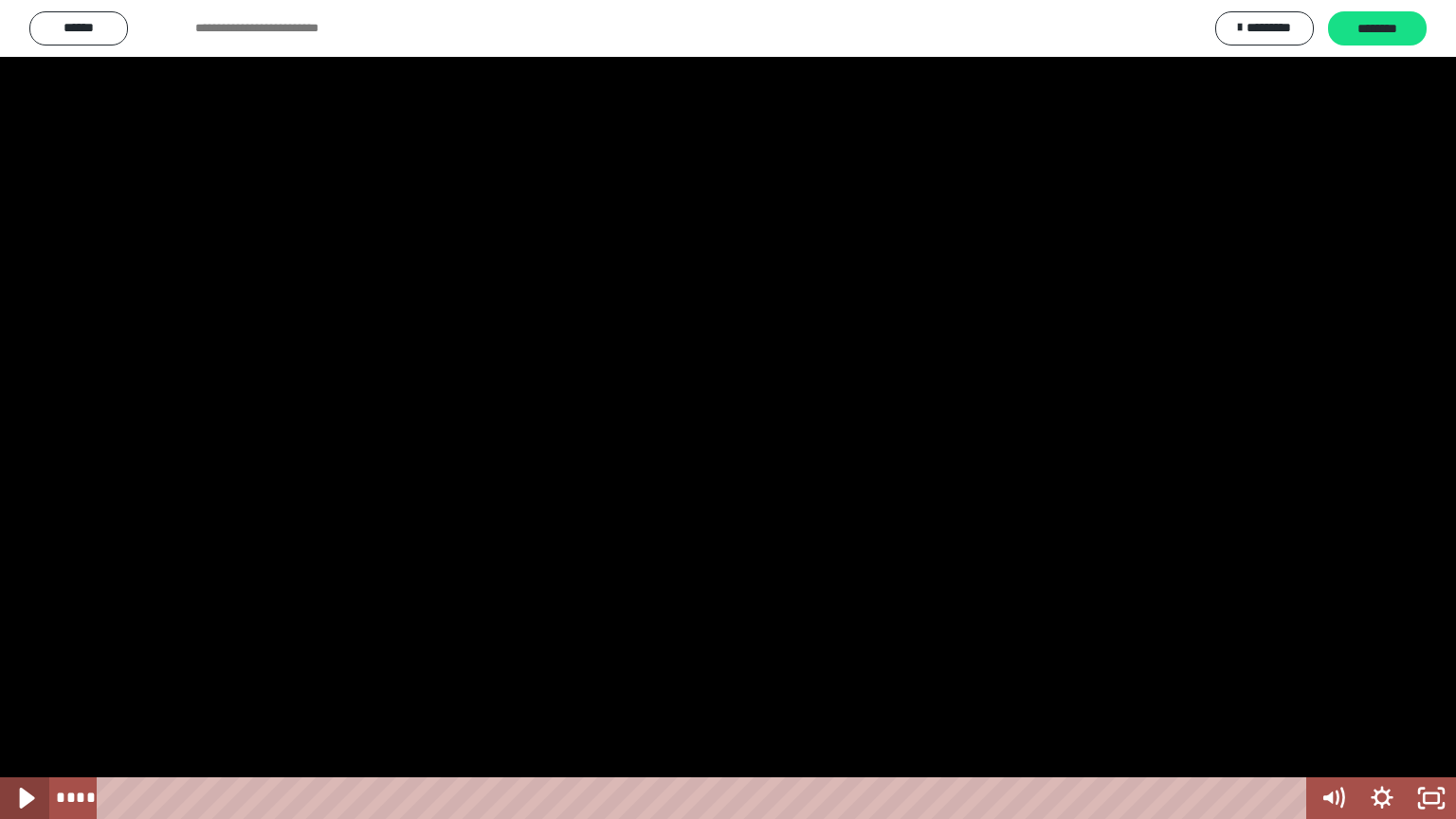 click 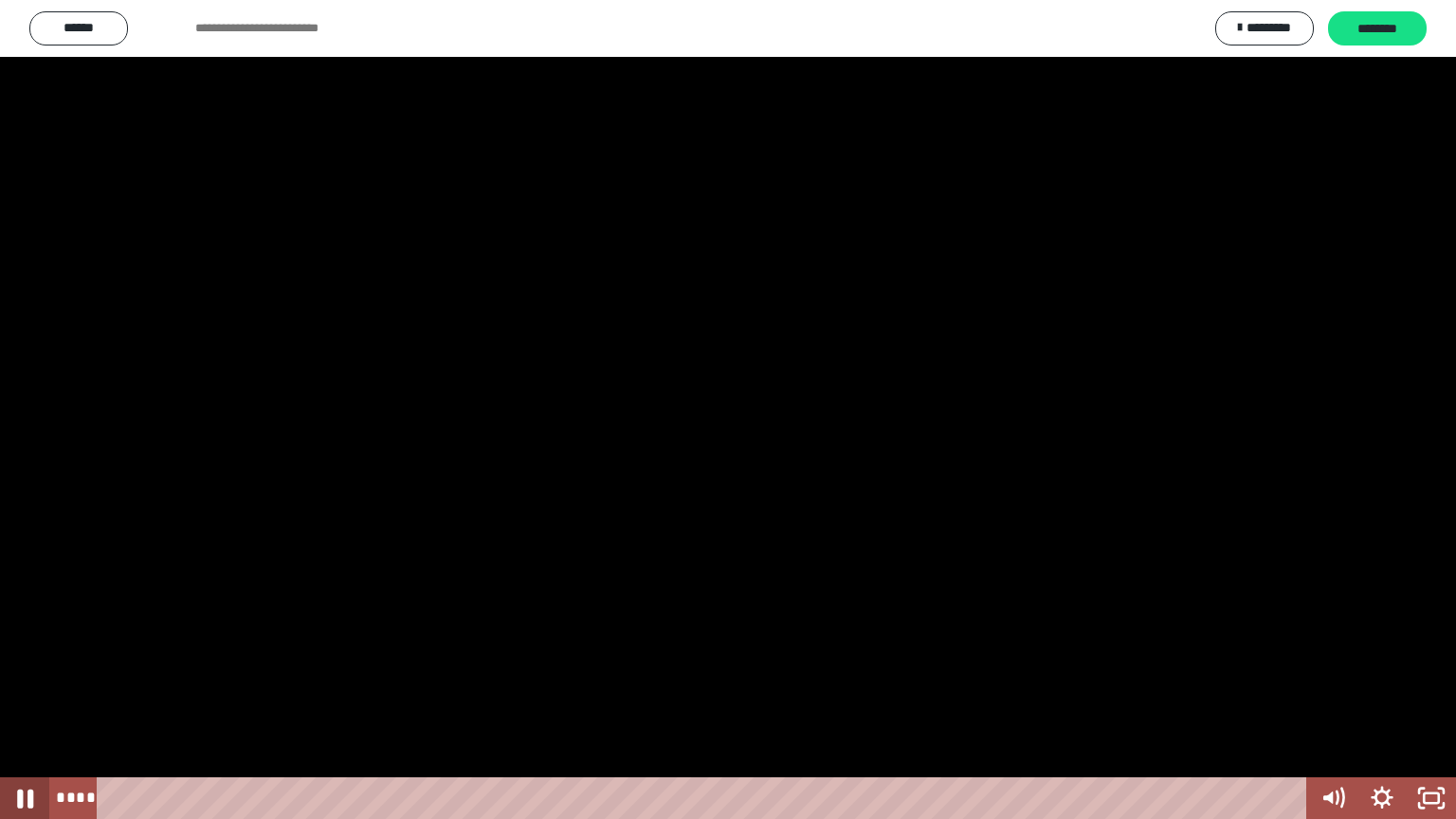 click 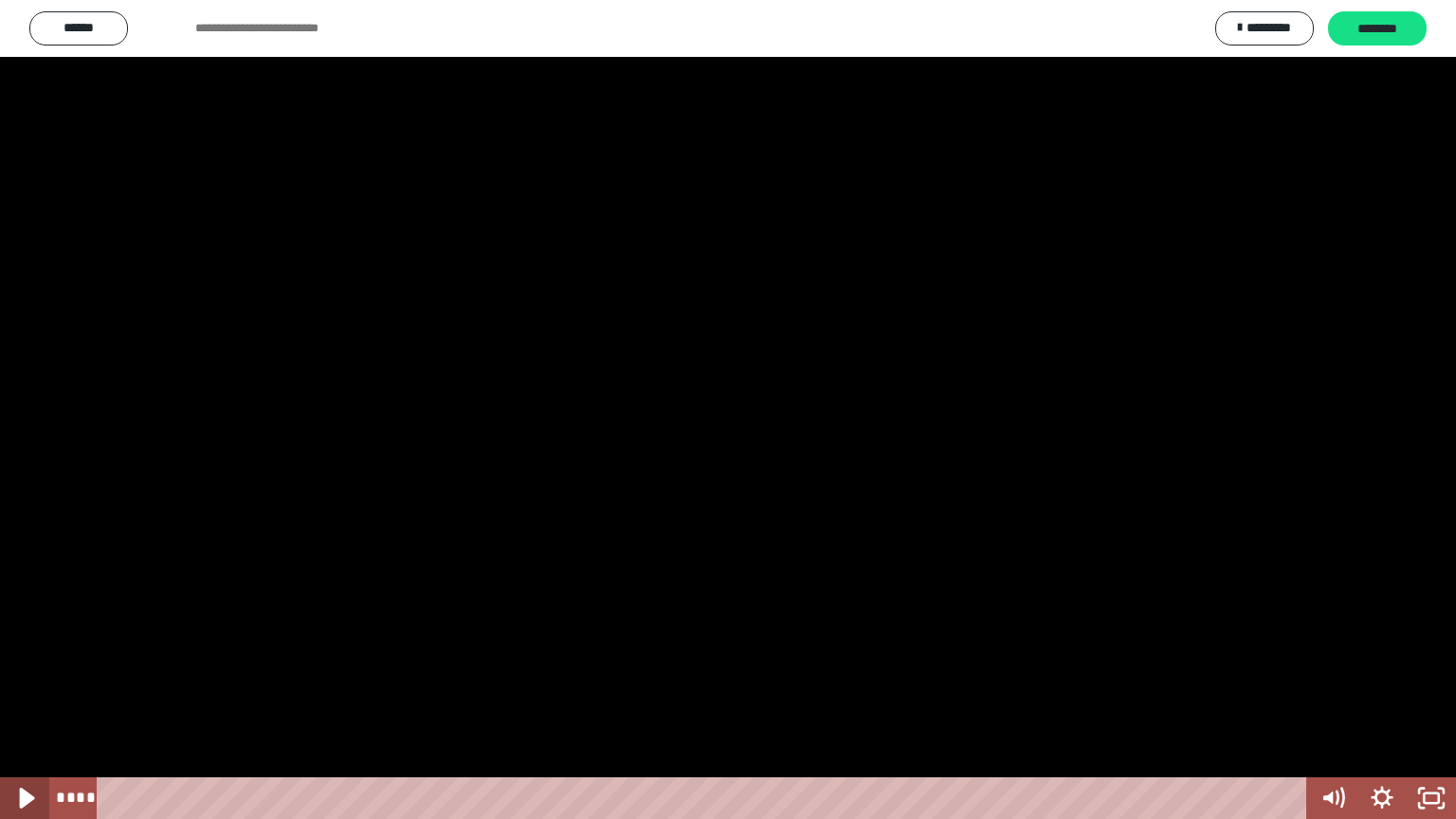 click 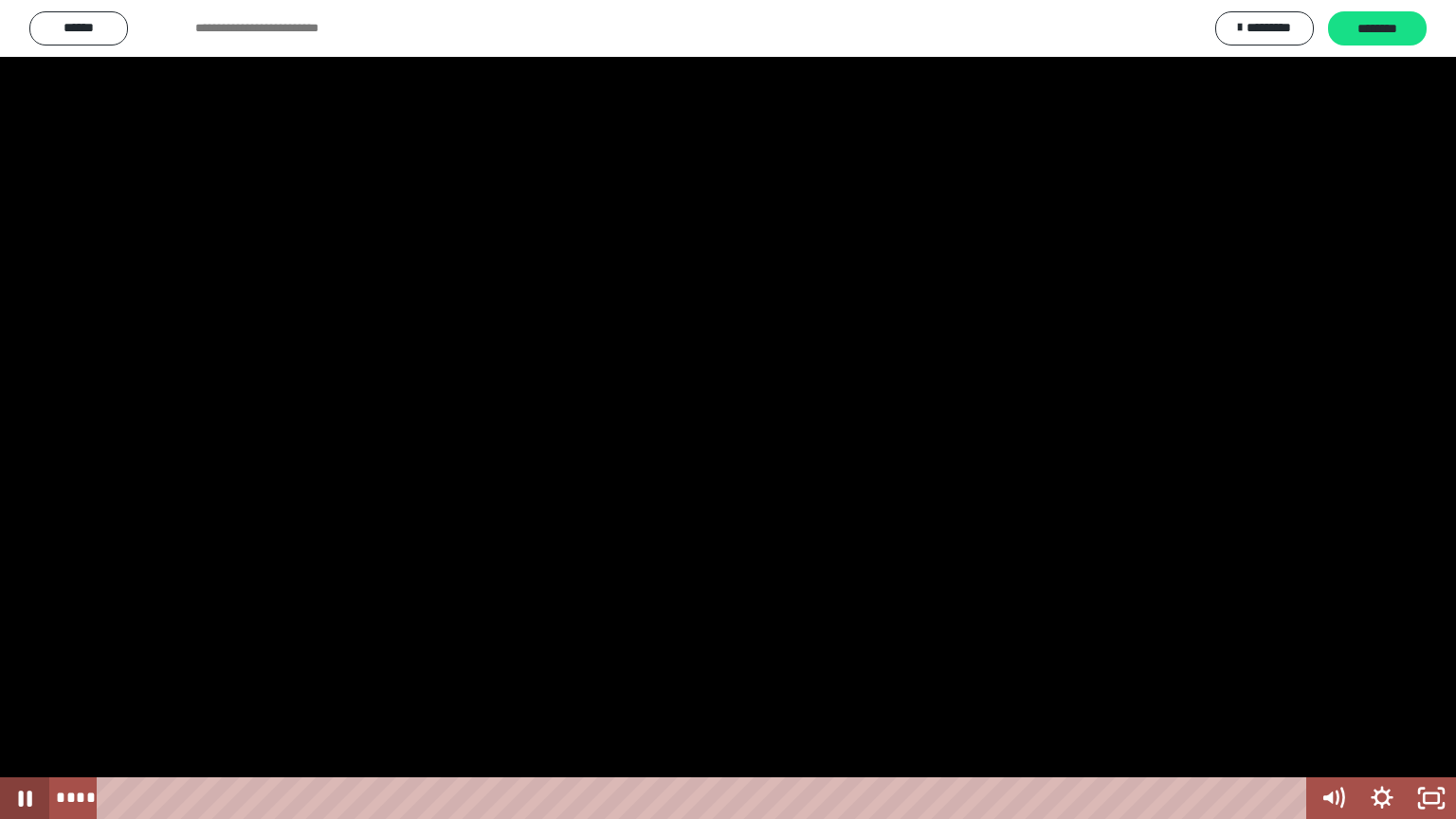 click 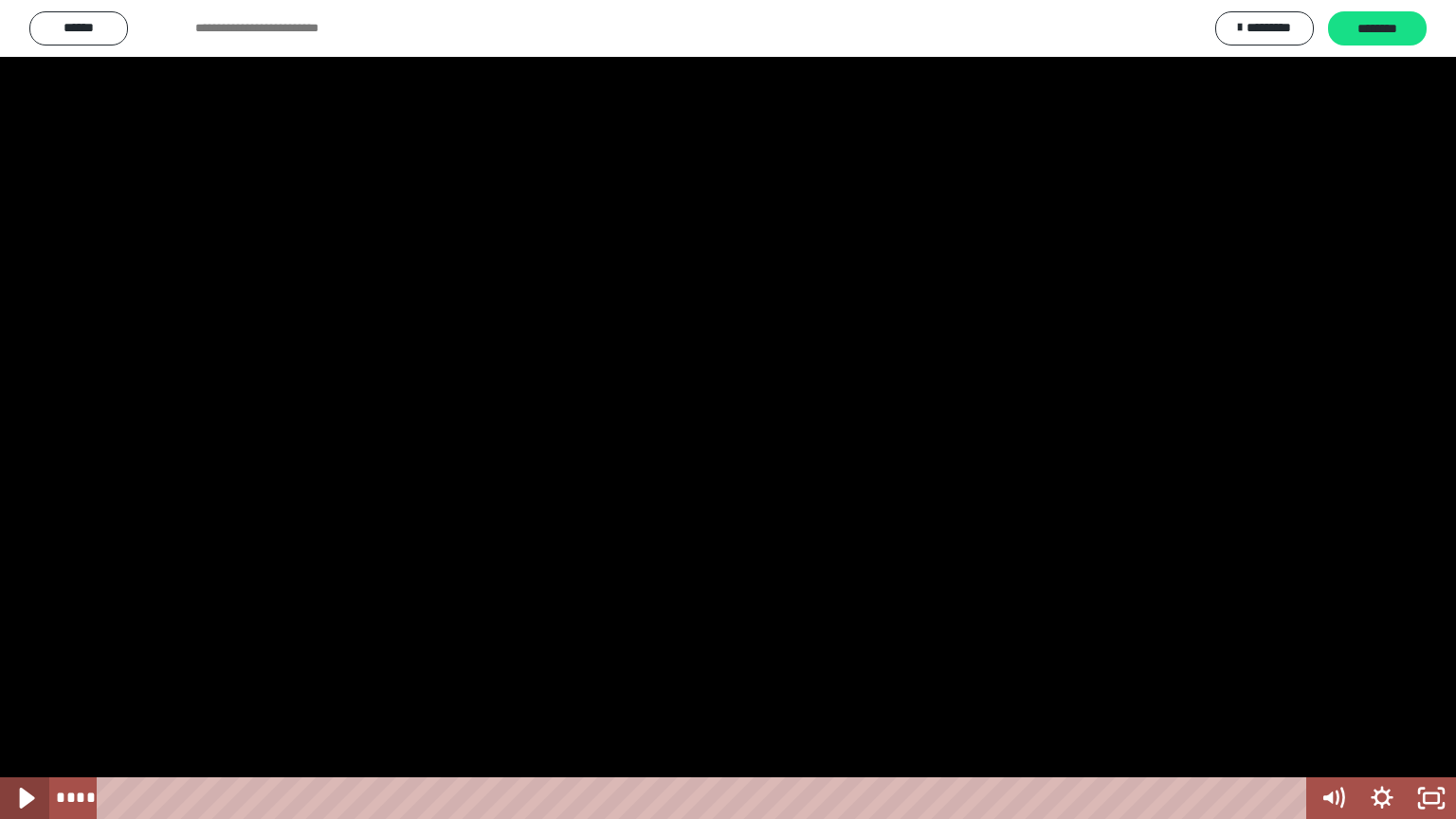 click 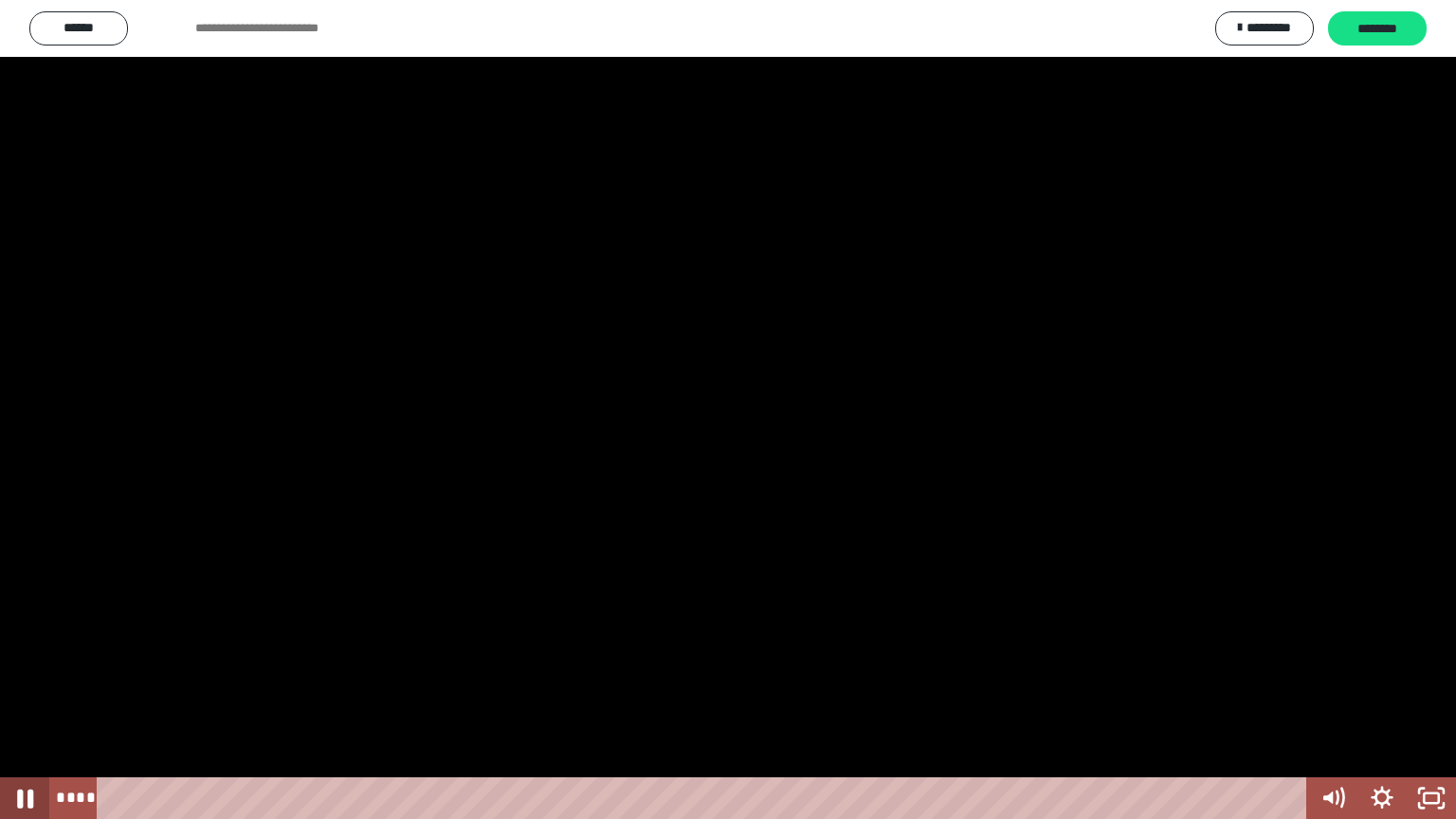 click 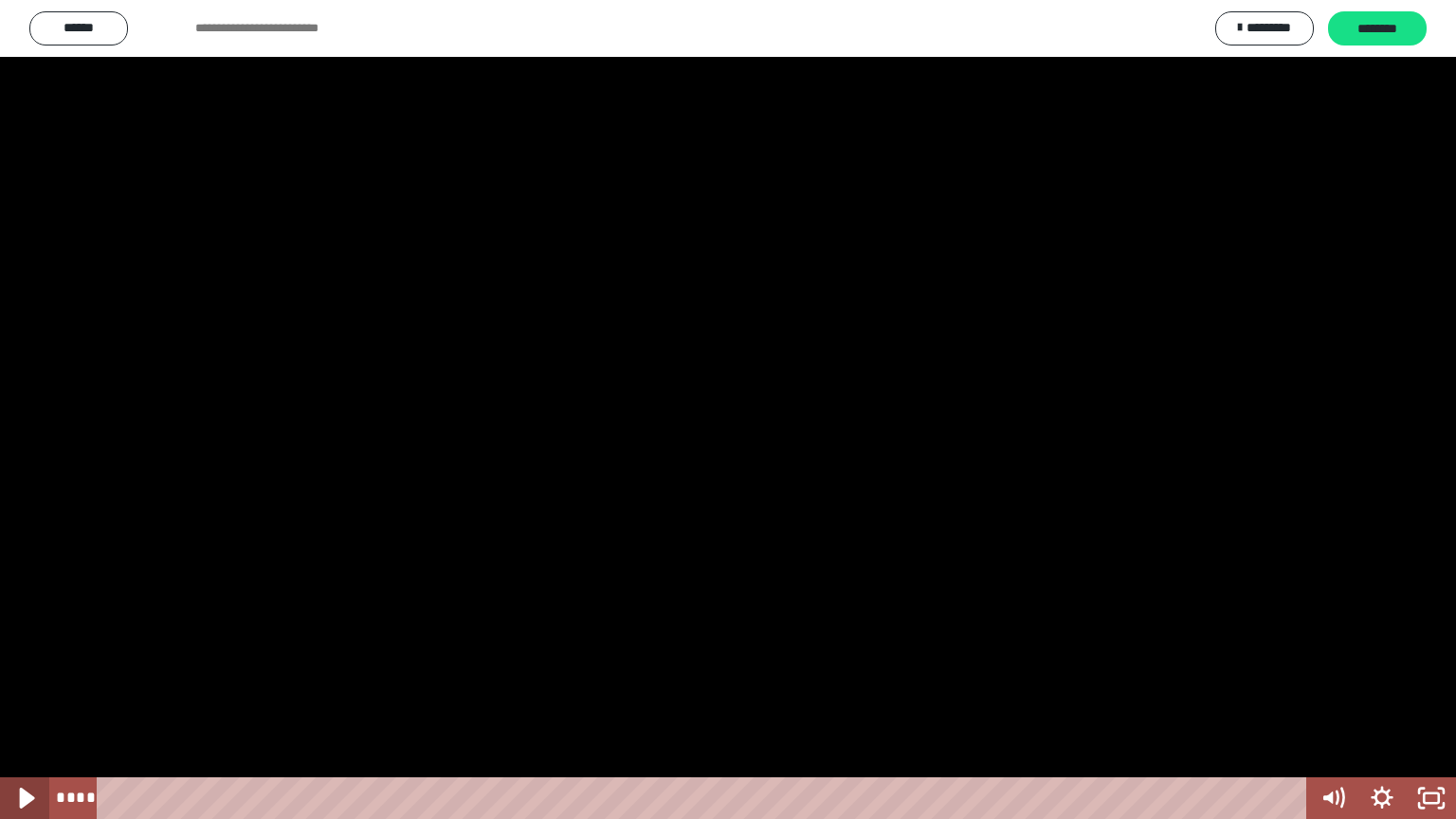 click 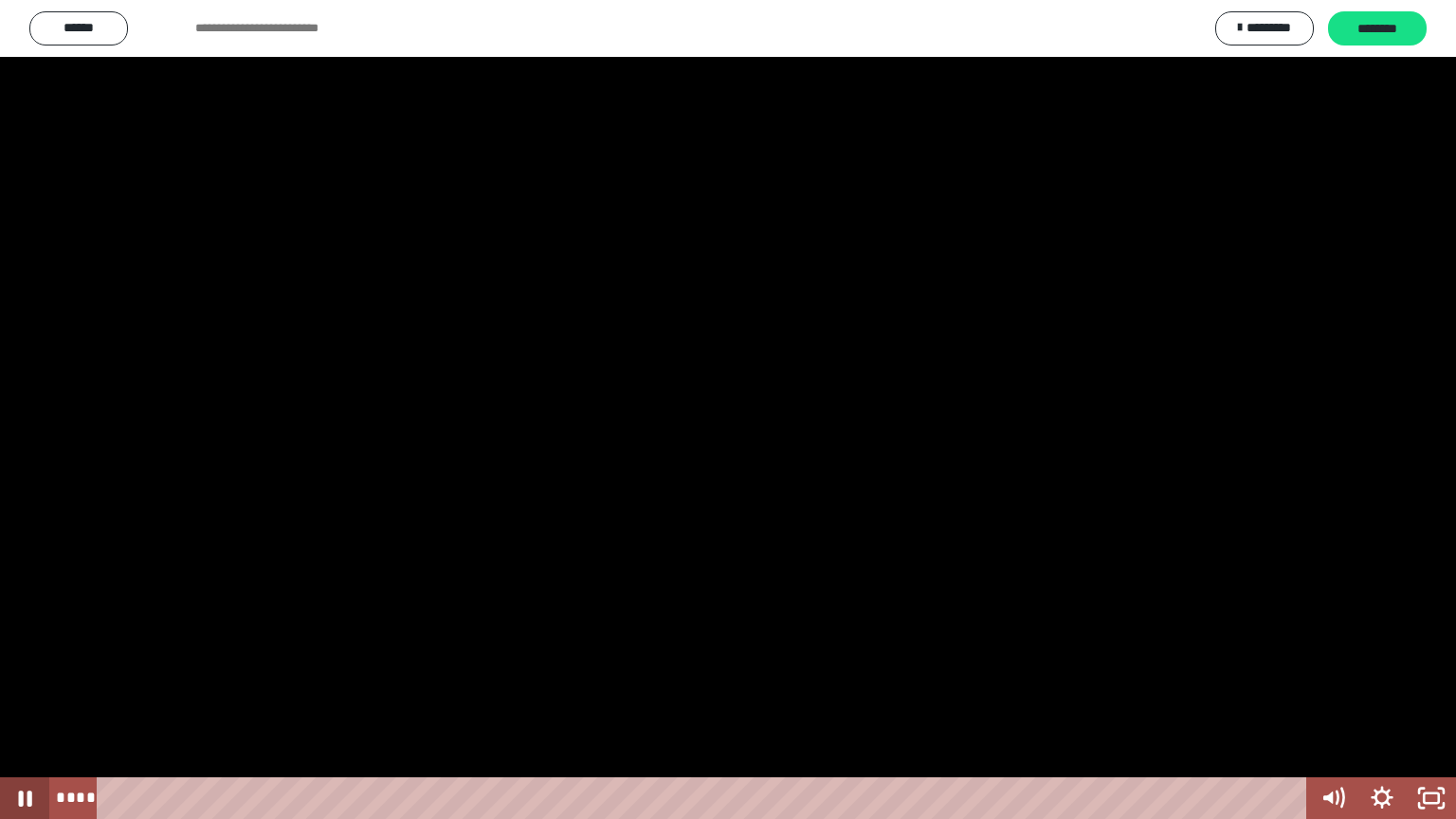 click 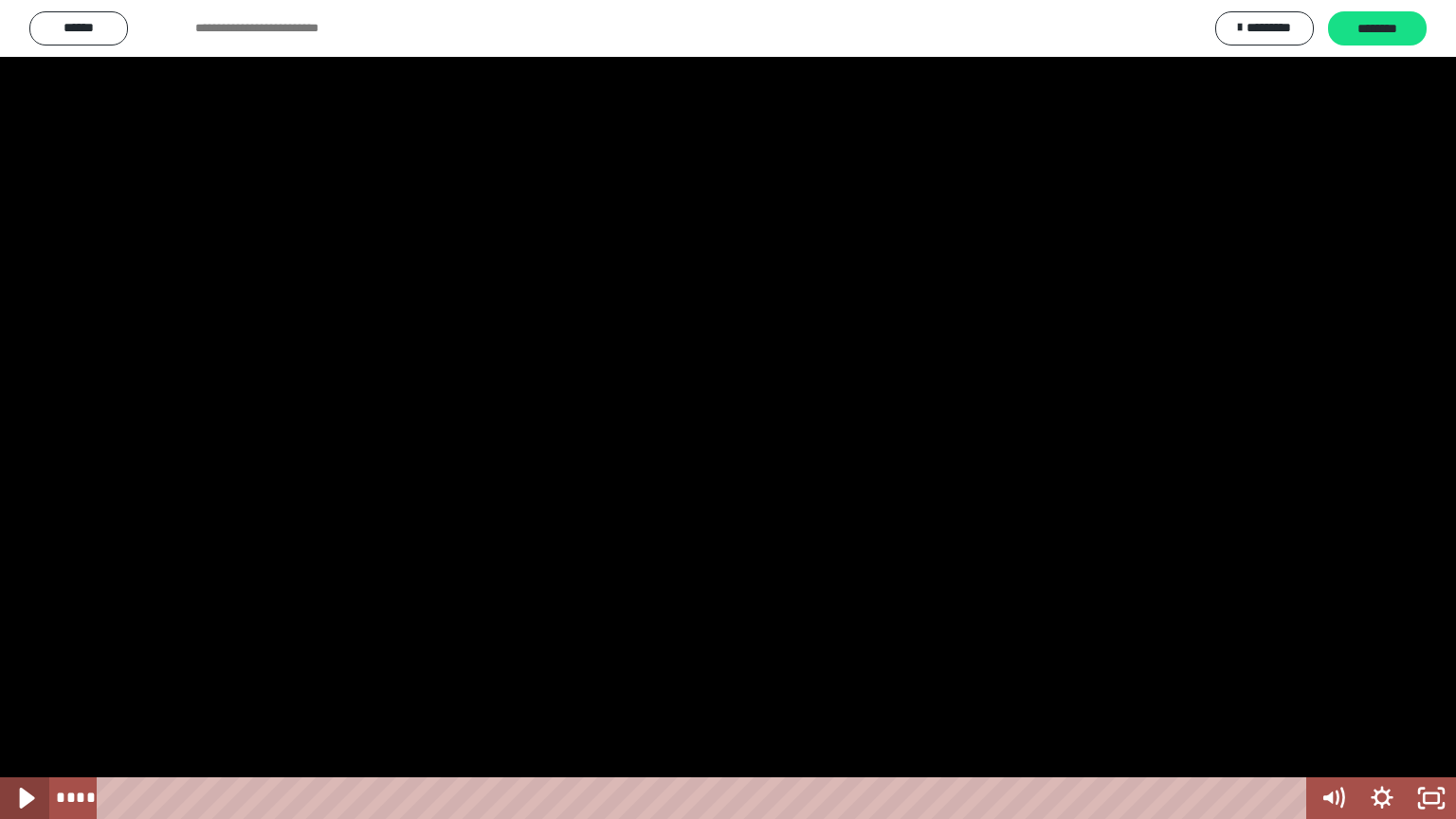 click 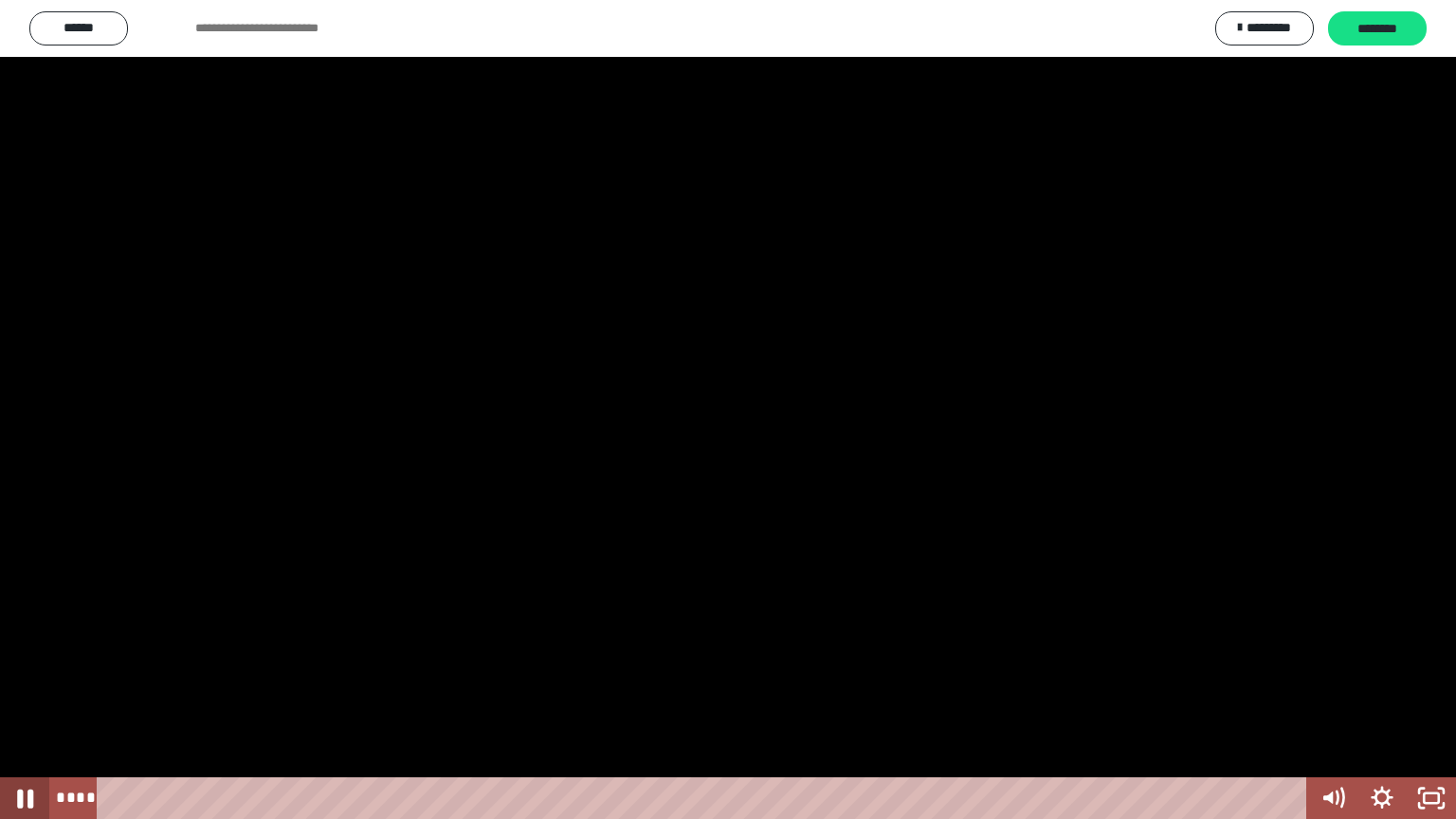 click 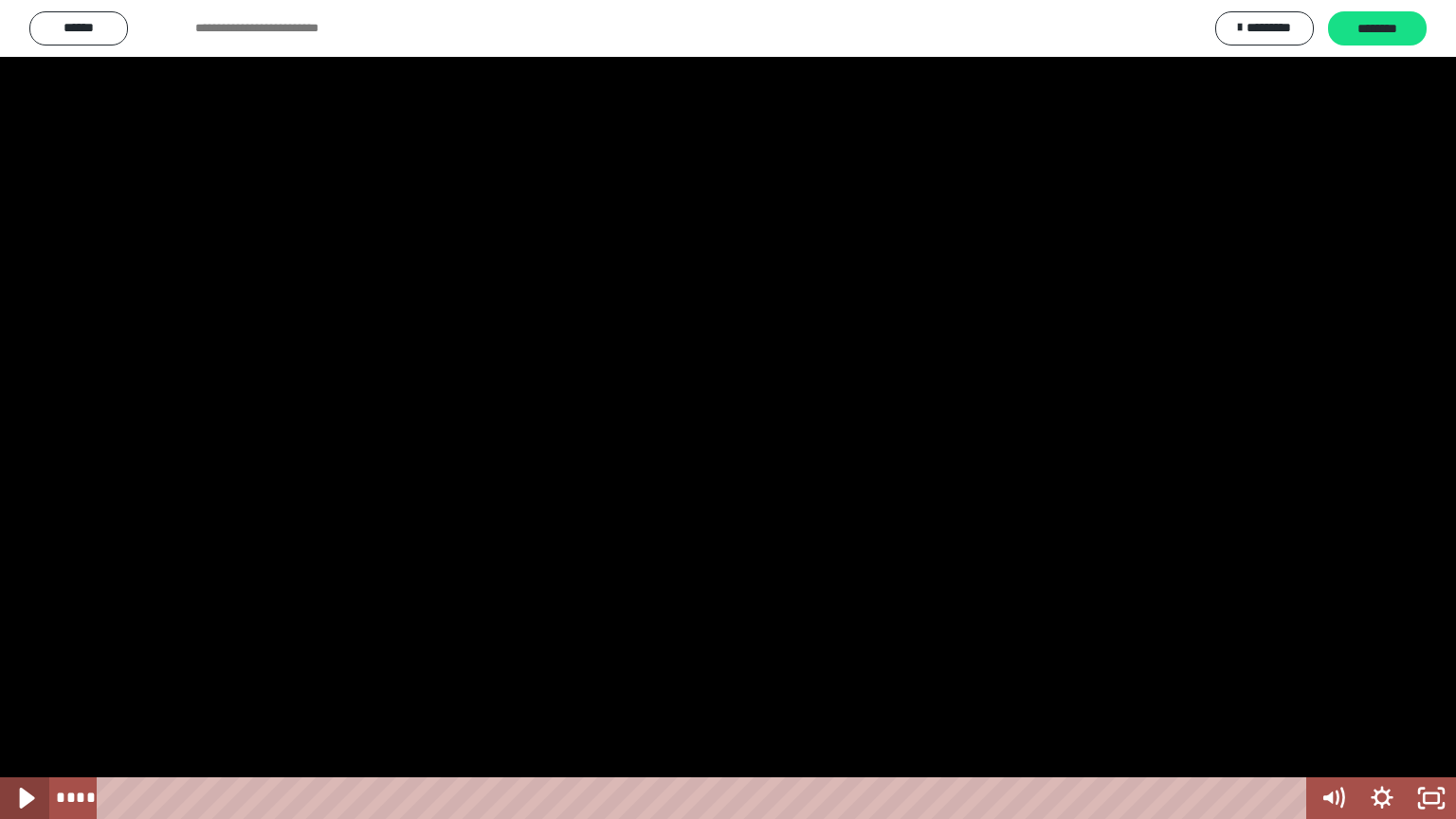 click 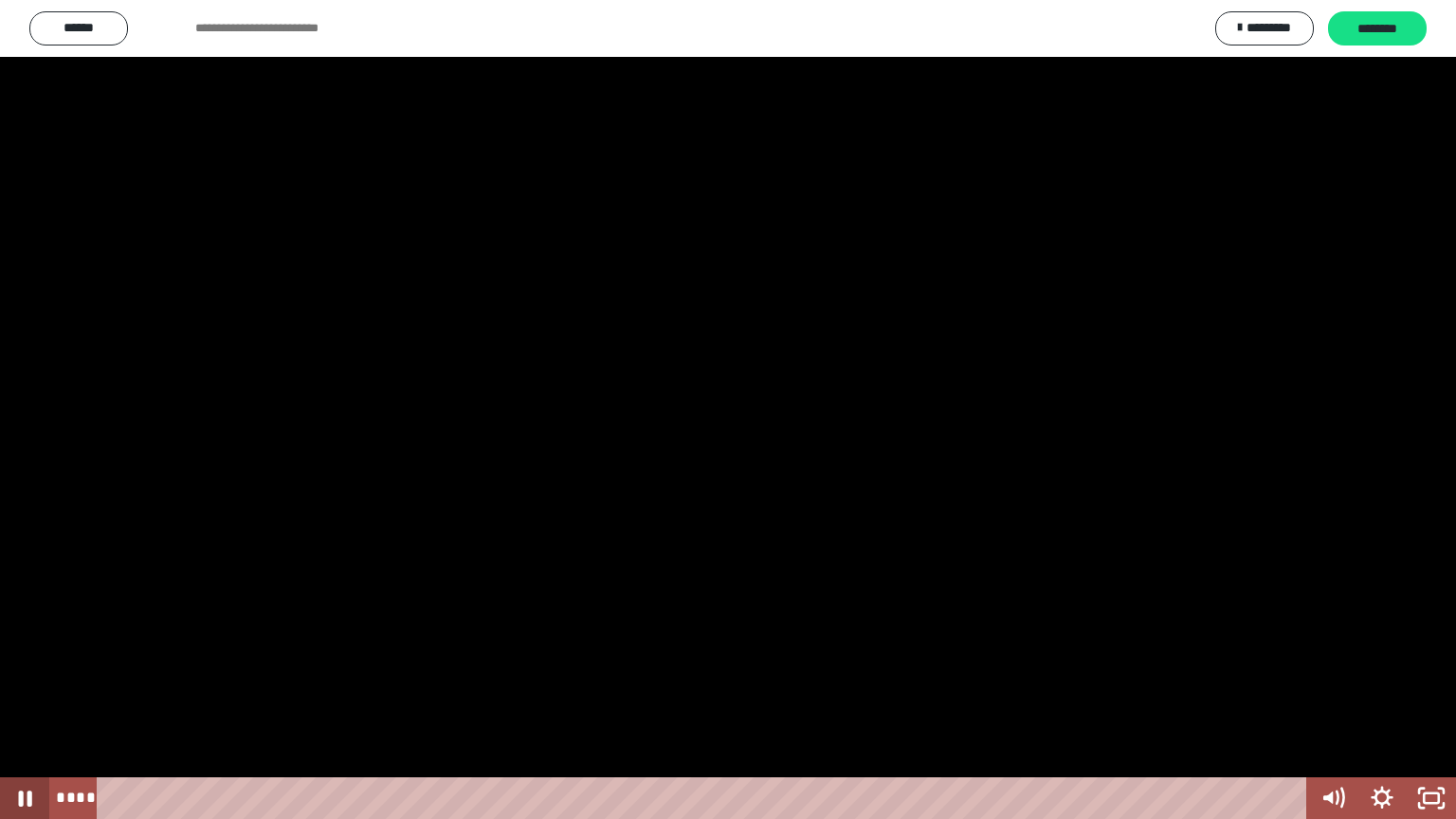 click 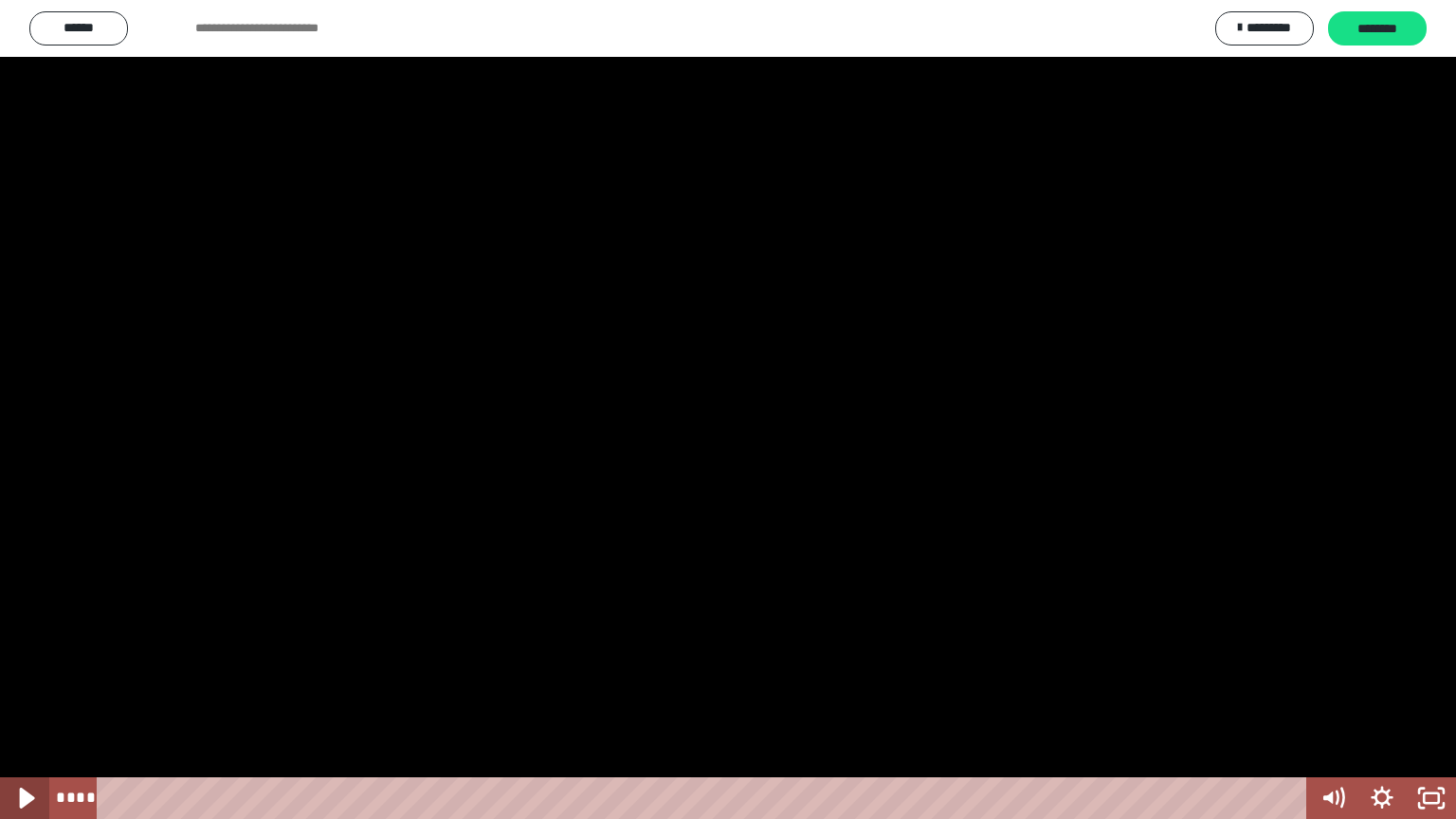 click 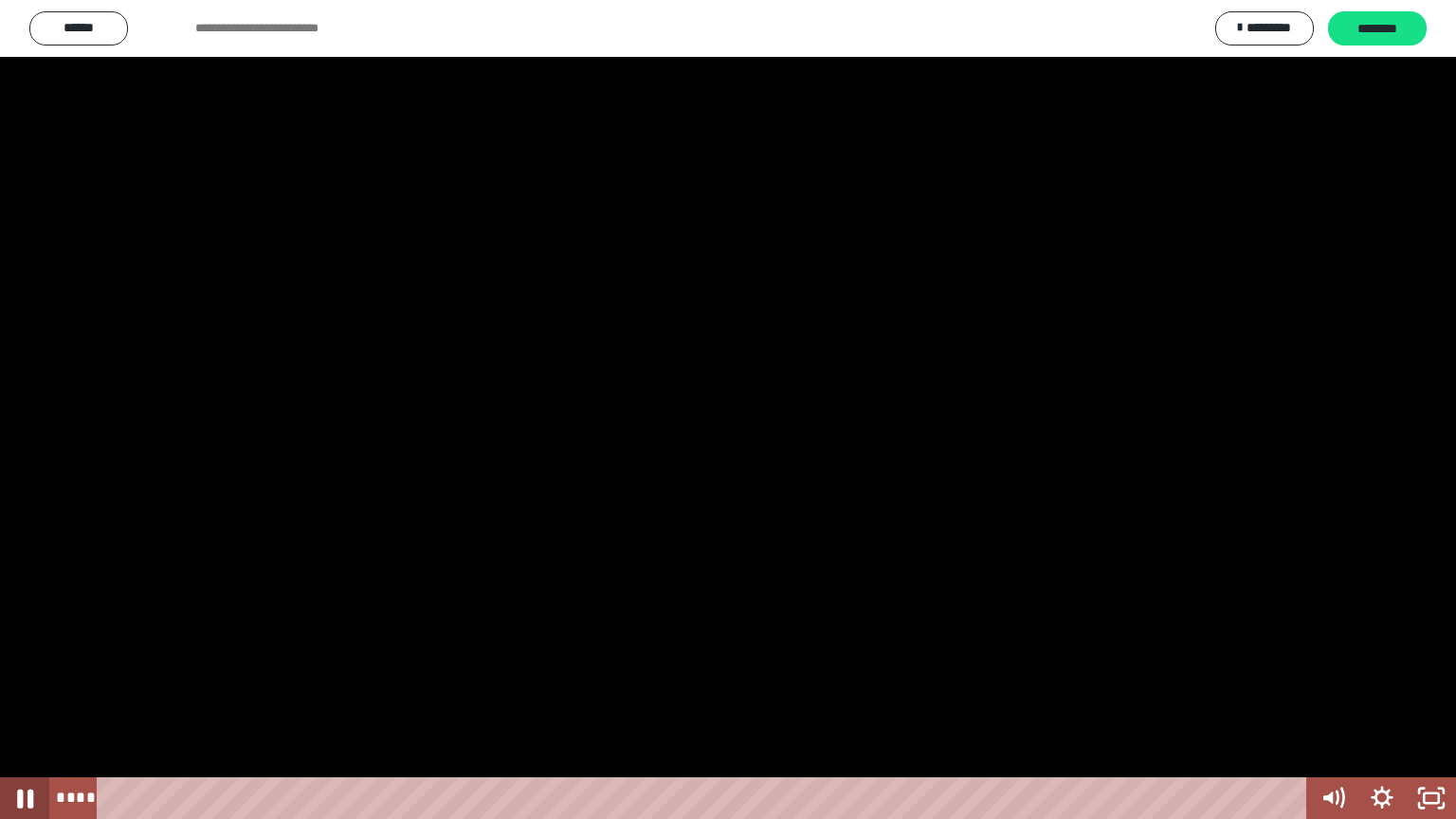 click 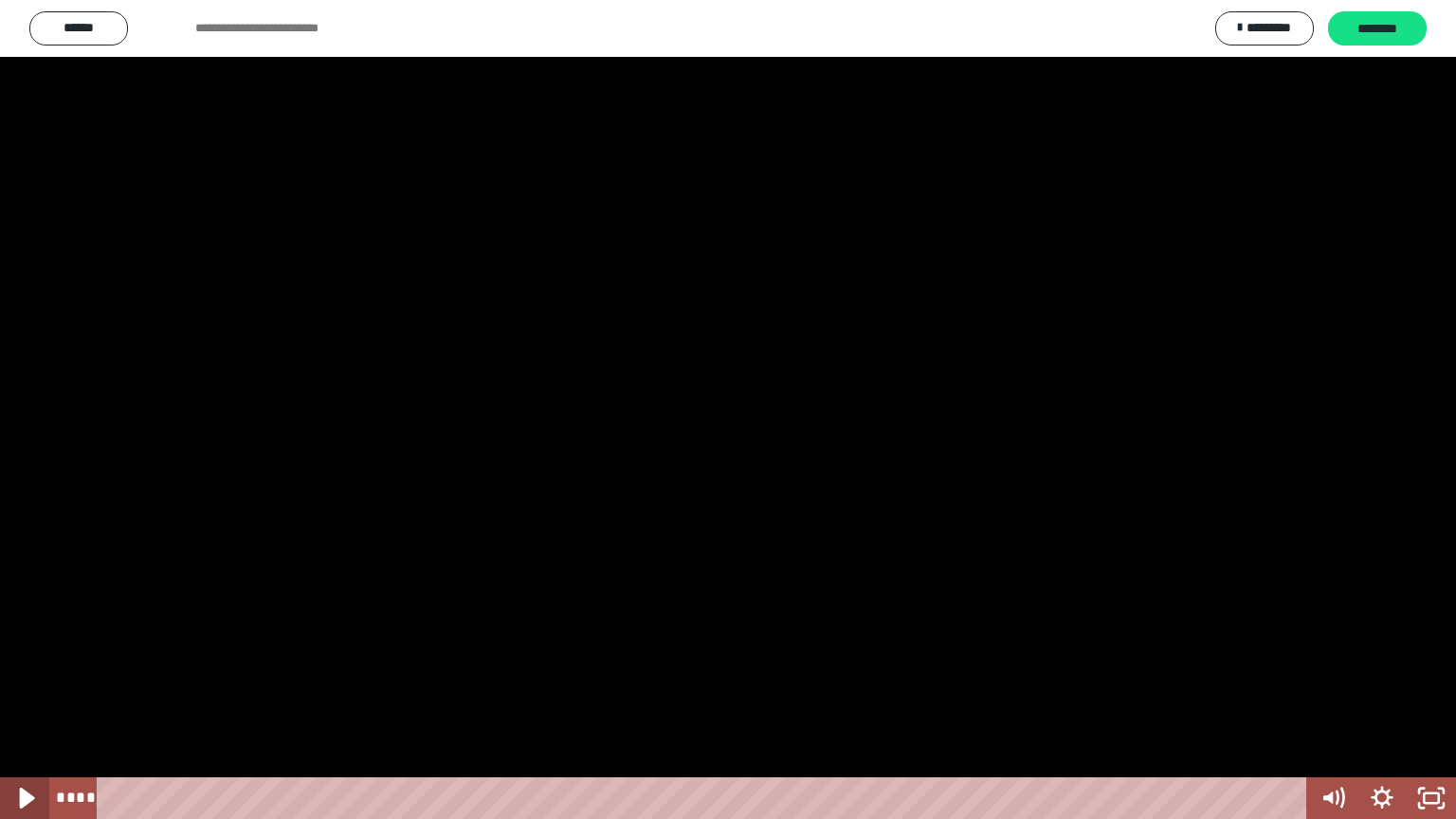 click 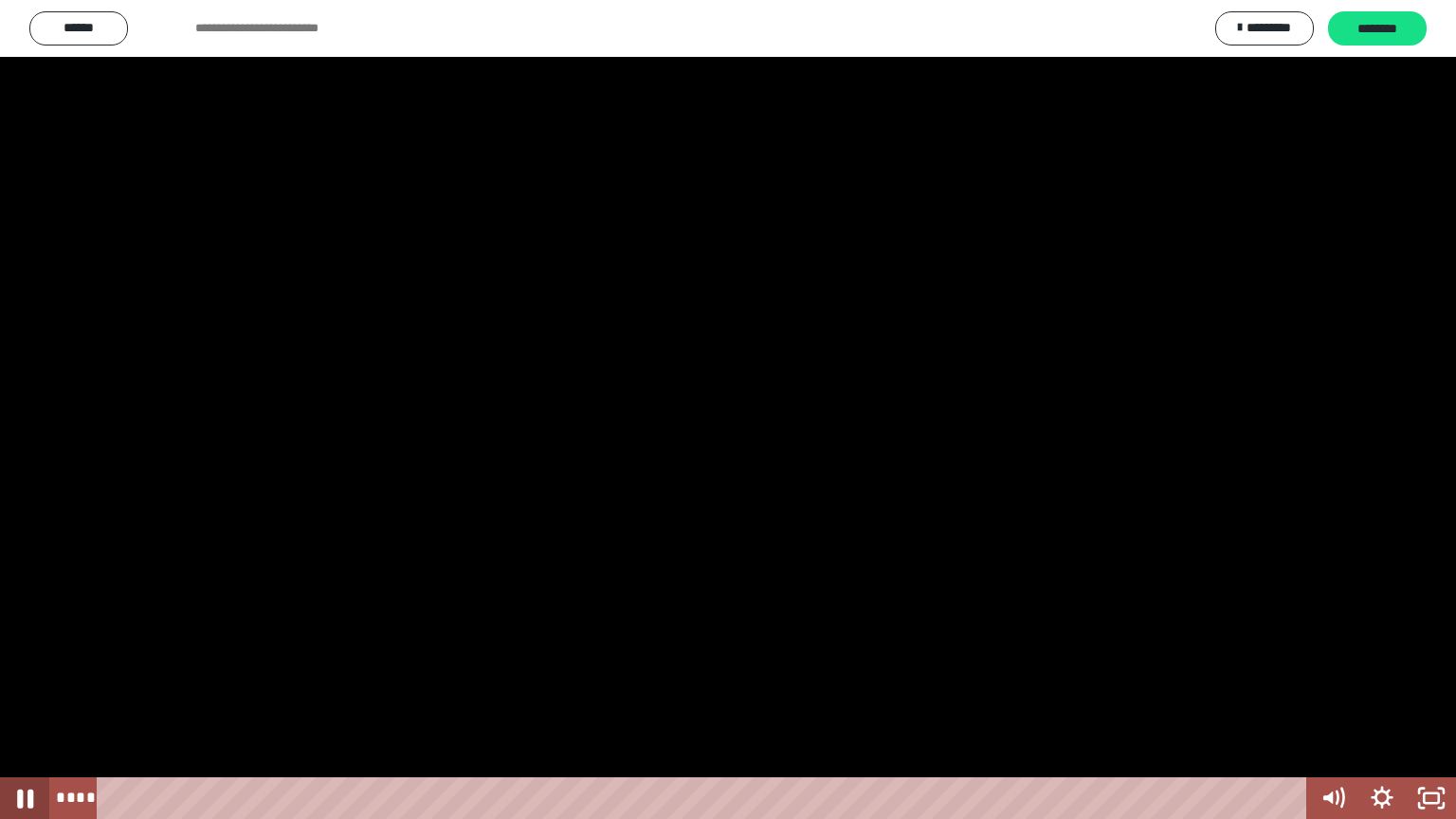 click 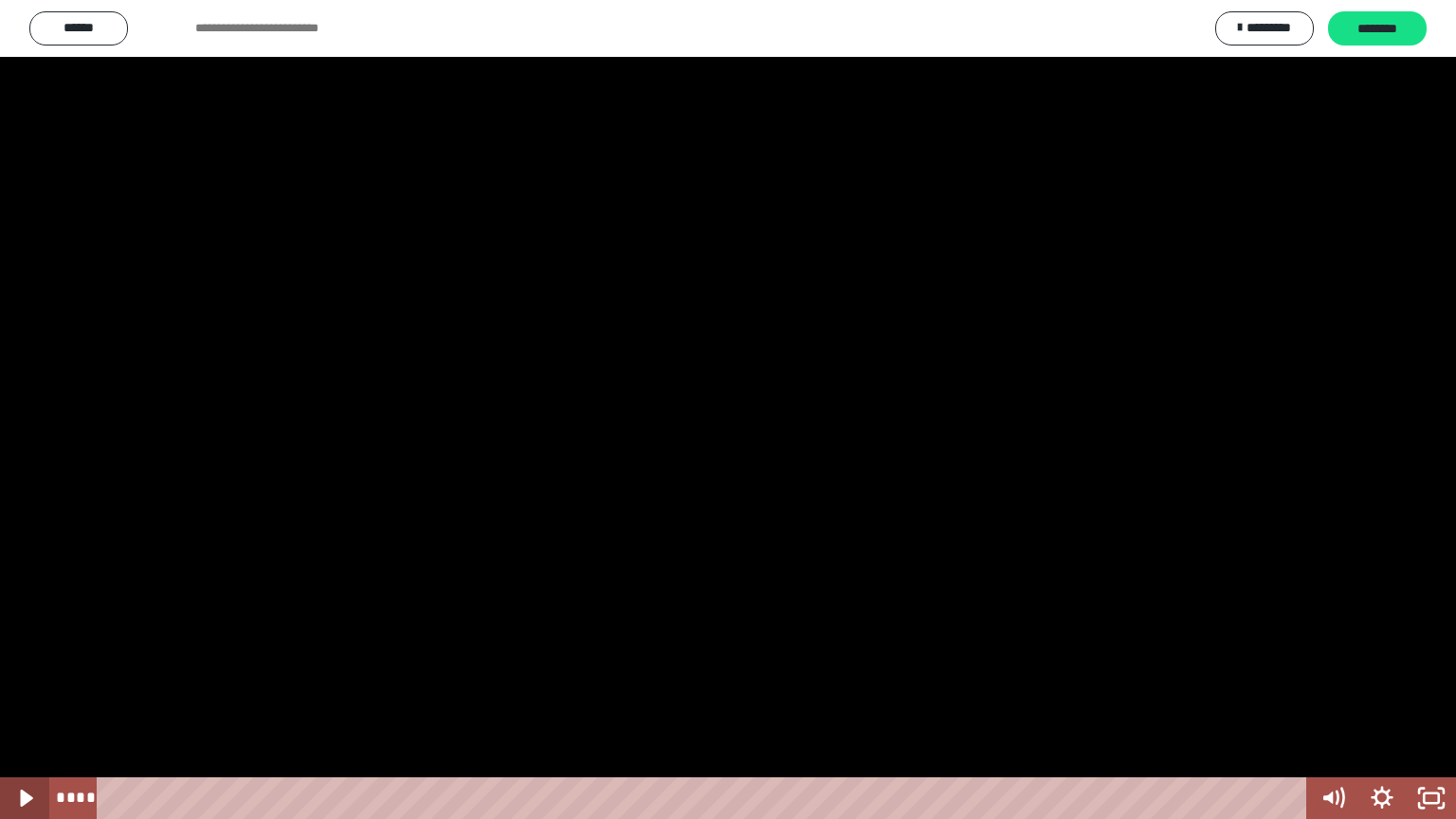 click 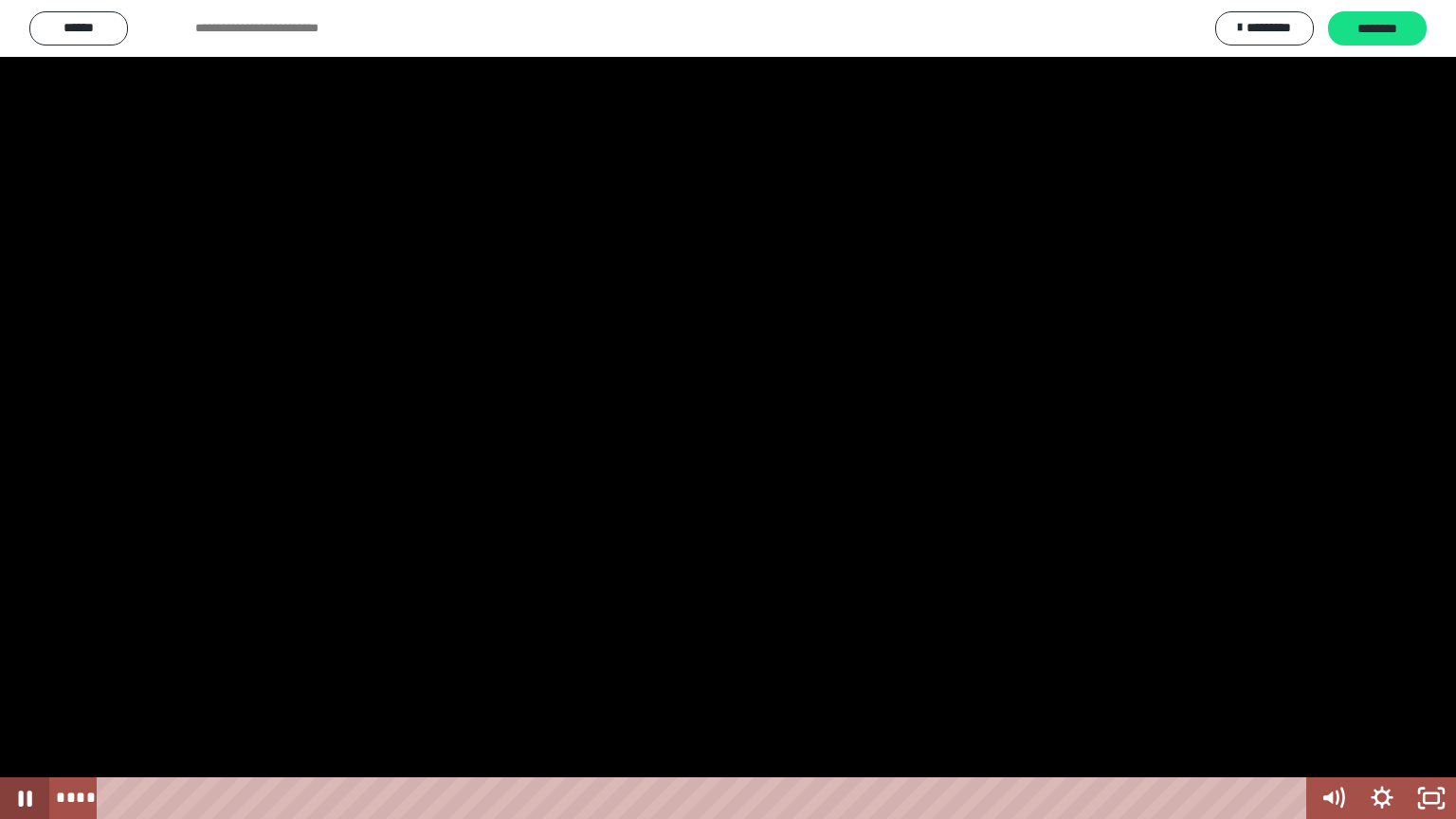 click 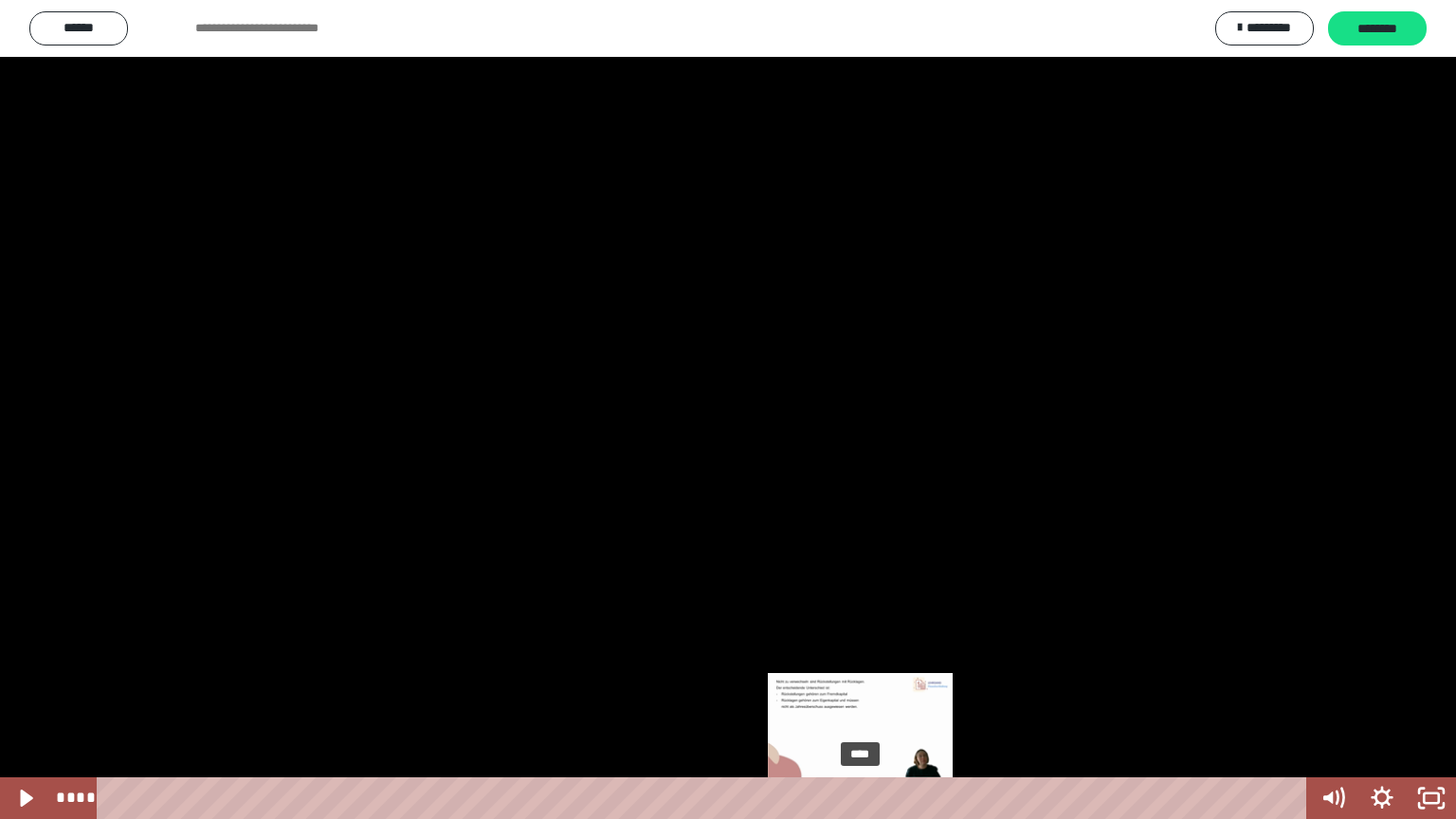 click on "****" at bounding box center [705, 798] 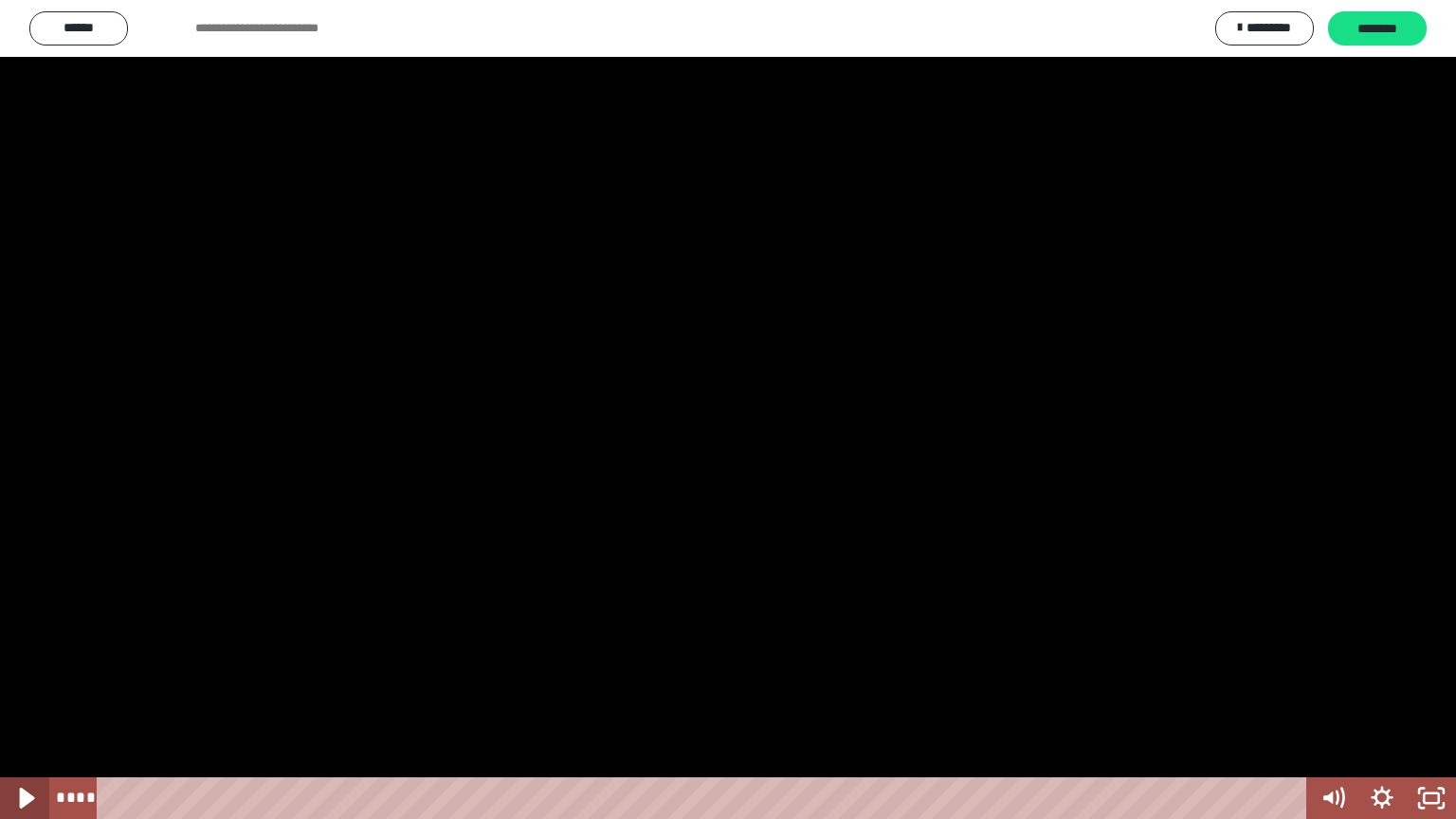 click 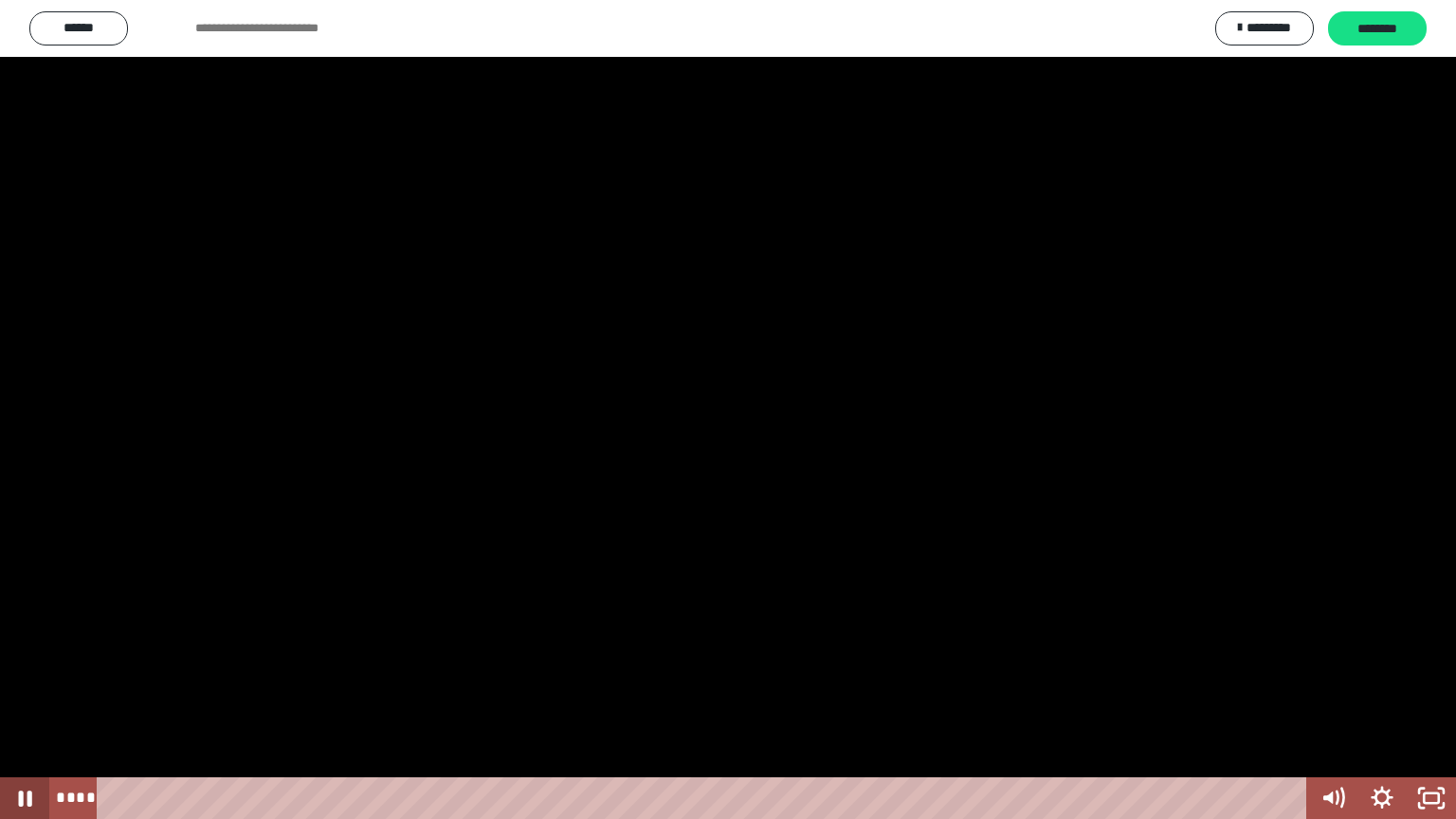 click 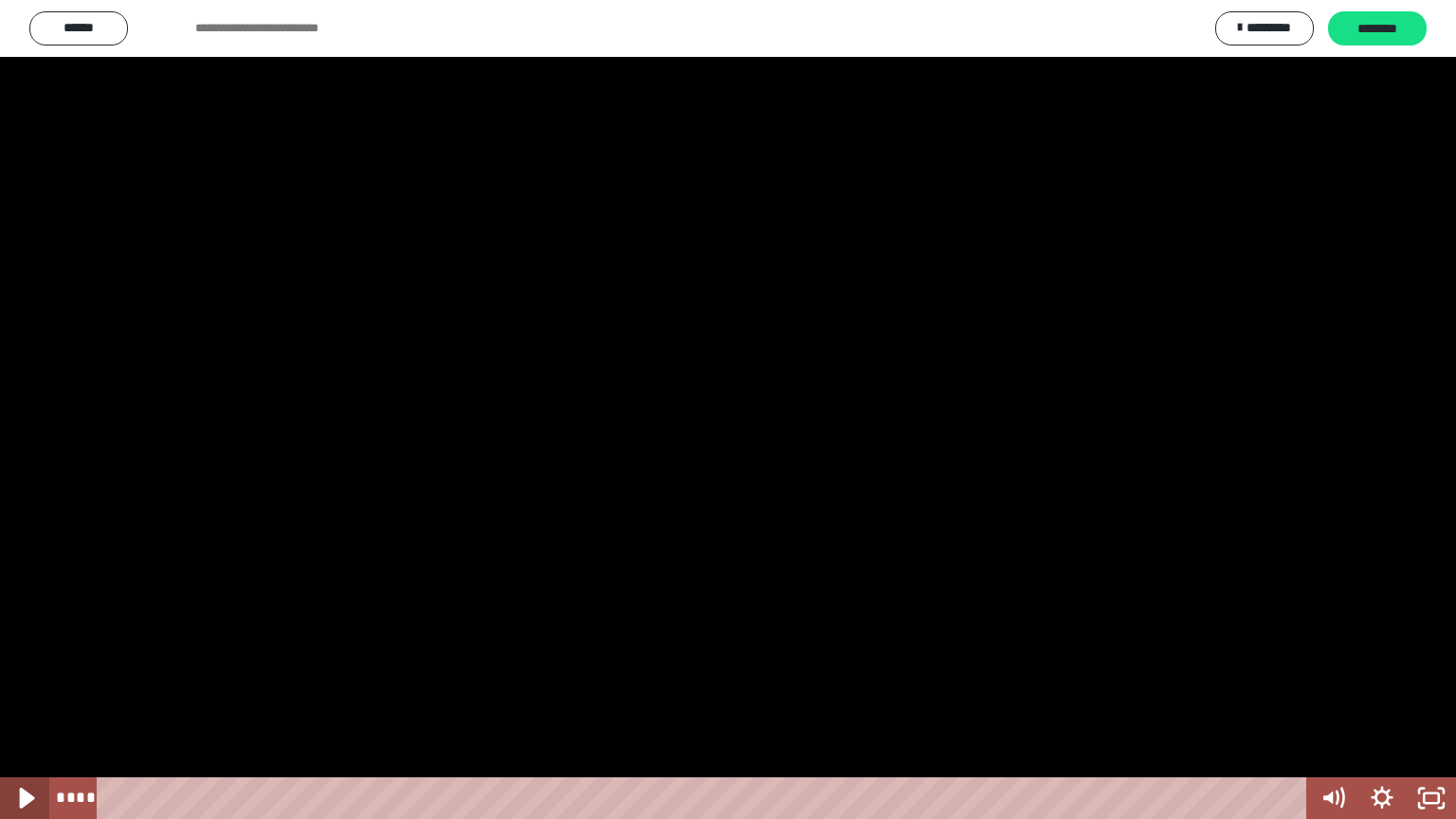 click 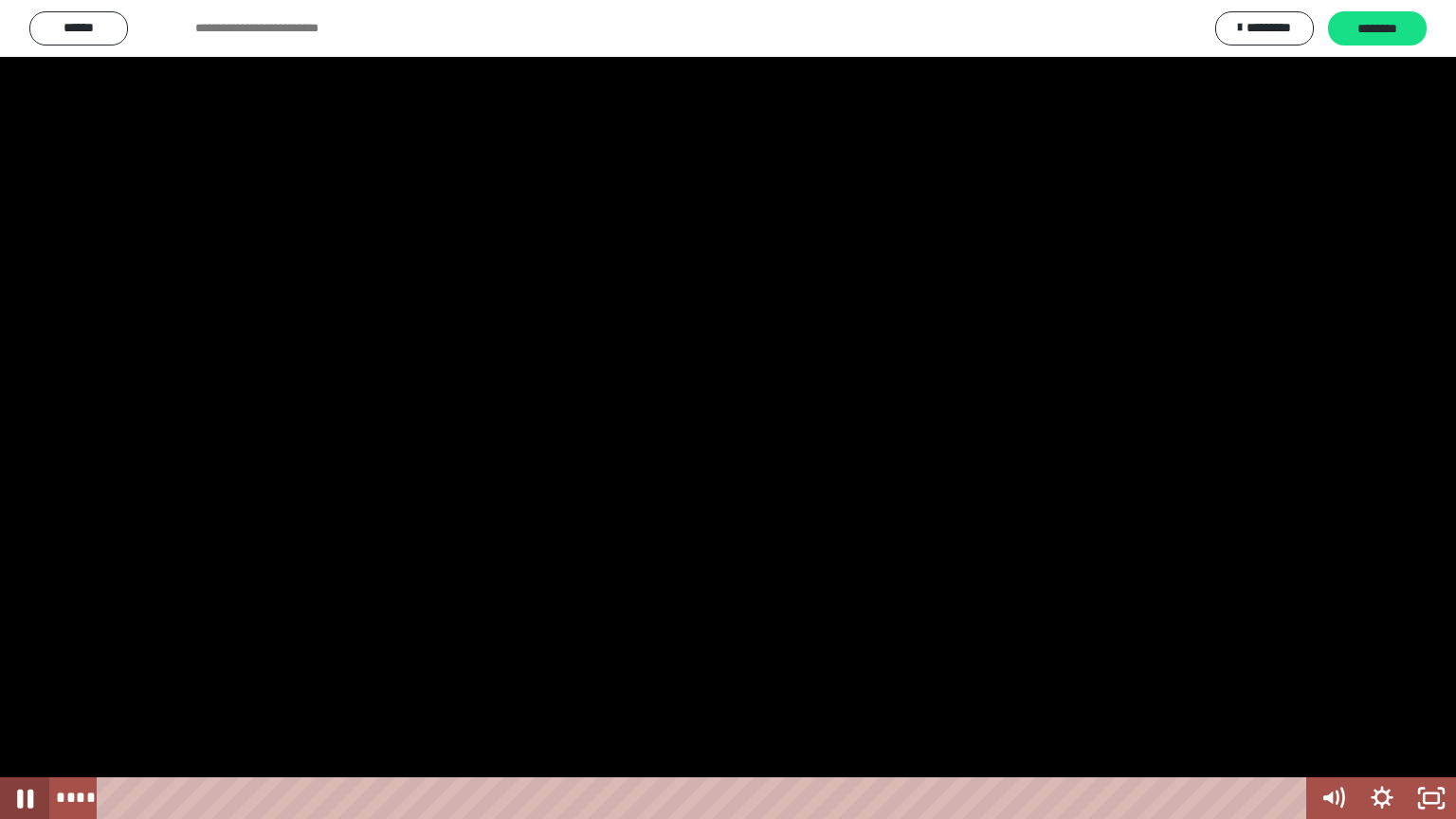 click 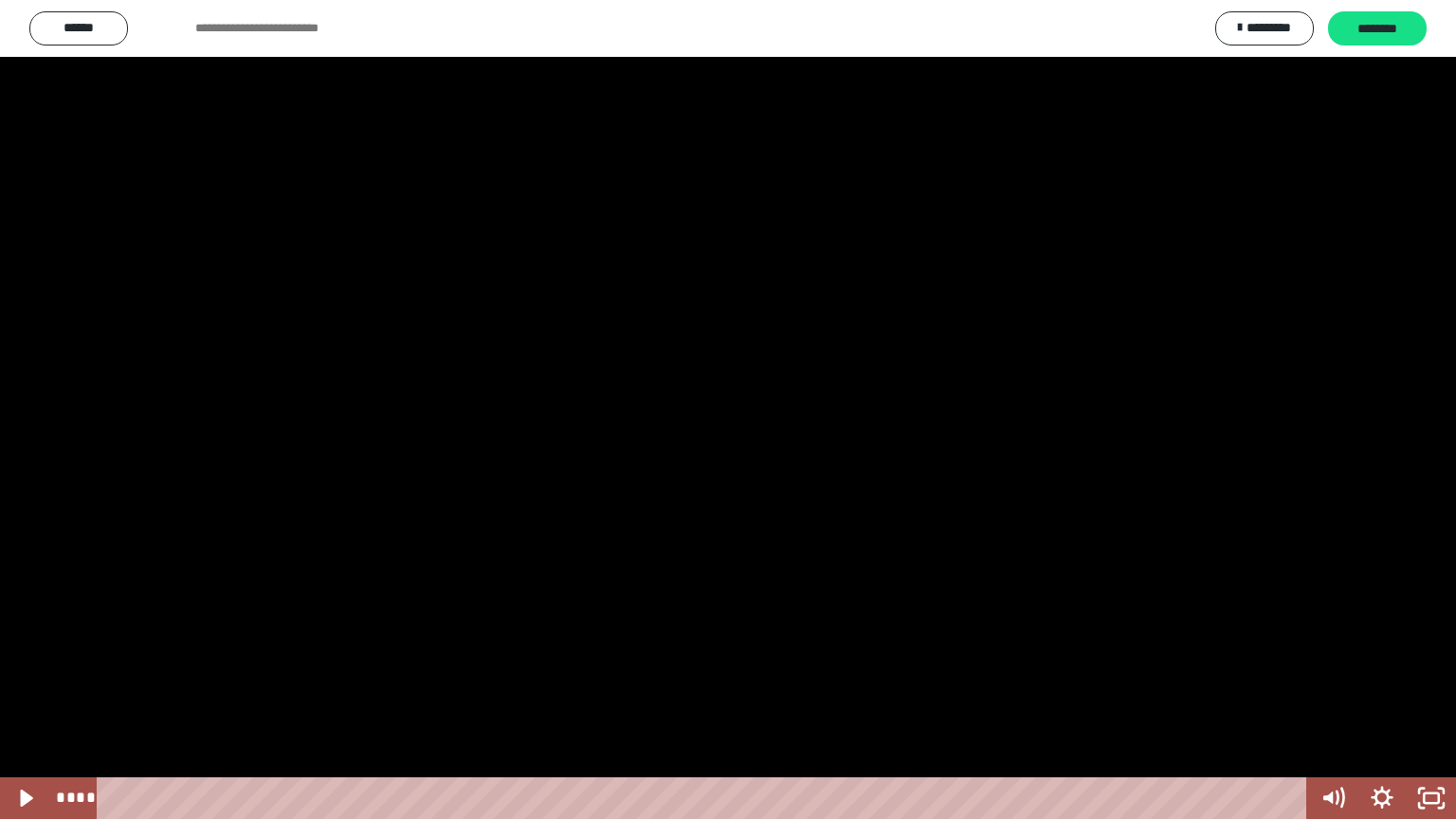 click at bounding box center [728, 410] 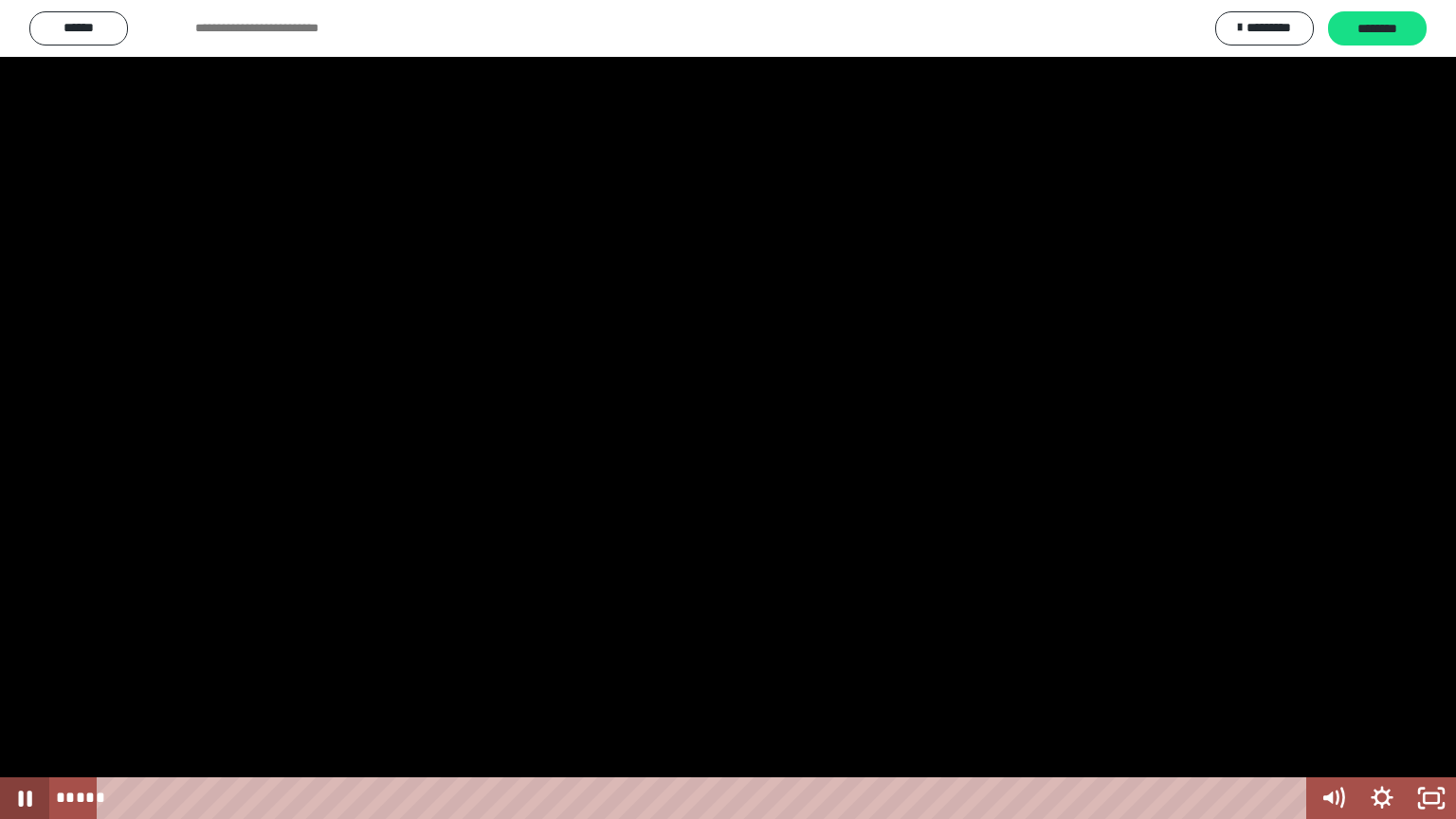 click 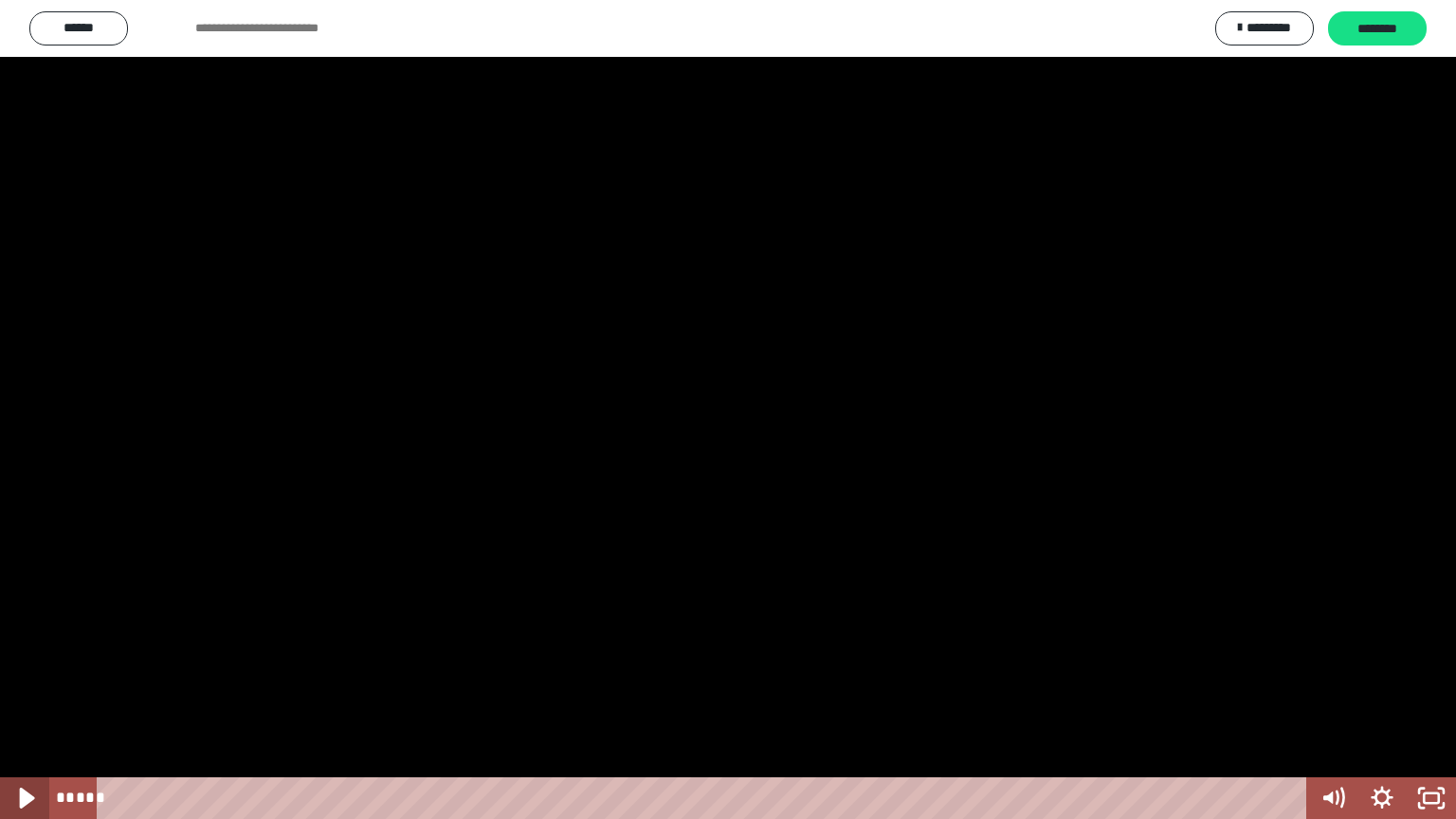click 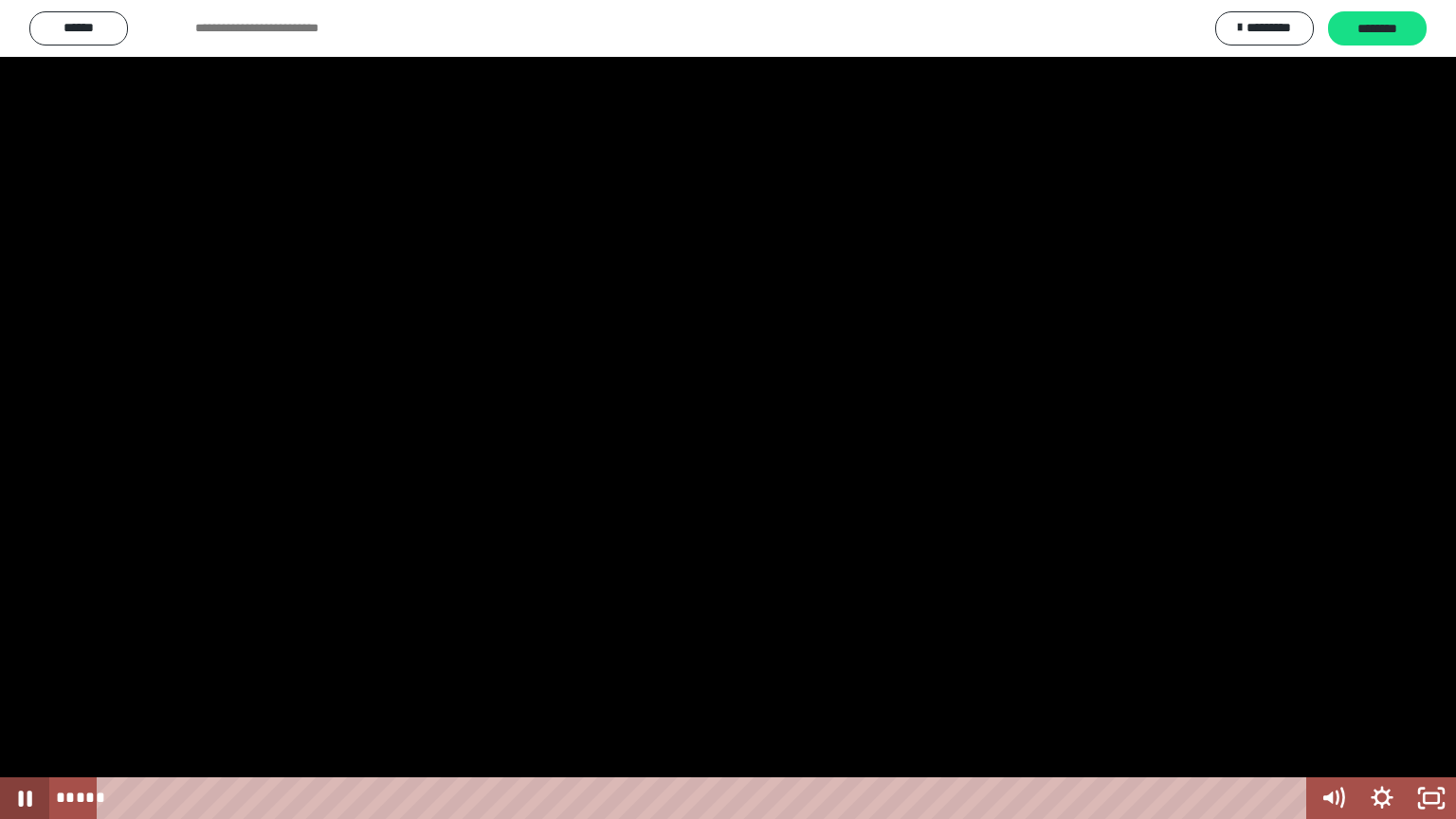 click 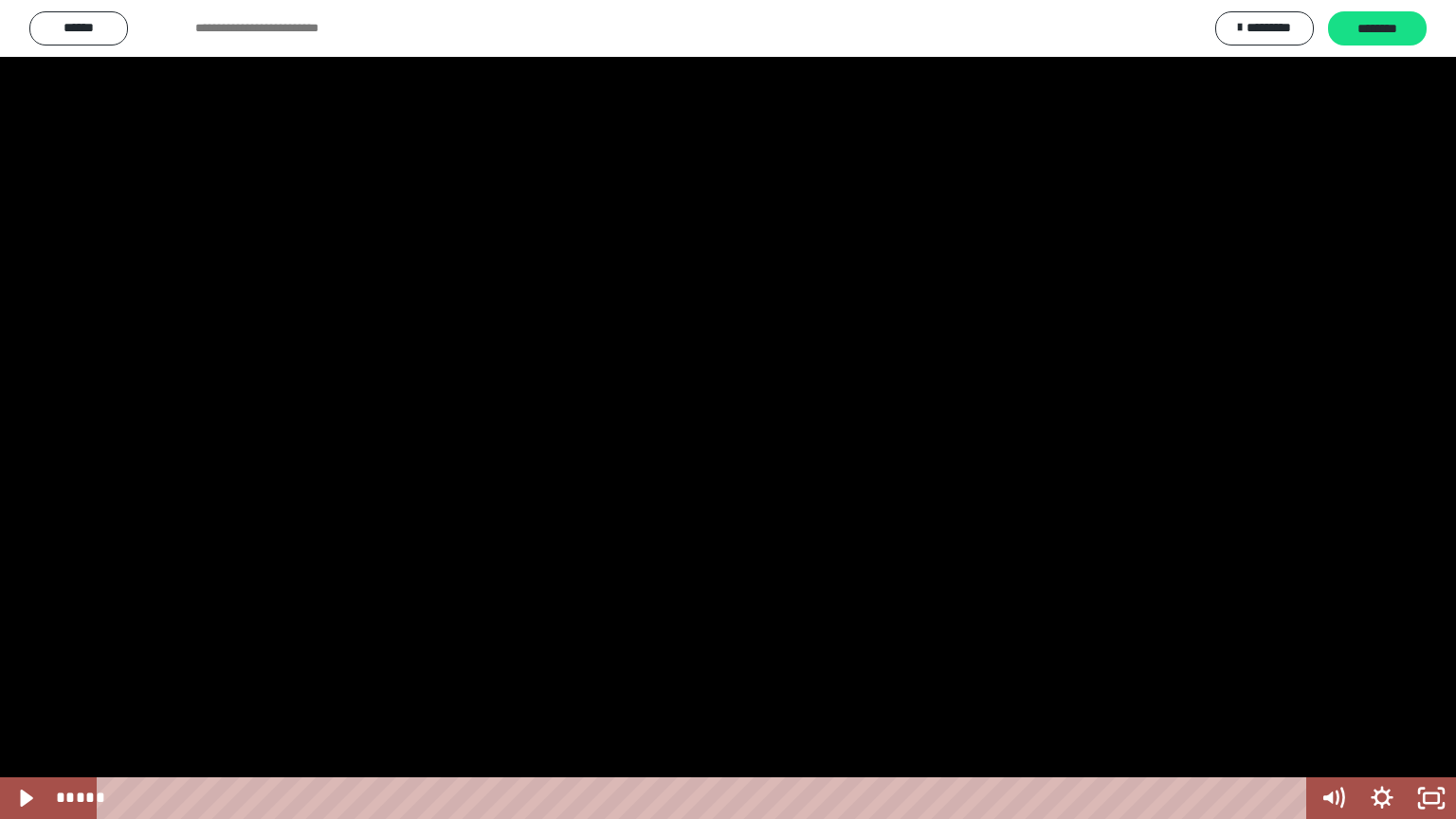 click at bounding box center [728, 410] 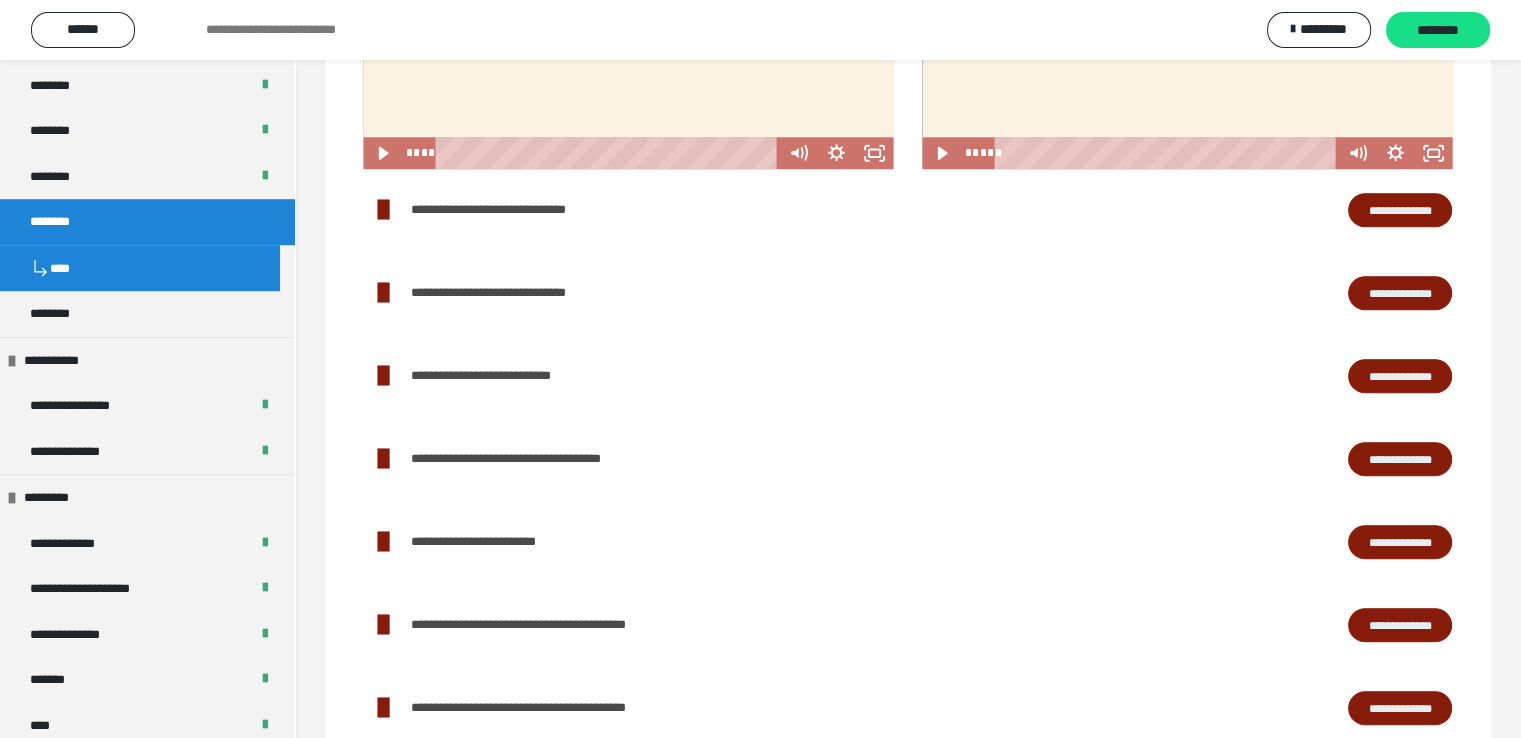 scroll, scrollTop: 2040, scrollLeft: 0, axis: vertical 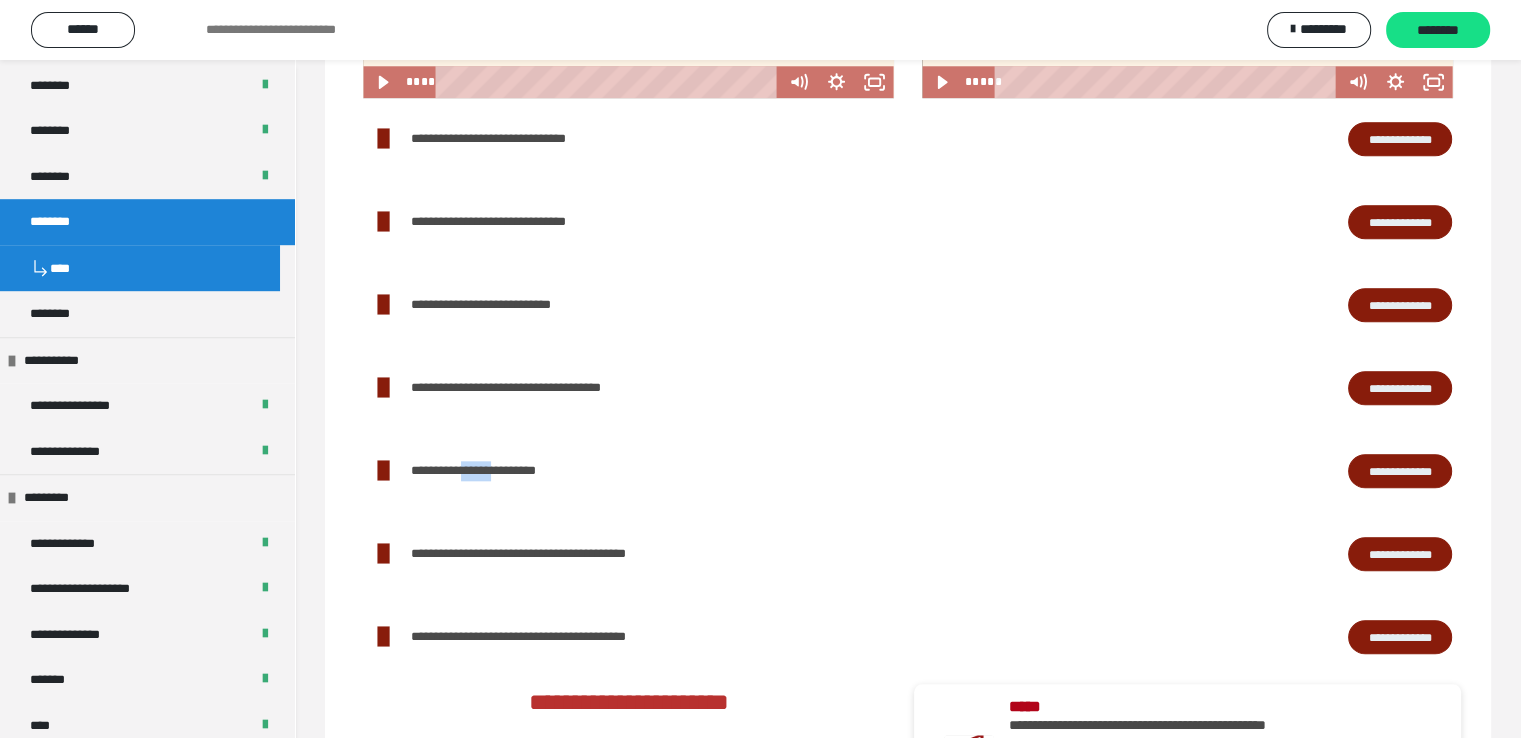 drag, startPoint x: 523, startPoint y: 503, endPoint x: 466, endPoint y: 525, distance: 61.09828 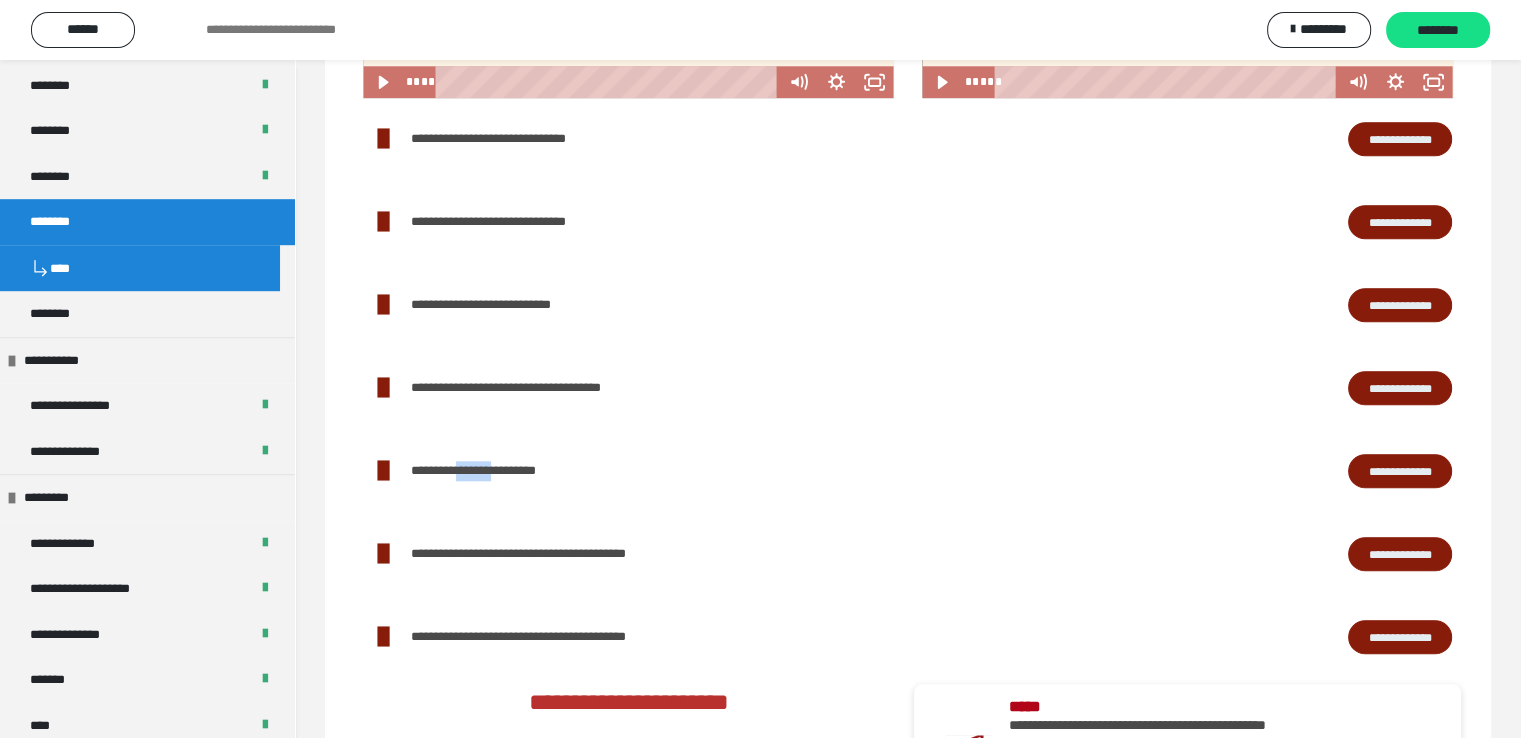 click on "**********" at bounding box center [495, 471] 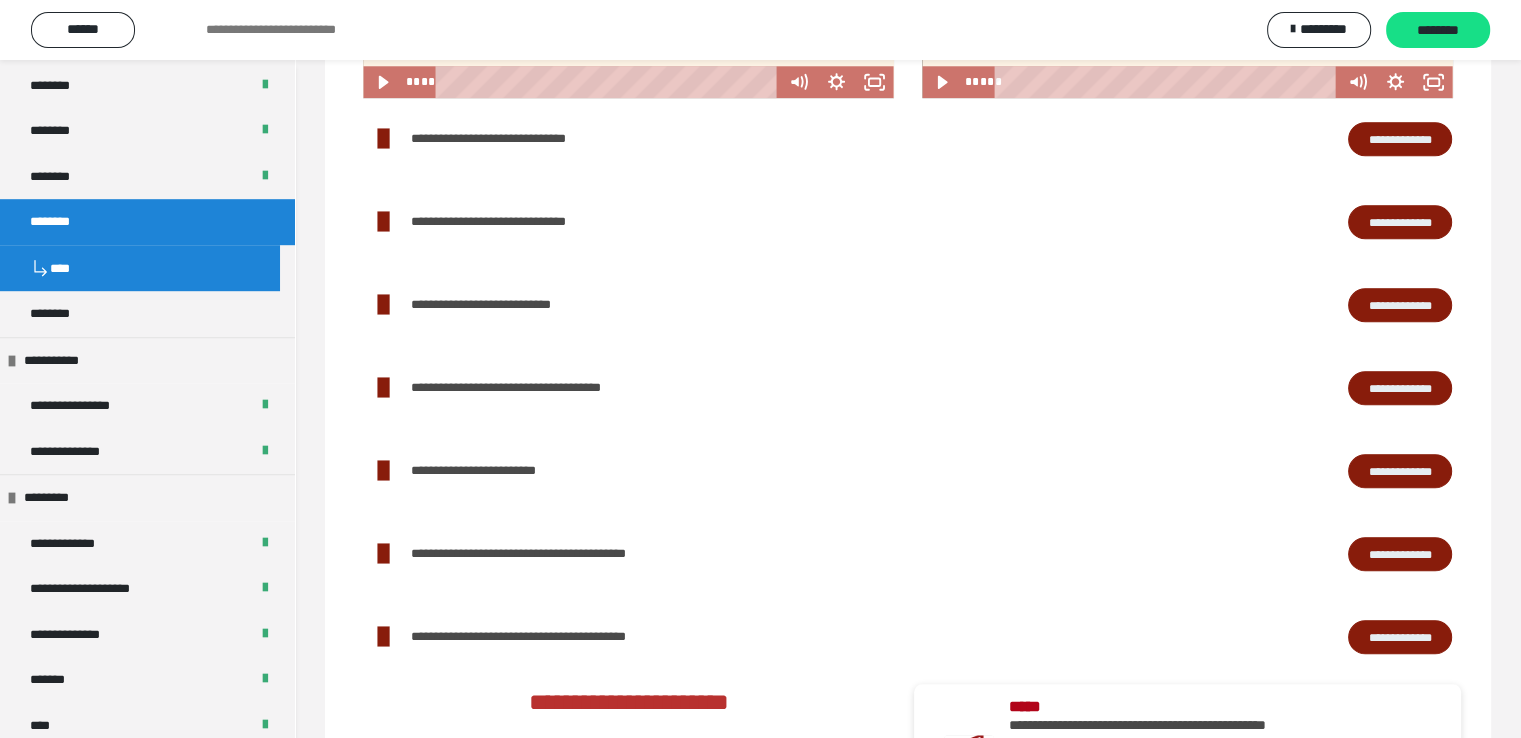 click at bounding box center [383, 471] 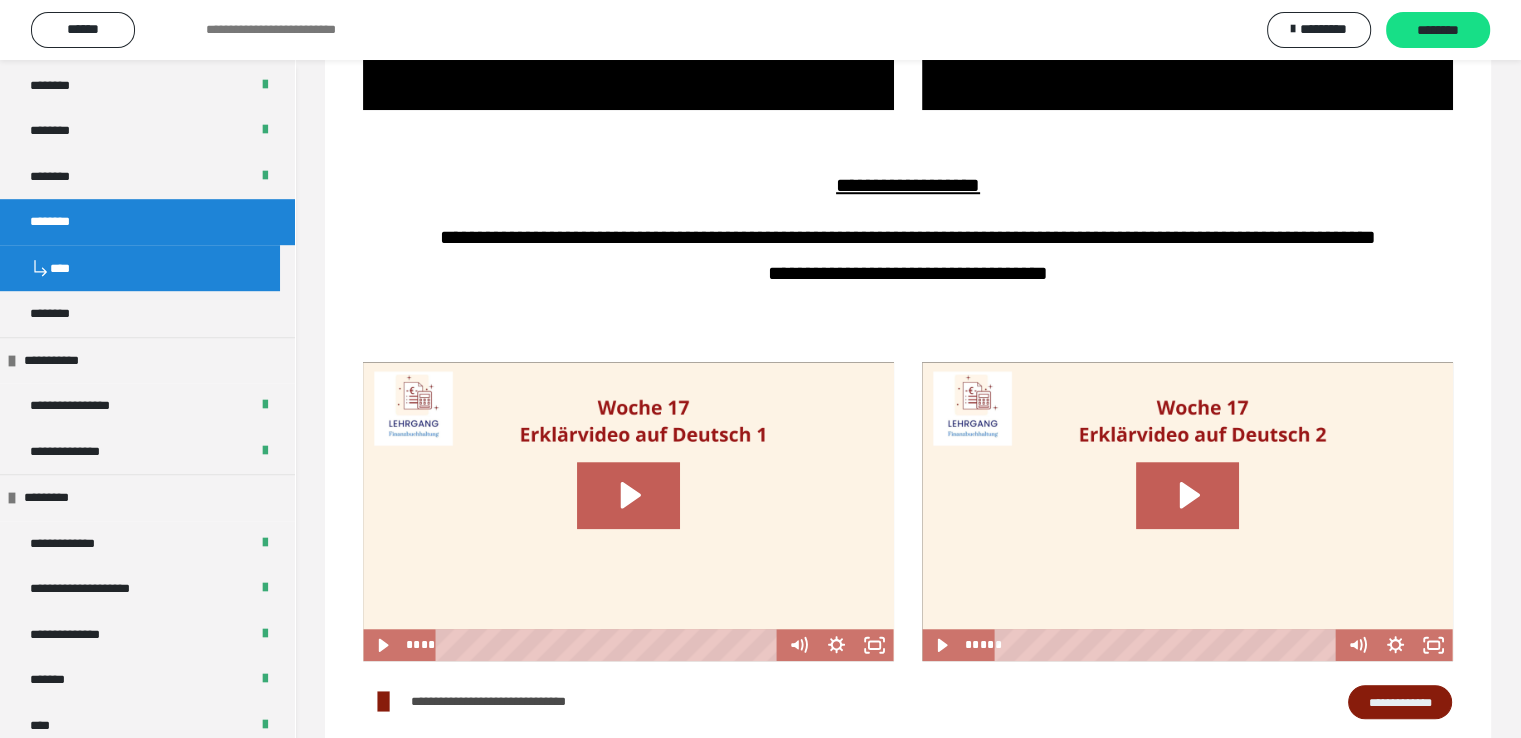 scroll, scrollTop: 1440, scrollLeft: 0, axis: vertical 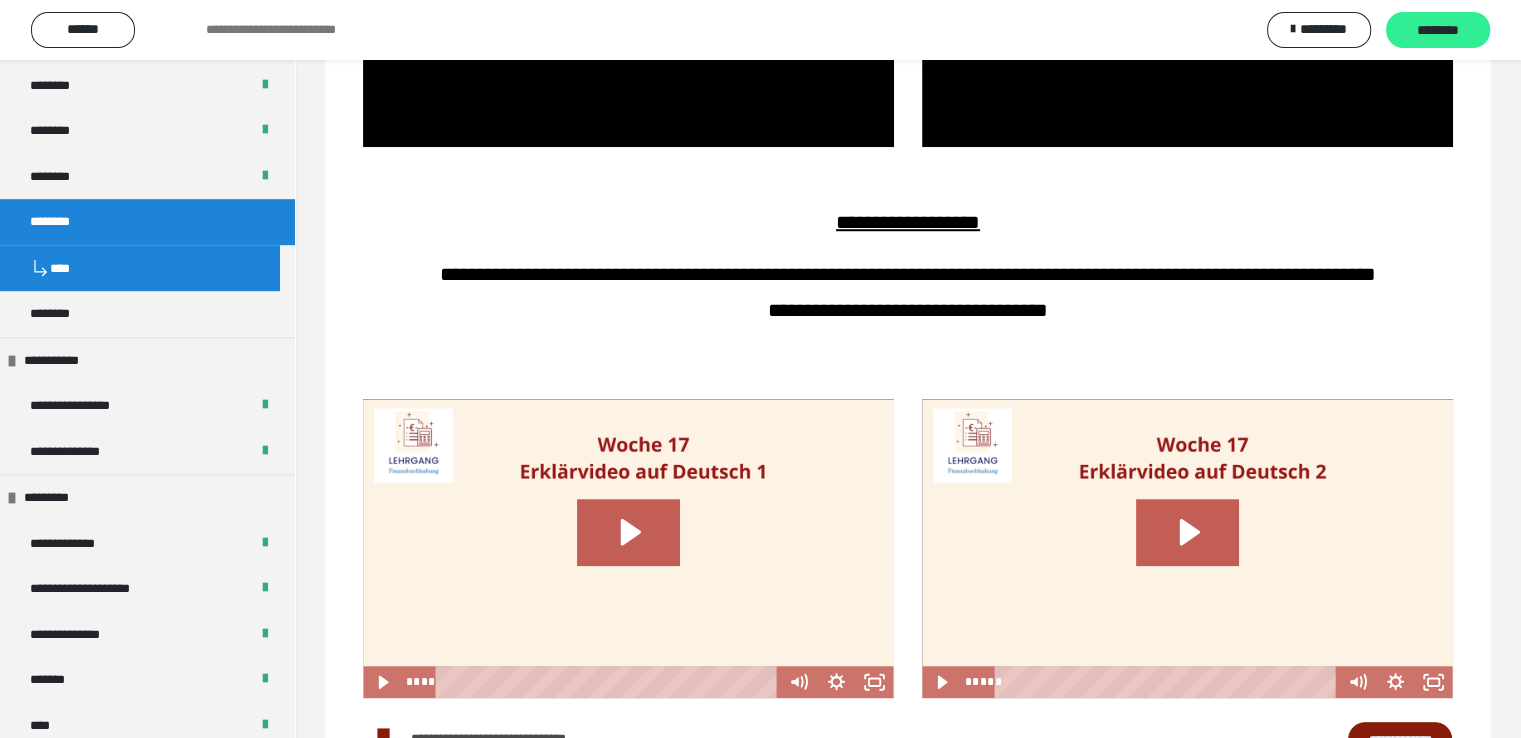 click on "********" at bounding box center [1438, 31] 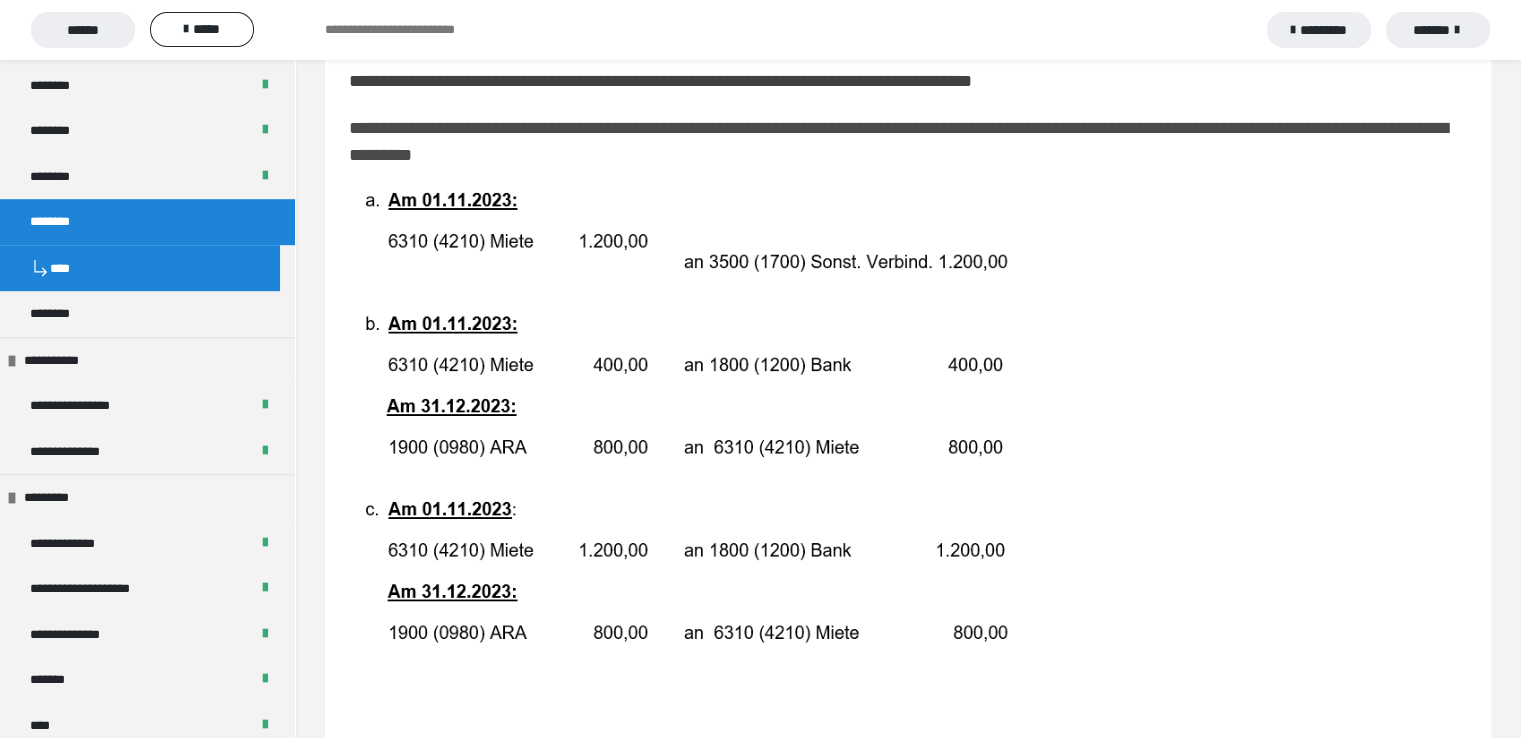 scroll, scrollTop: 280, scrollLeft: 0, axis: vertical 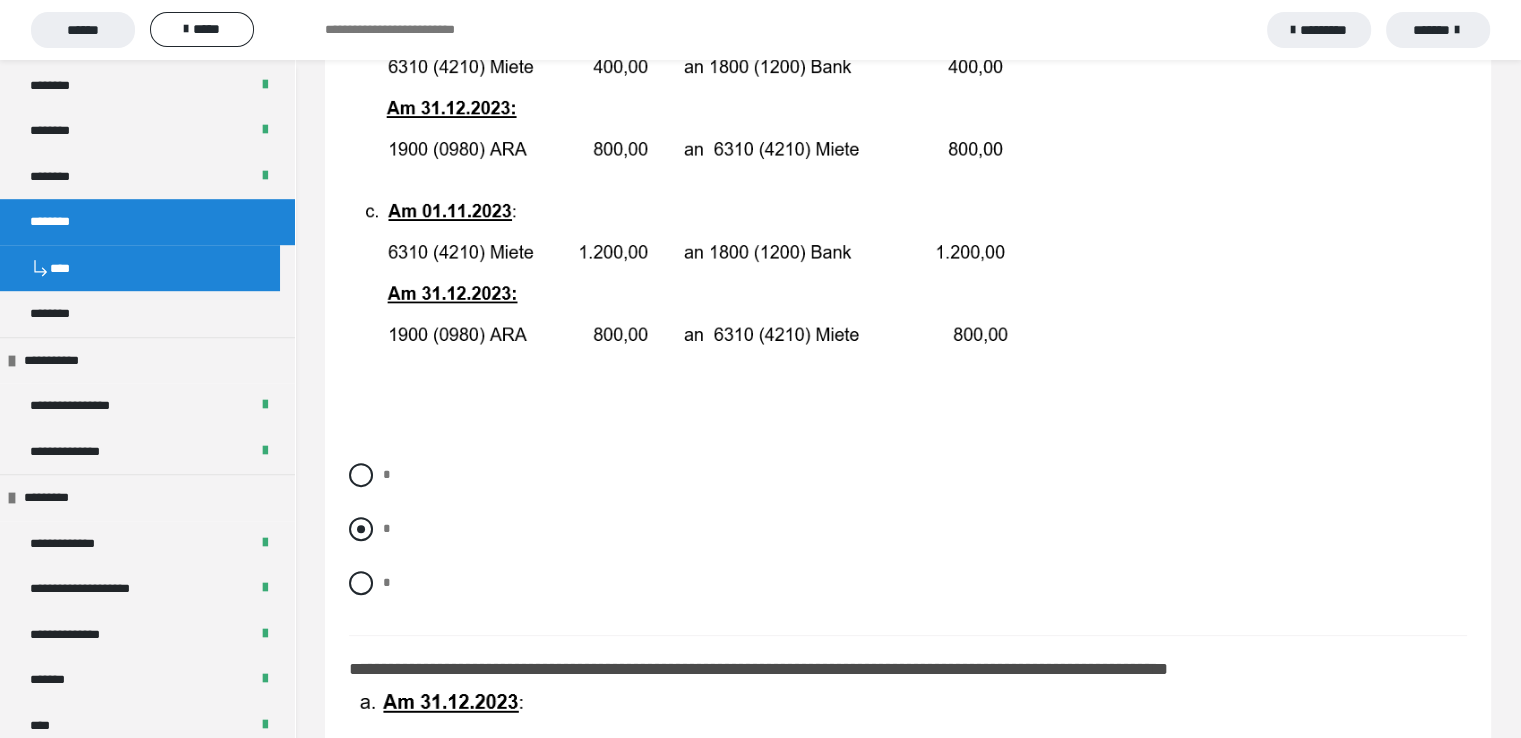 click at bounding box center (361, 529) 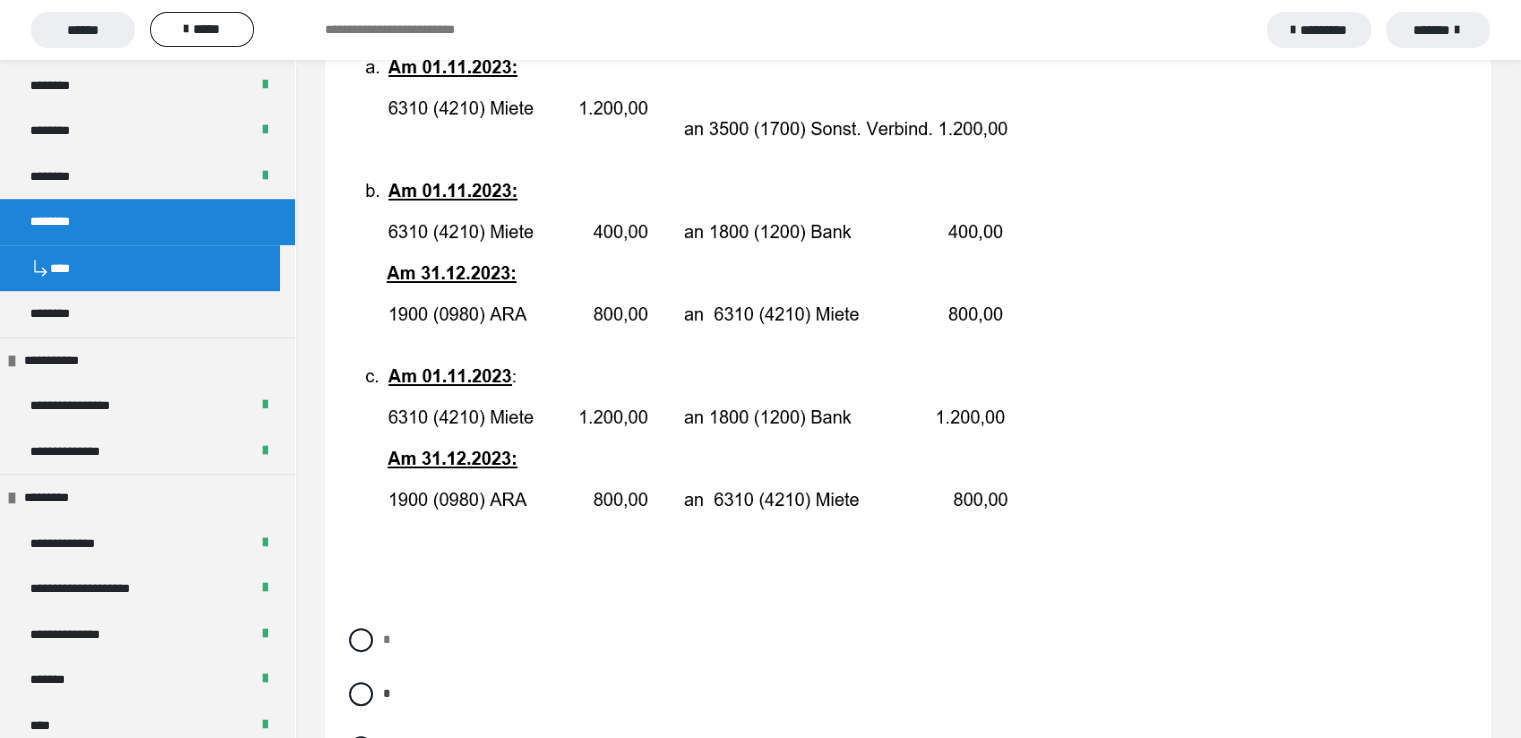 scroll, scrollTop: 360, scrollLeft: 0, axis: vertical 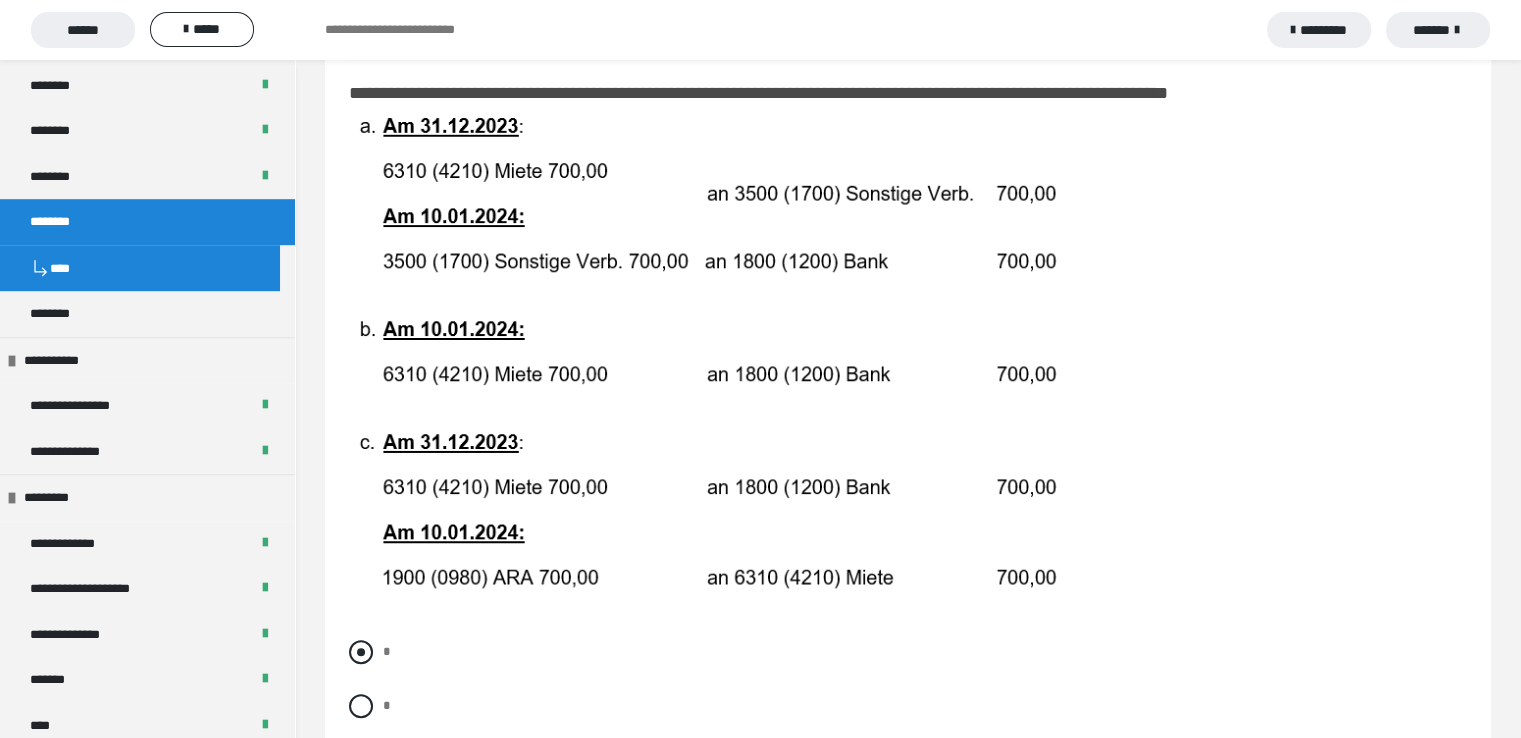 click on "*" at bounding box center [908, 652] 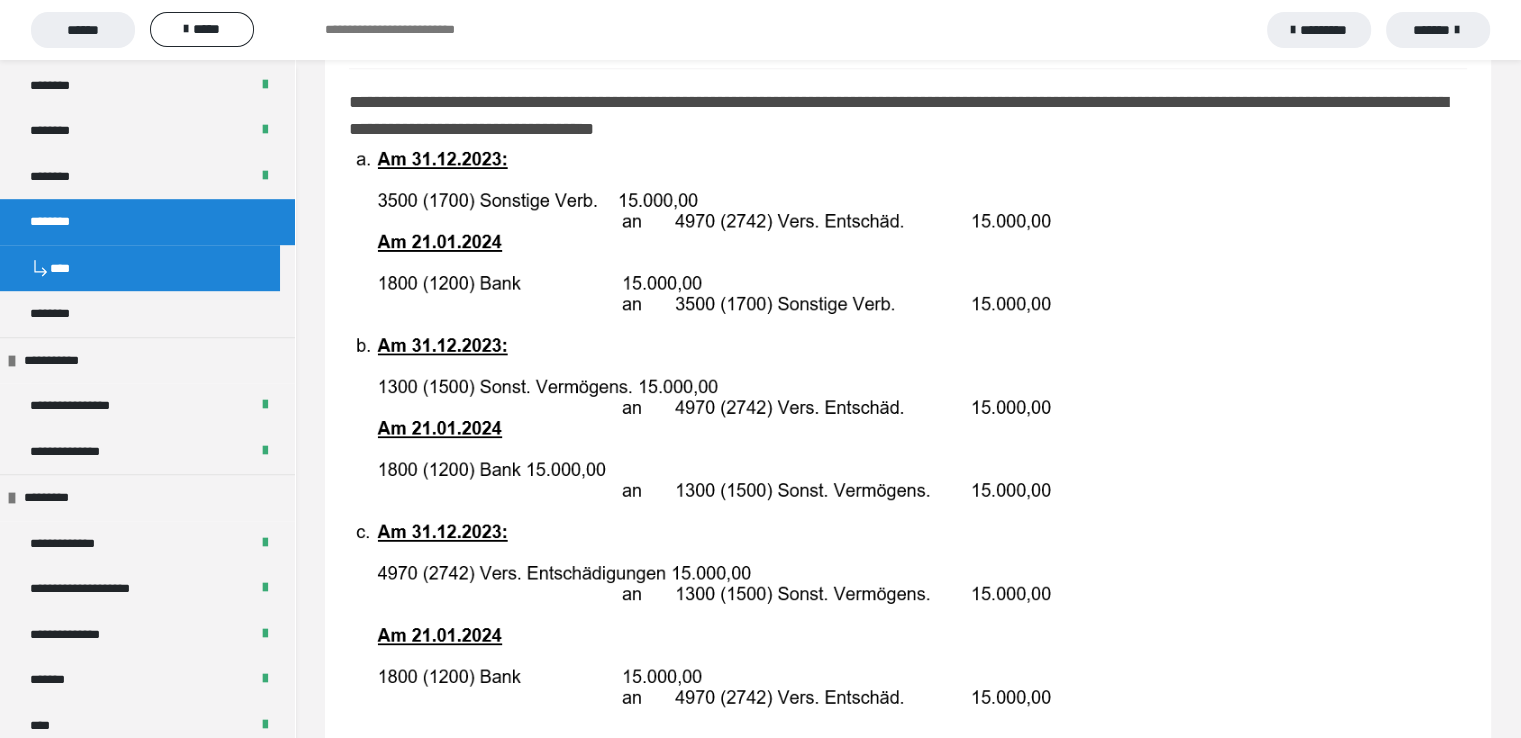 scroll, scrollTop: 1896, scrollLeft: 0, axis: vertical 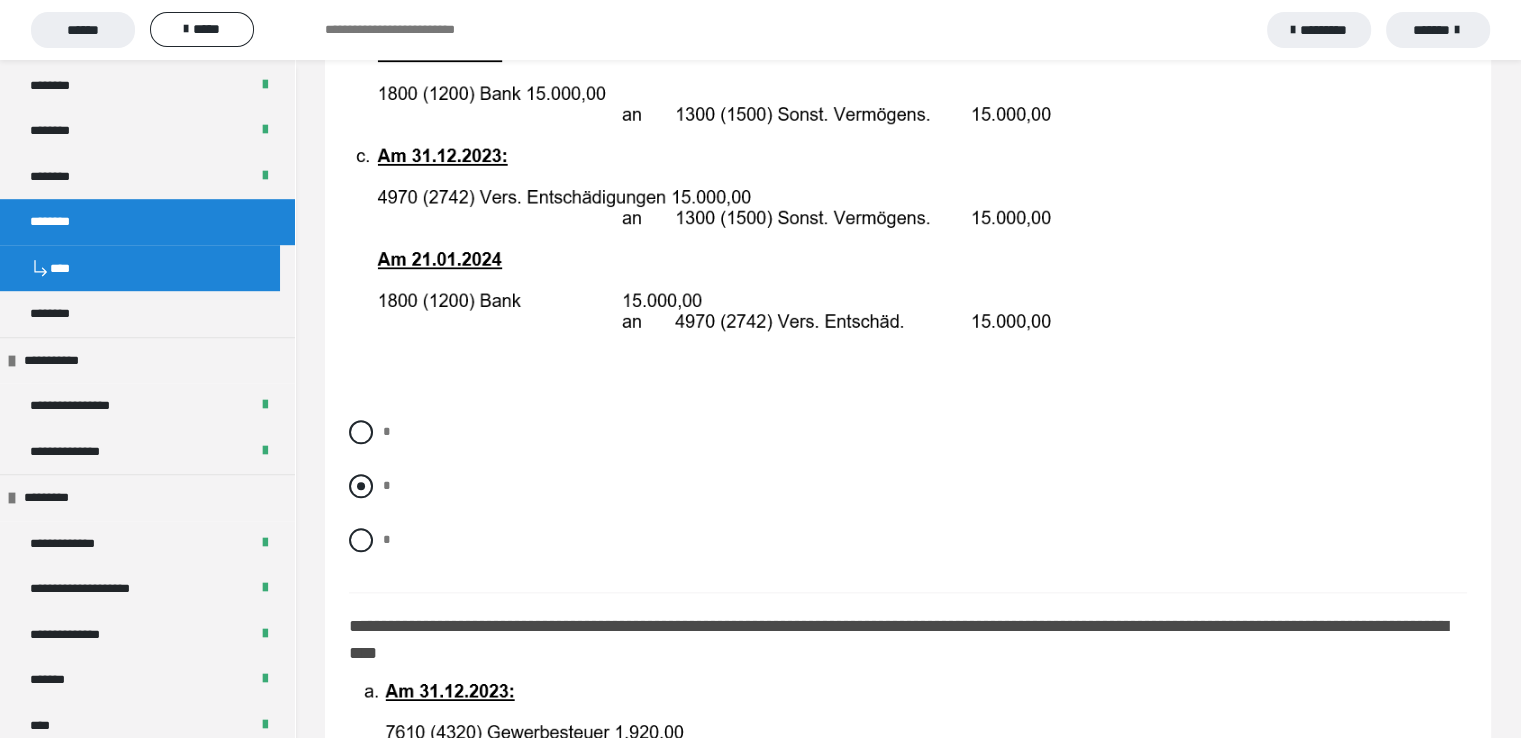 click at bounding box center (361, 486) 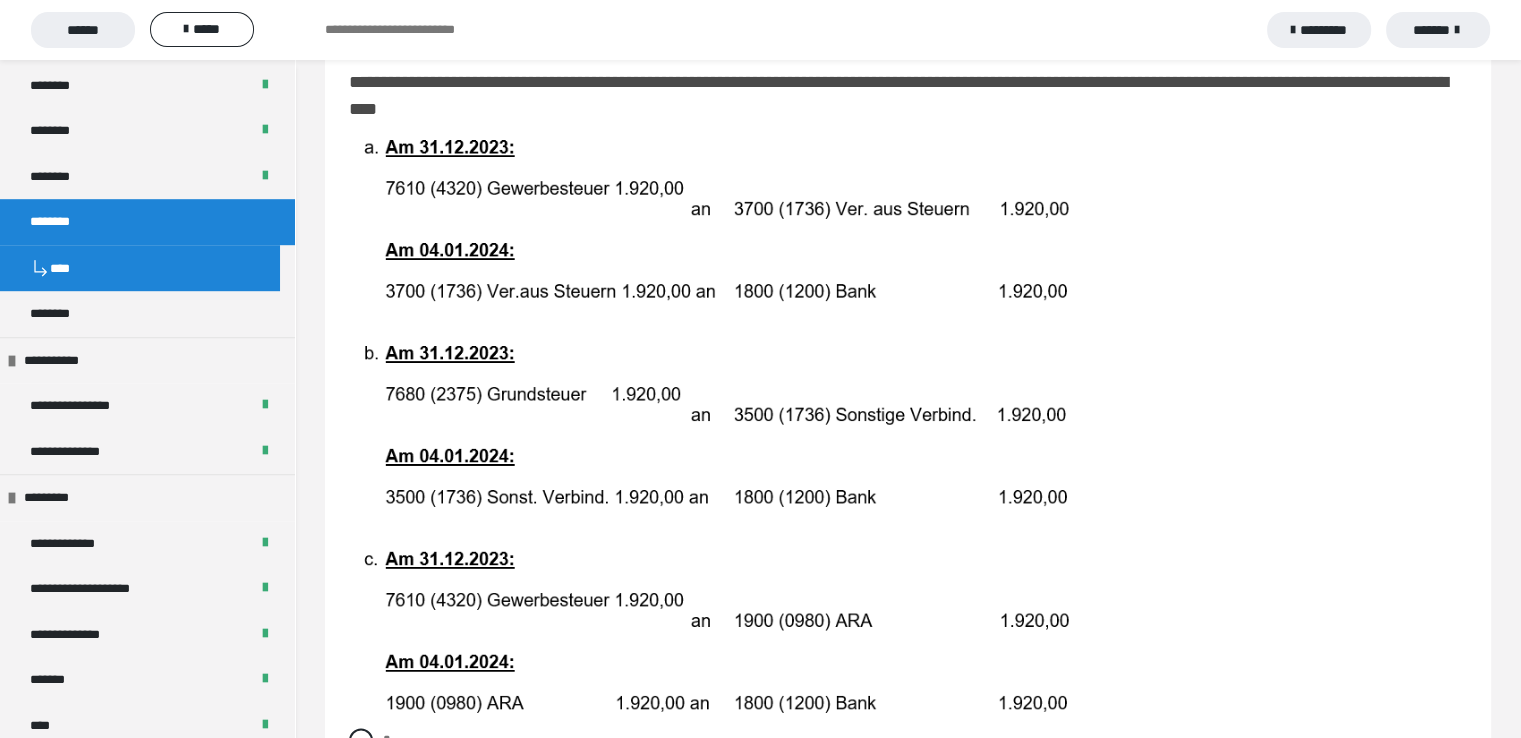 scroll, scrollTop: 2816, scrollLeft: 0, axis: vertical 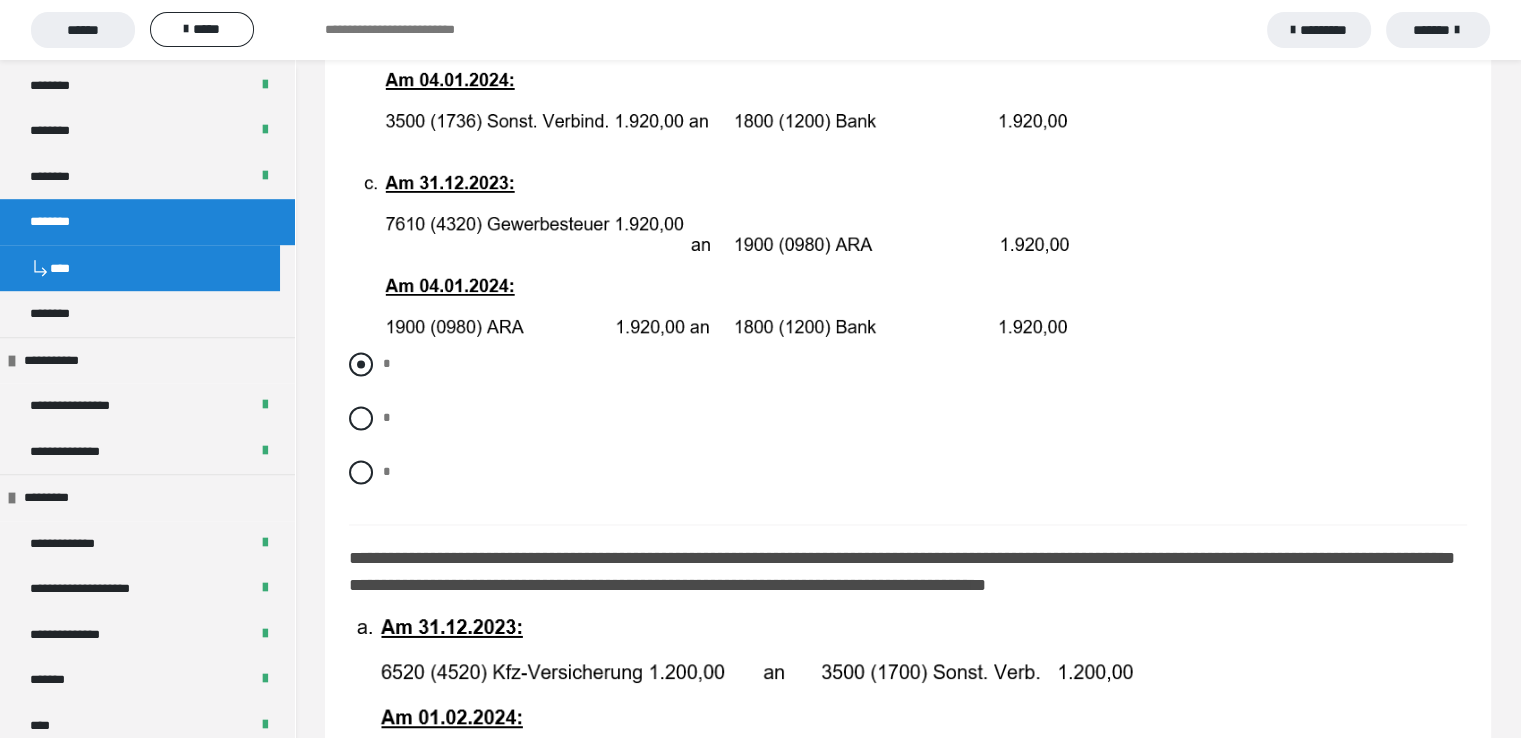 click at bounding box center (361, 364) 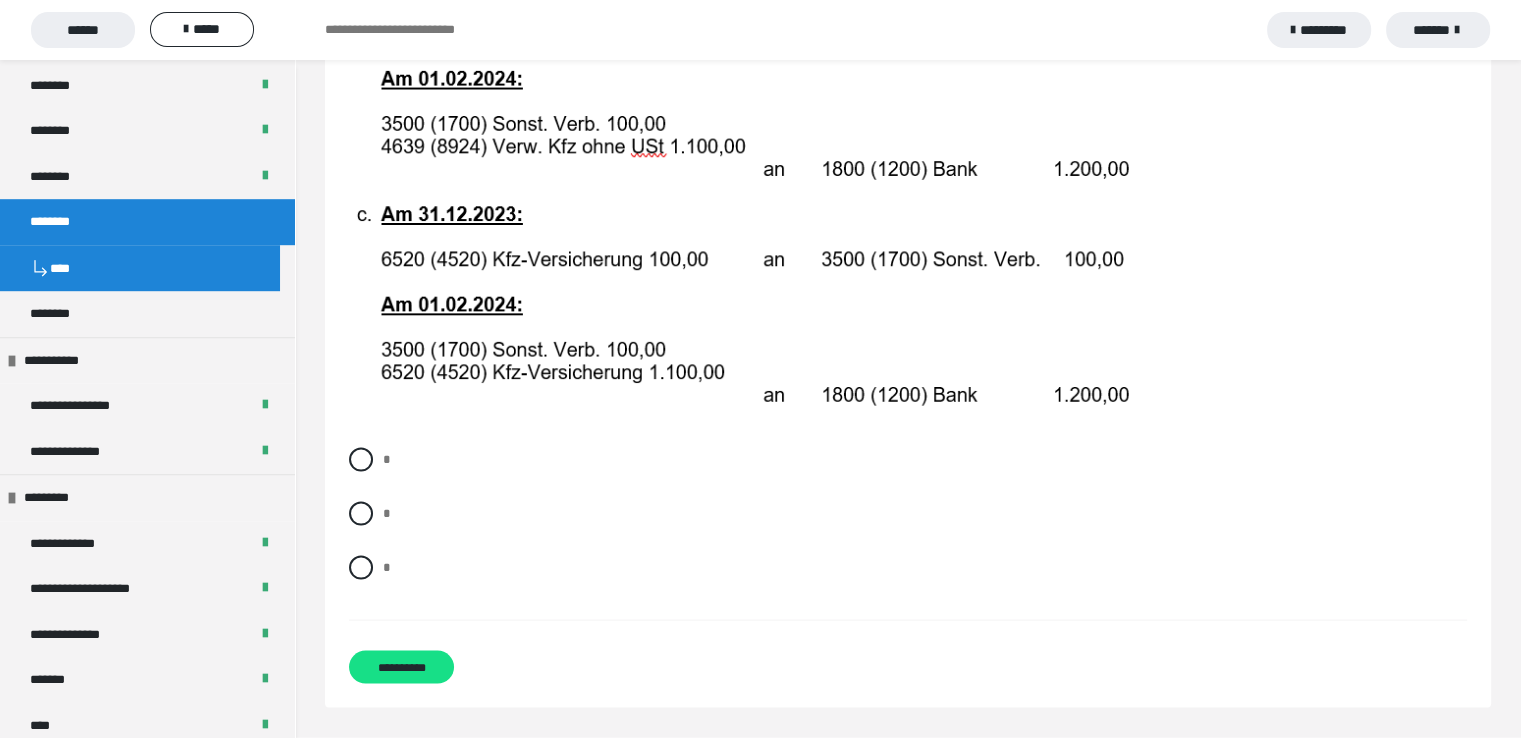 scroll, scrollTop: 4032, scrollLeft: 0, axis: vertical 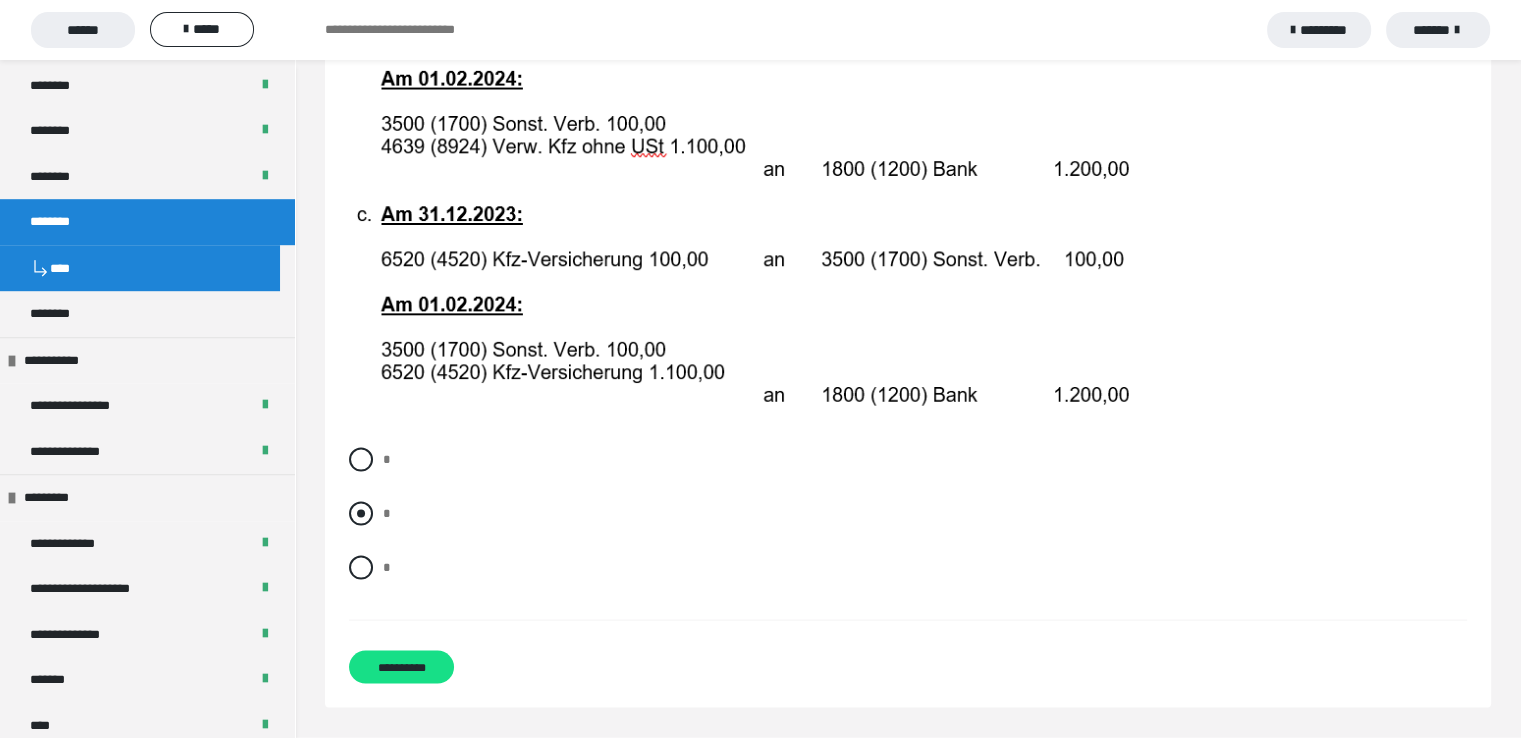 click at bounding box center [361, 514] 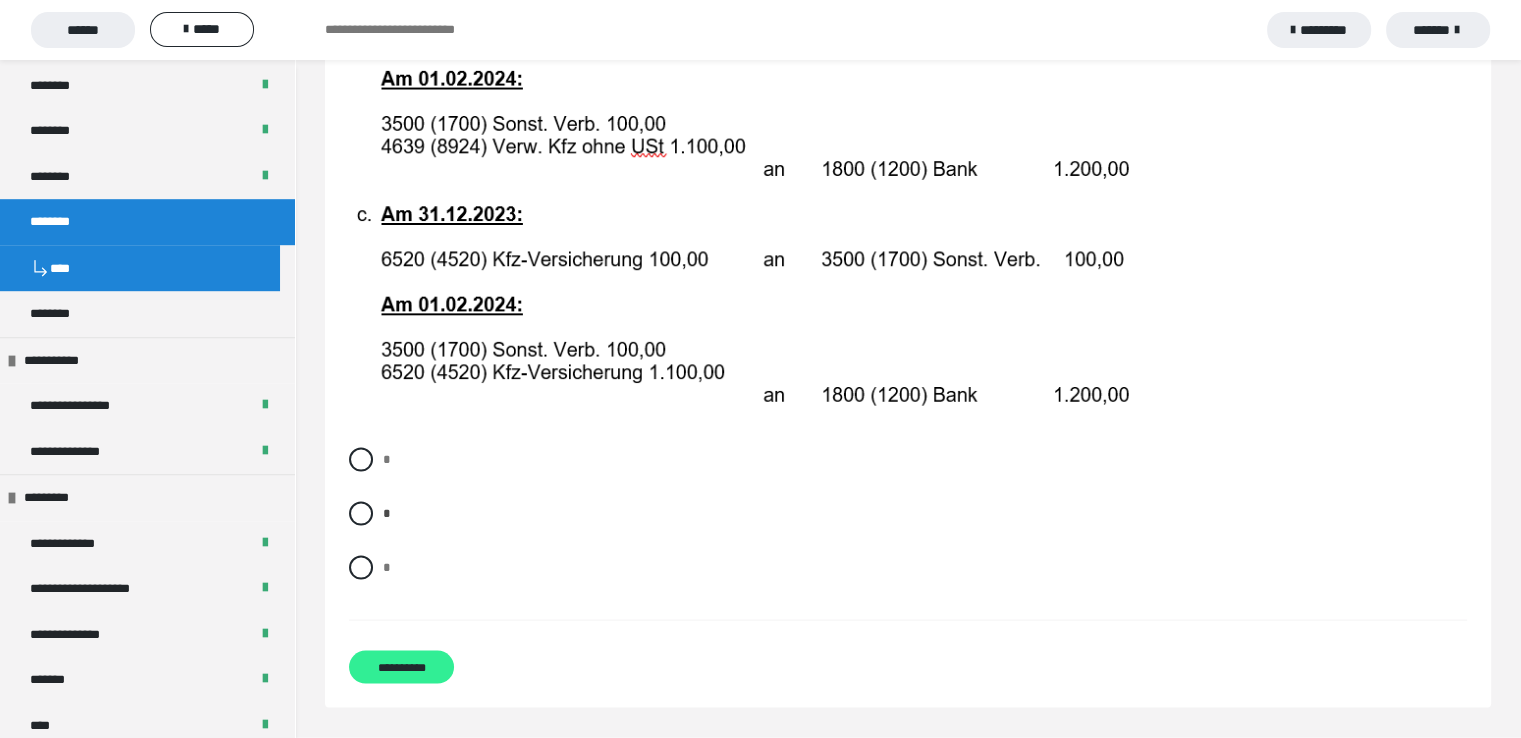 click on "**********" at bounding box center (401, 667) 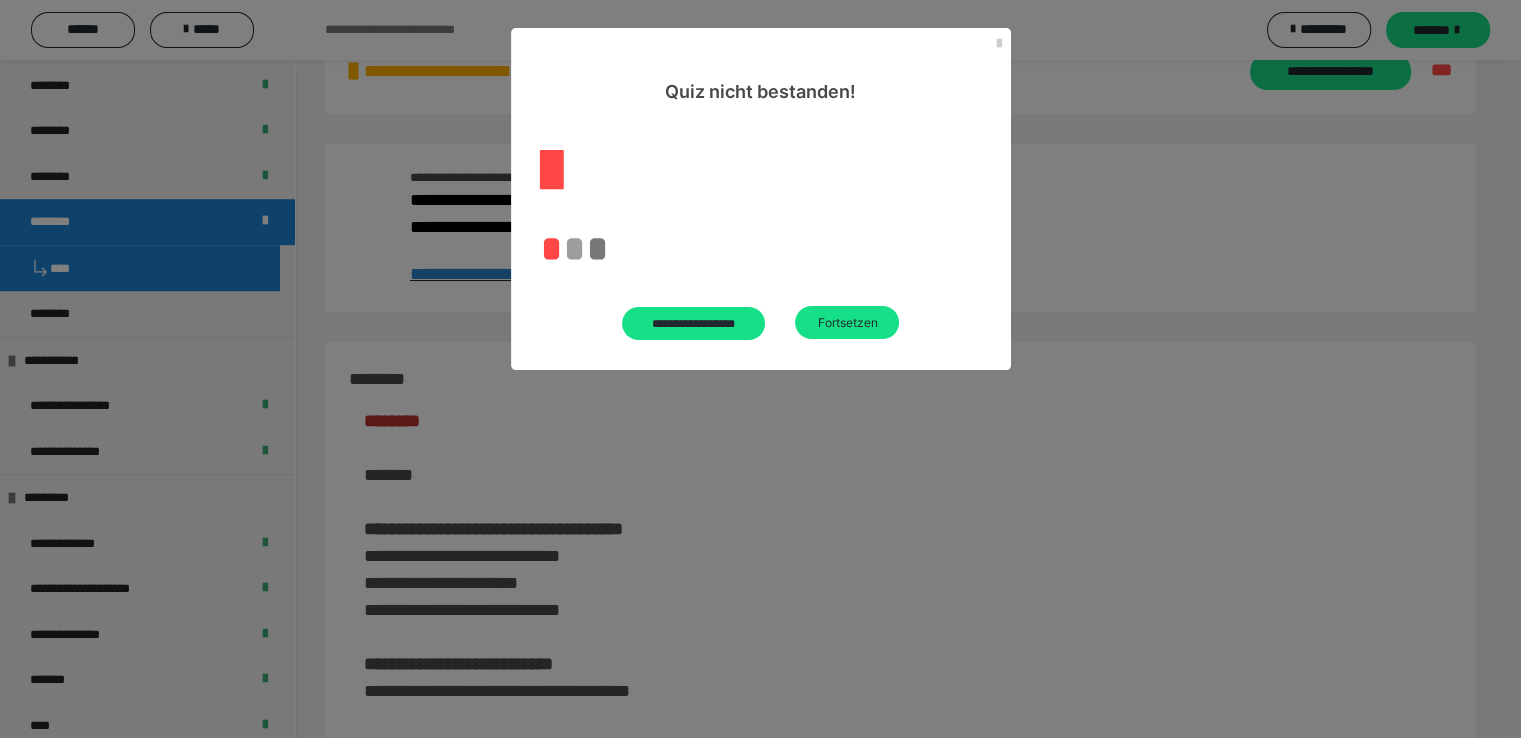 scroll, scrollTop: 3415, scrollLeft: 0, axis: vertical 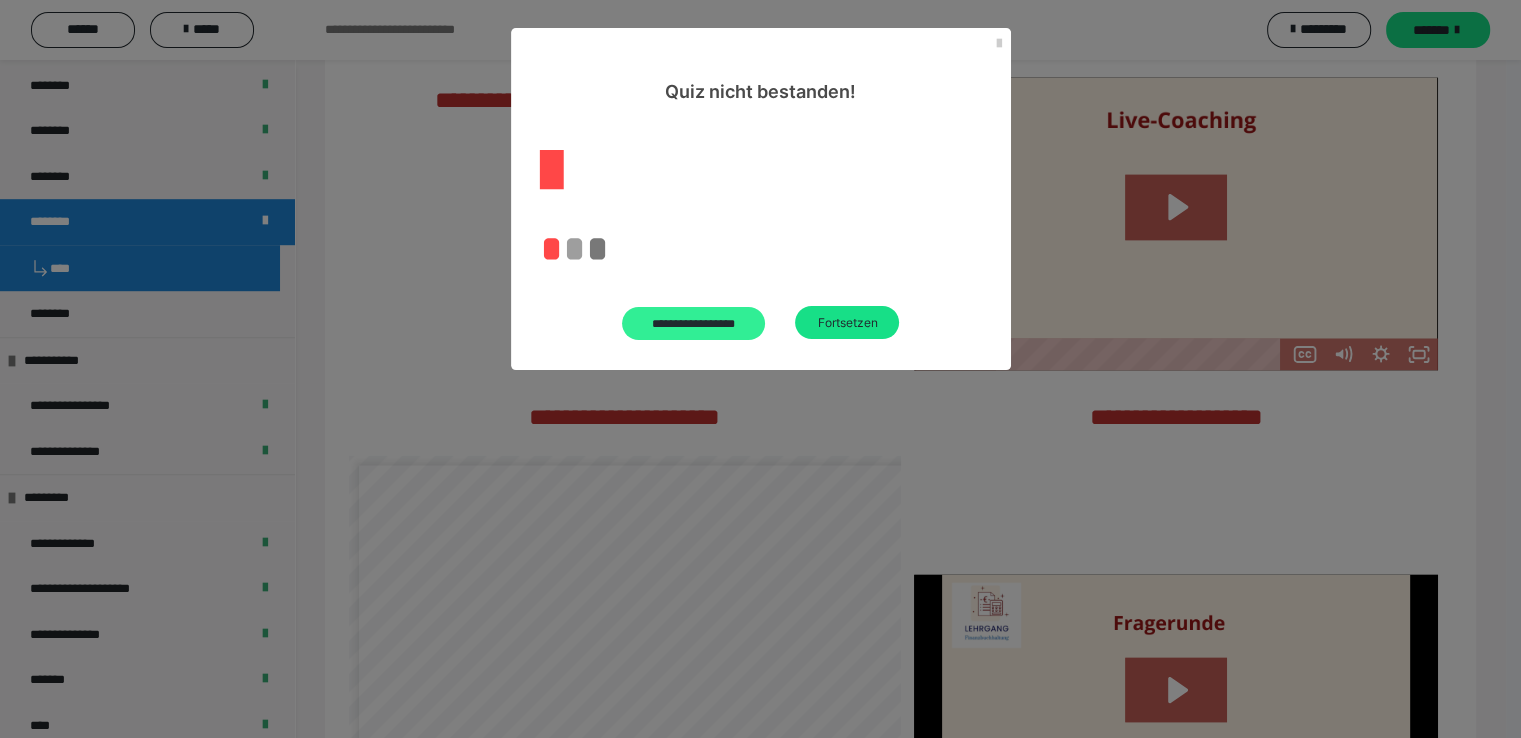 click on "**********" at bounding box center (694, 323) 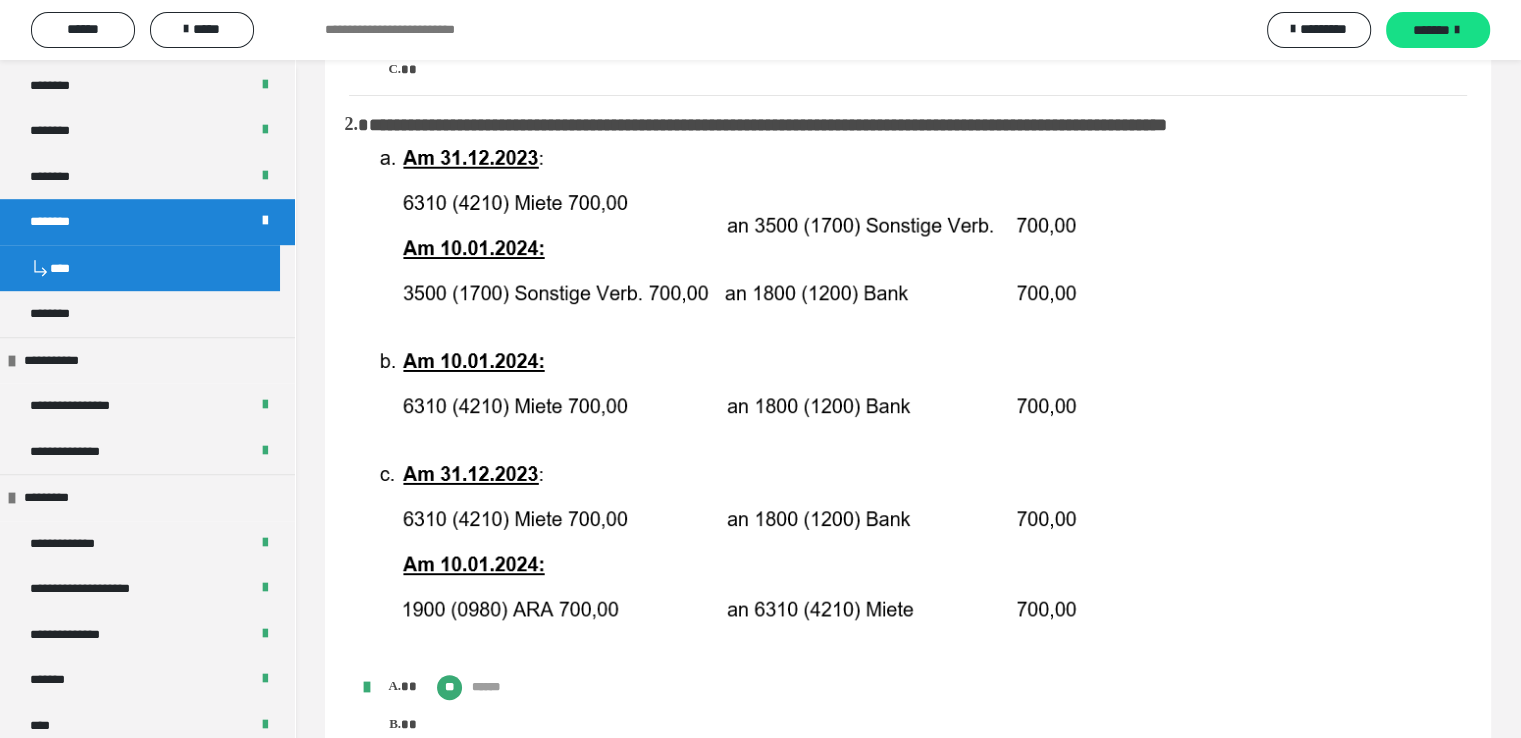scroll, scrollTop: 880, scrollLeft: 0, axis: vertical 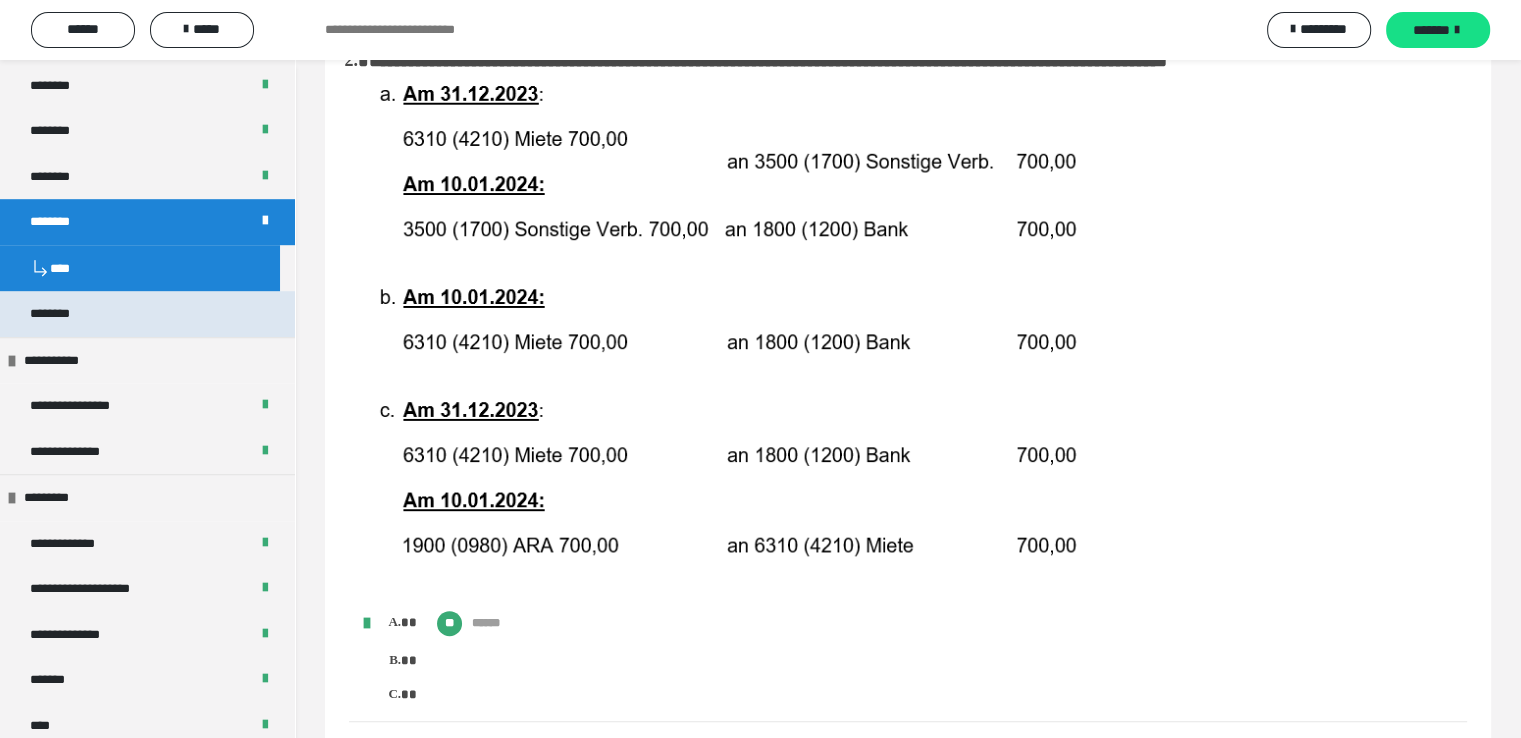 click on "********" at bounding box center [147, 314] 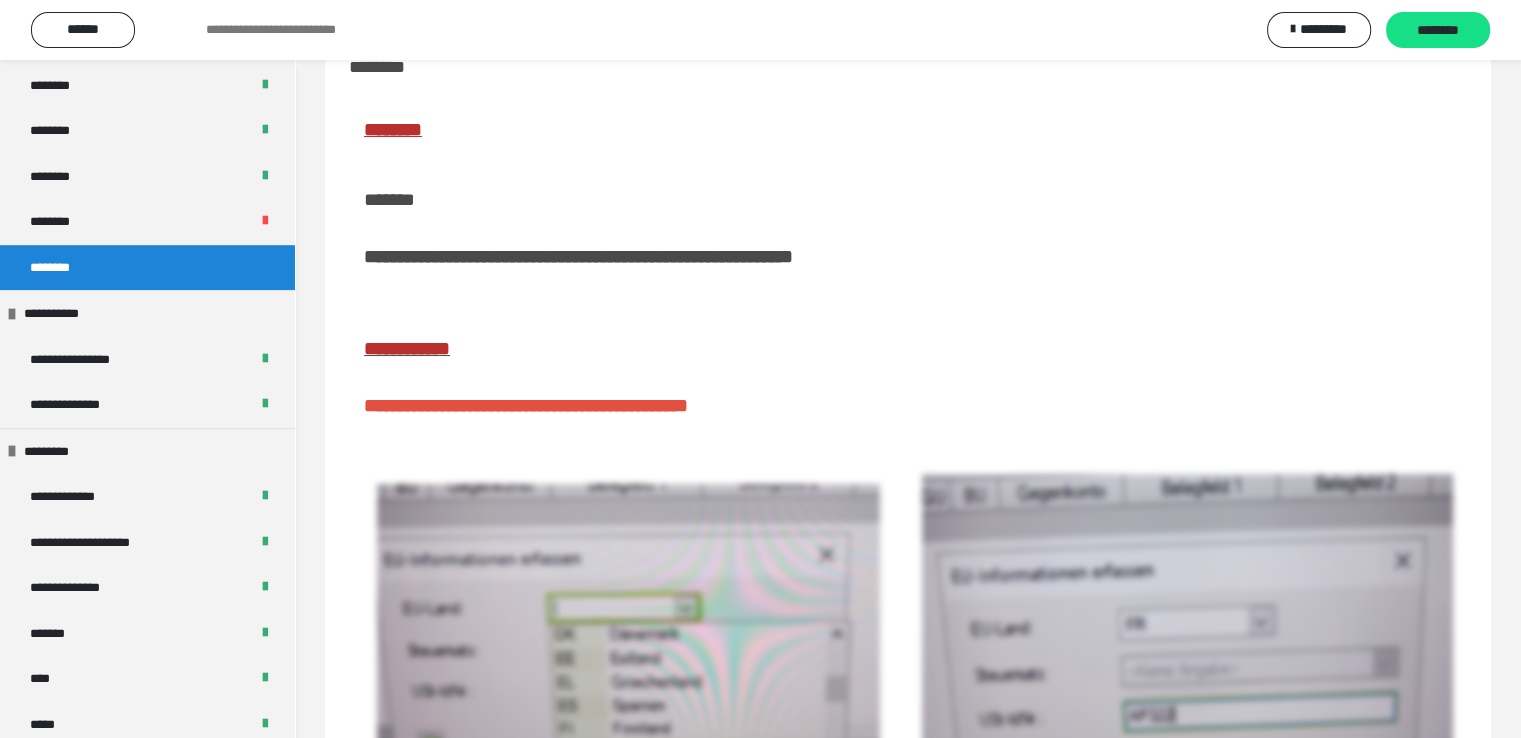 scroll, scrollTop: 303, scrollLeft: 0, axis: vertical 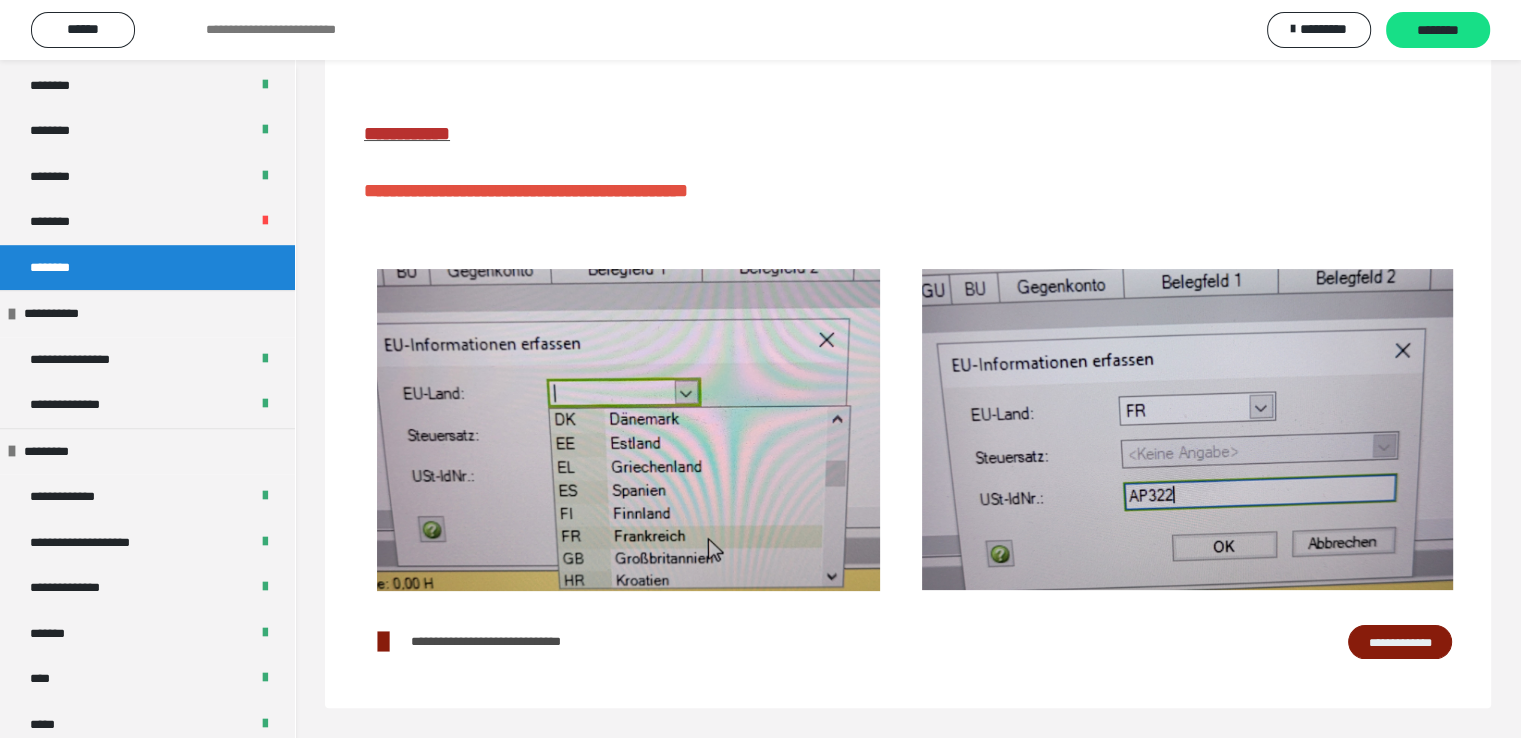 click on "**********" at bounding box center (1400, 642) 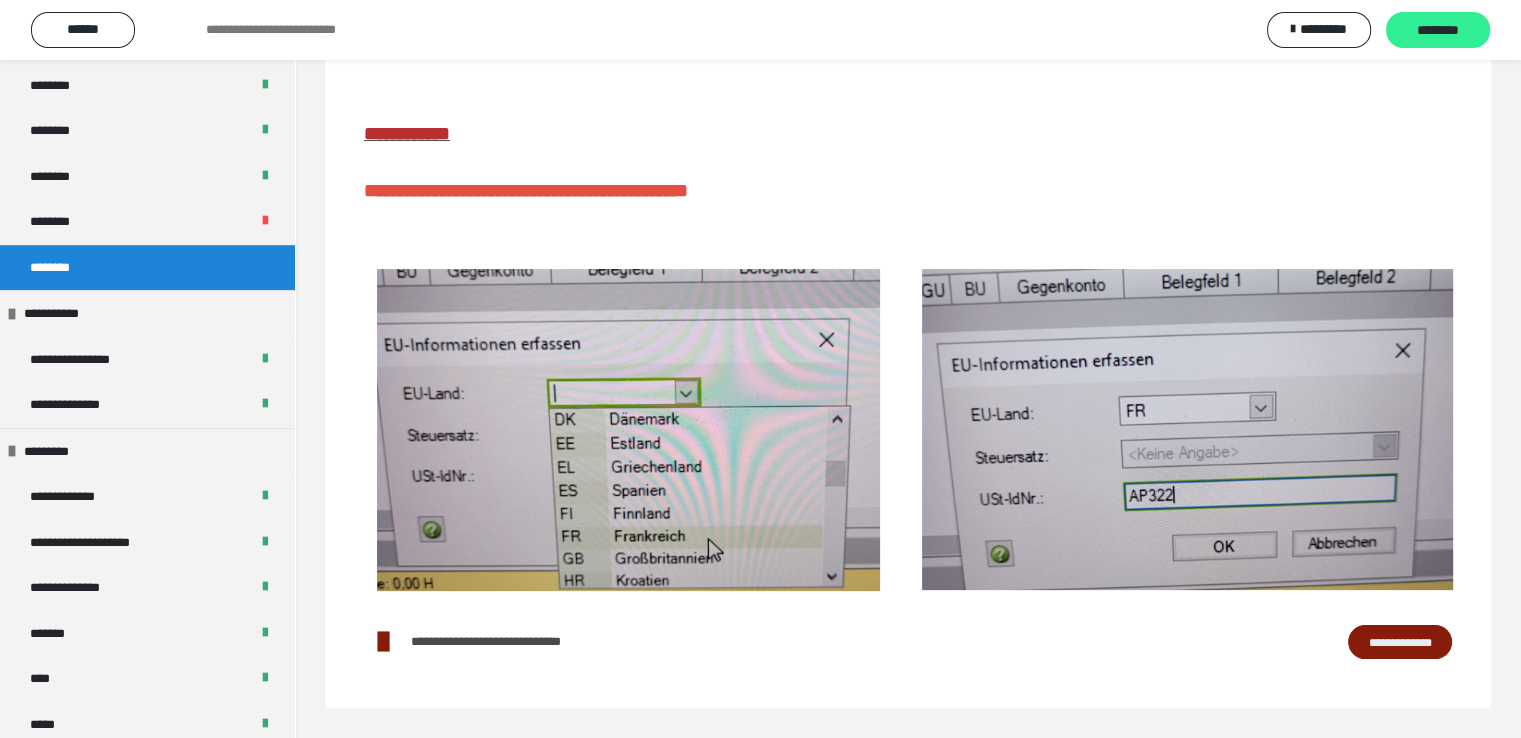 click on "********" at bounding box center (1438, 31) 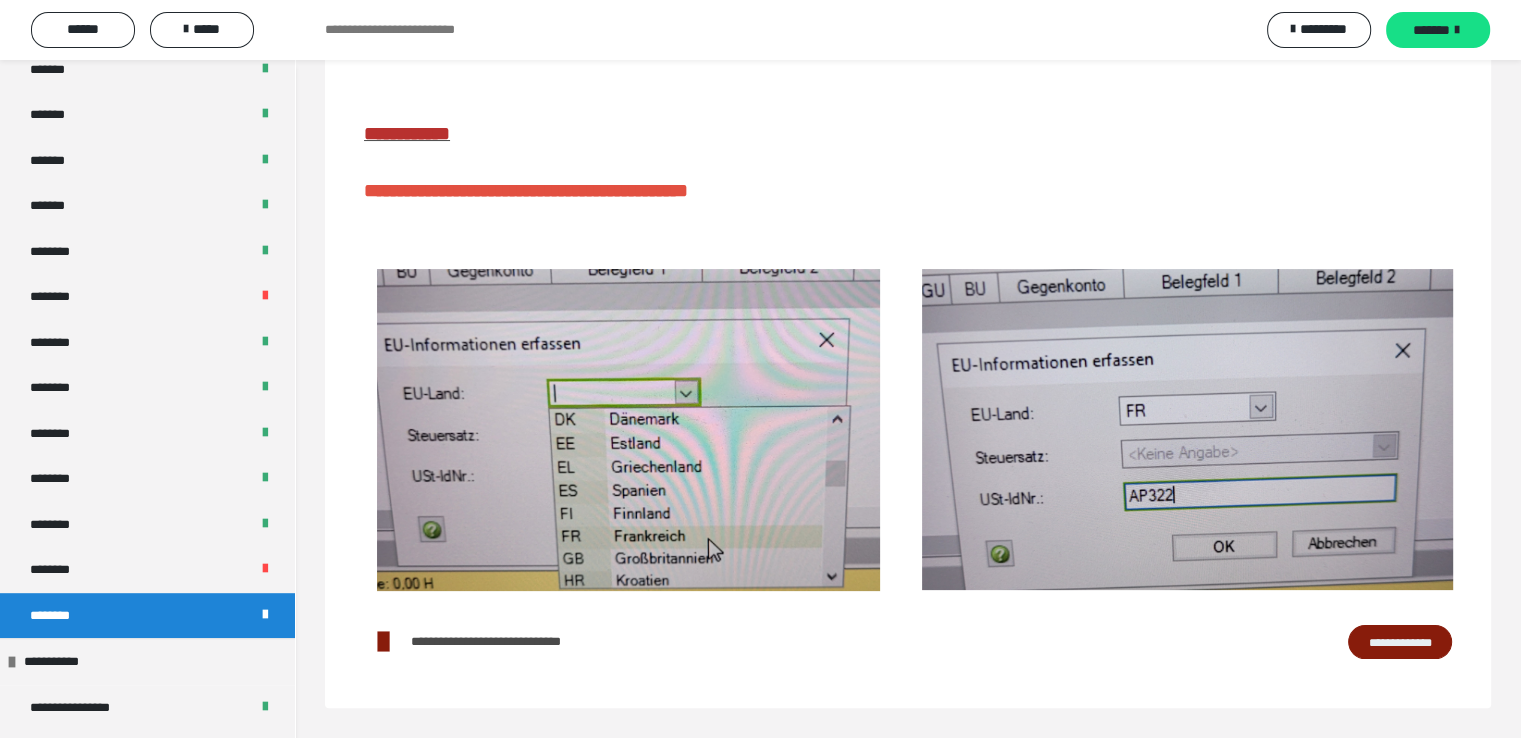 scroll, scrollTop: 889, scrollLeft: 0, axis: vertical 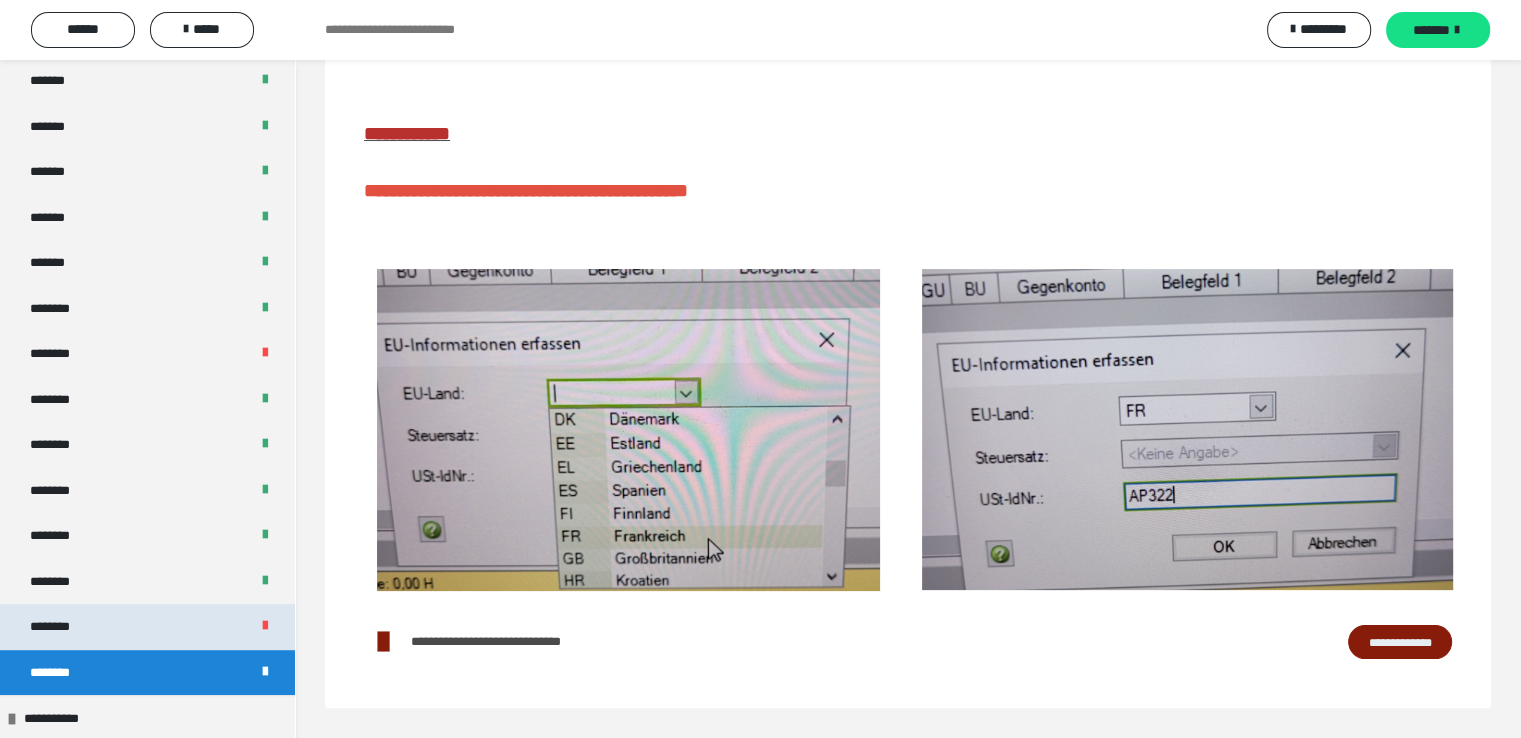 click on "********" at bounding box center [61, 627] 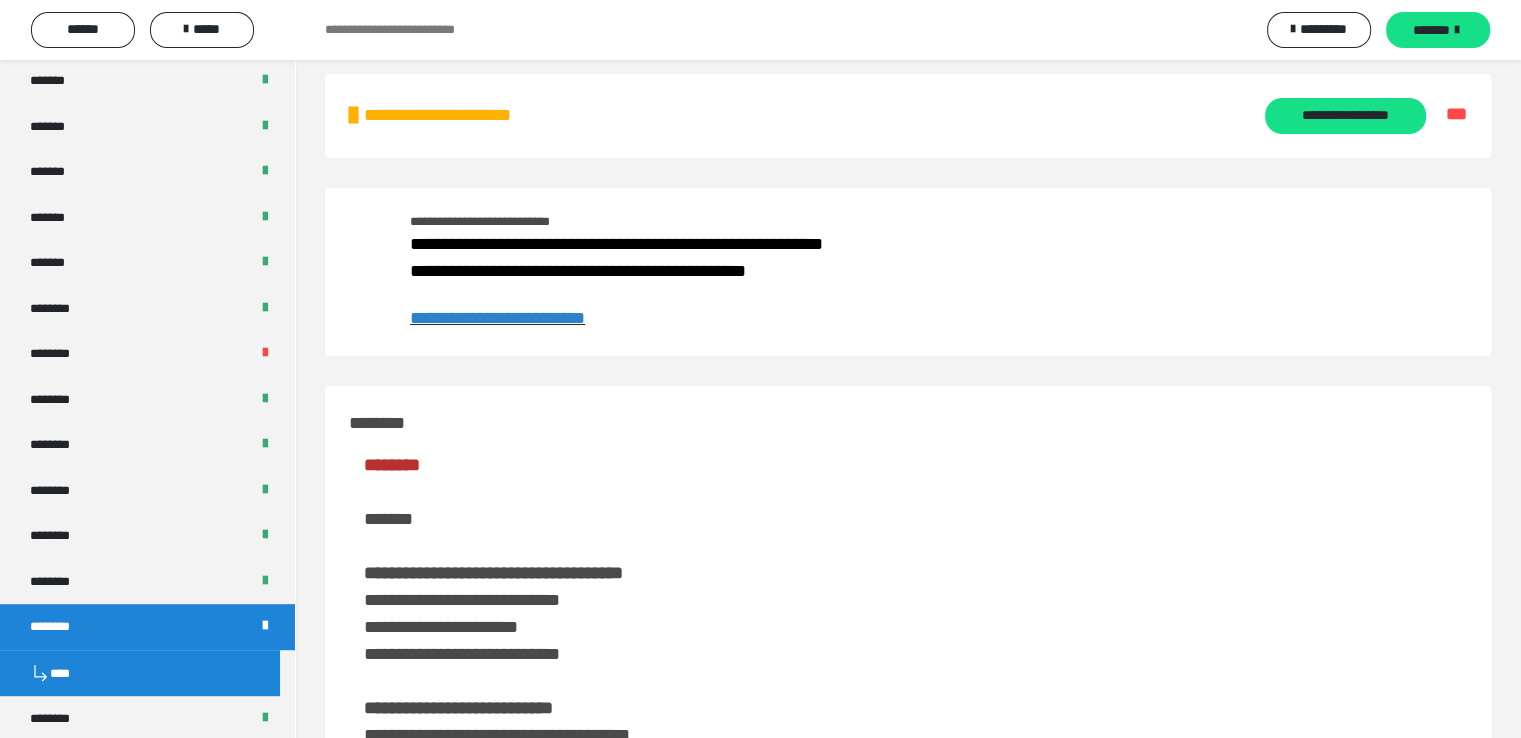 scroll, scrollTop: 0, scrollLeft: 0, axis: both 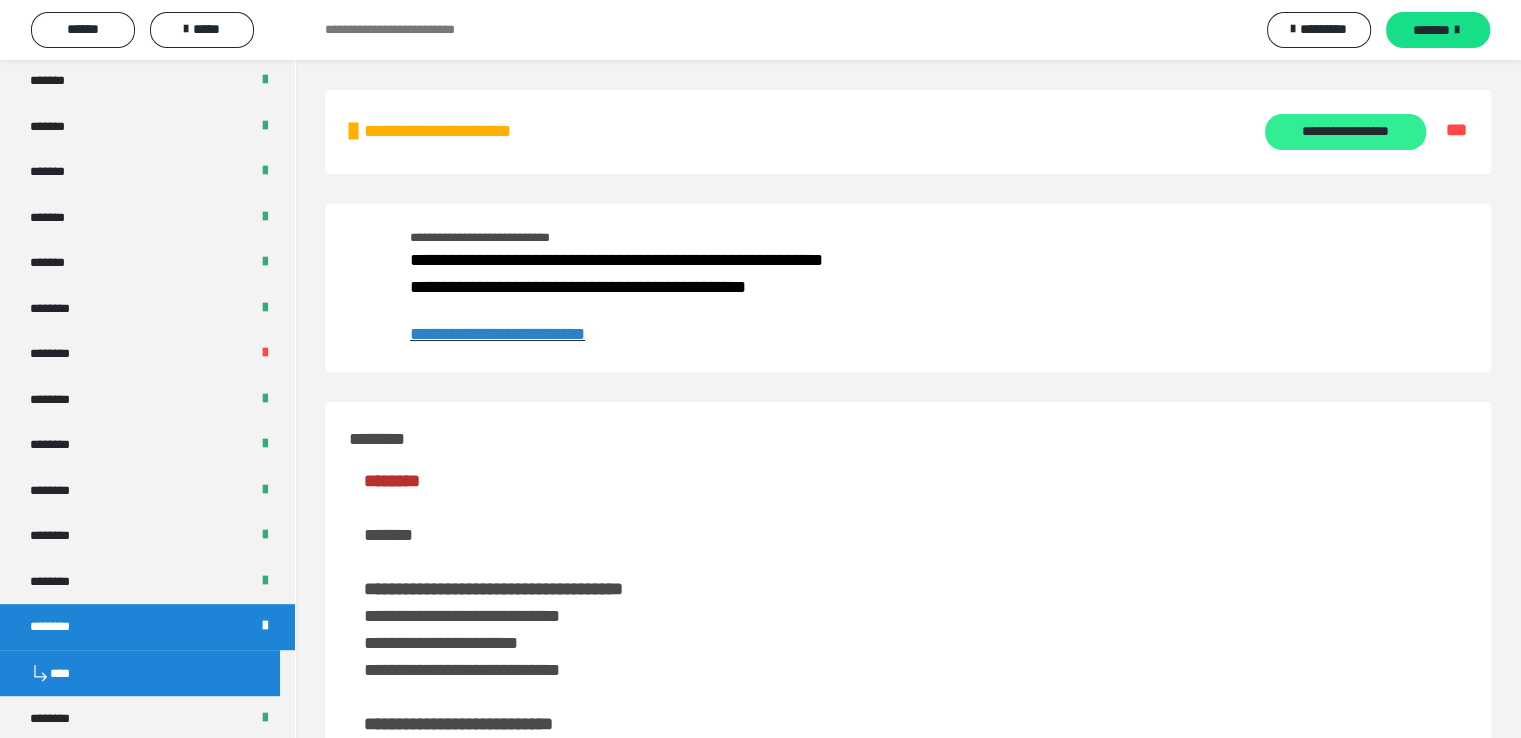 click on "**********" at bounding box center [1345, 132] 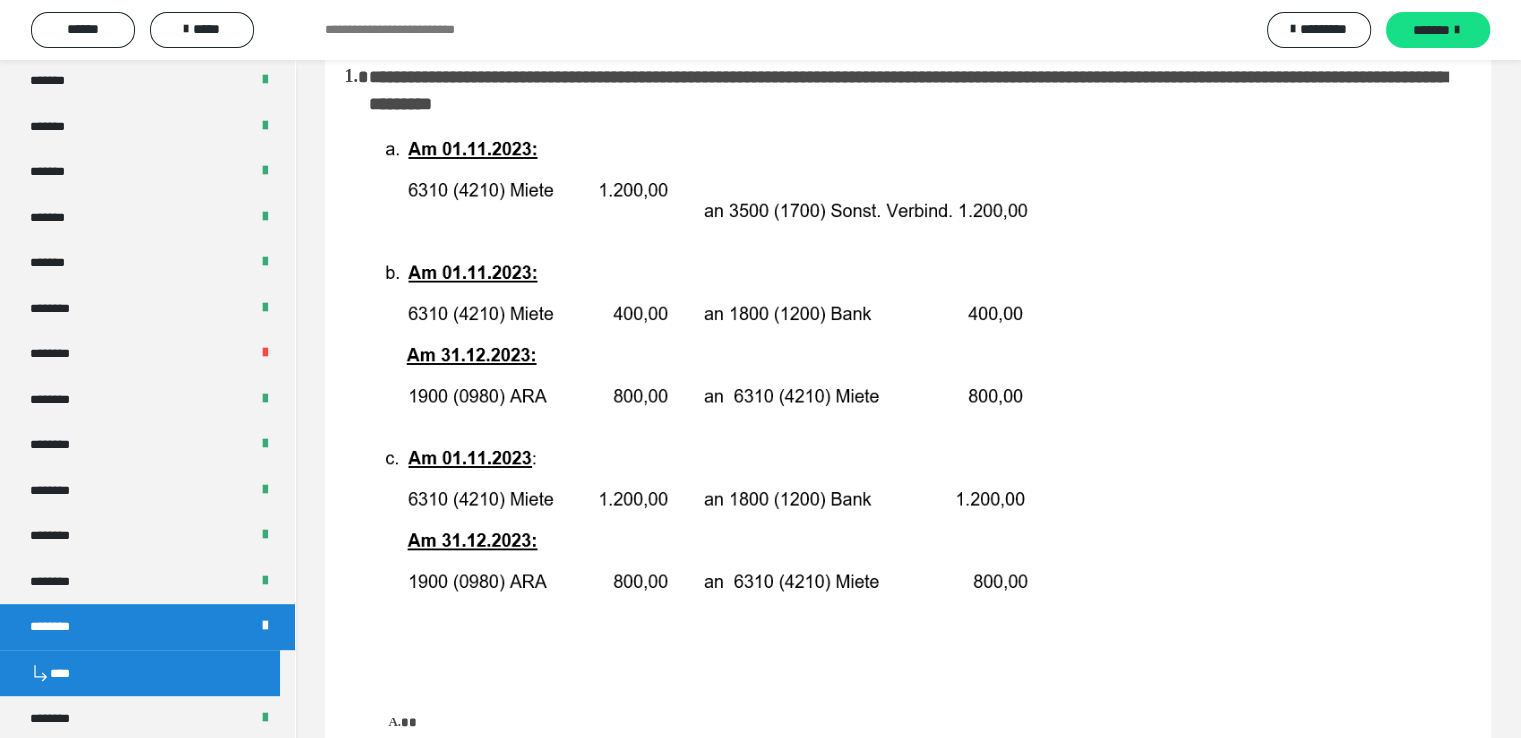 scroll, scrollTop: 80, scrollLeft: 0, axis: vertical 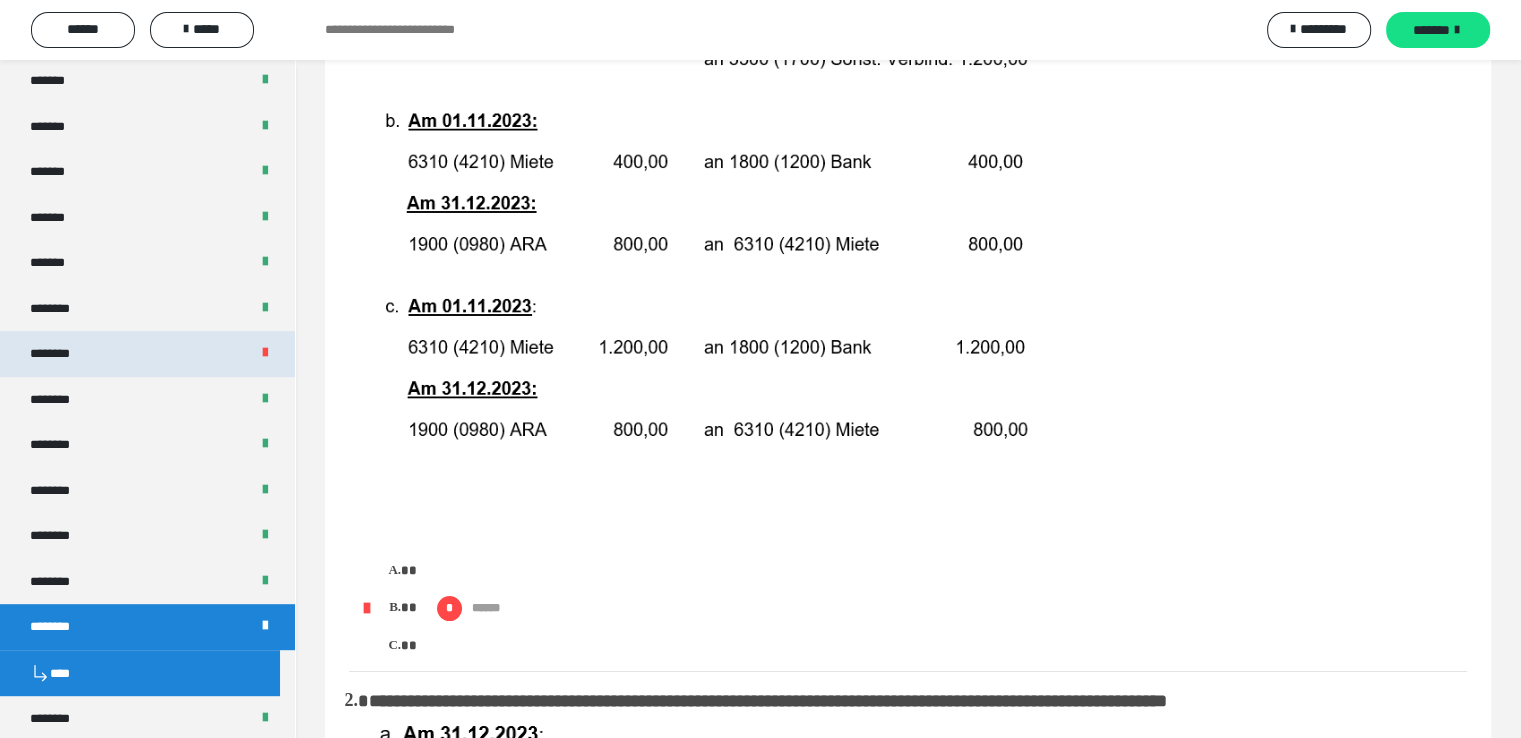 click on "********" at bounding box center (147, 354) 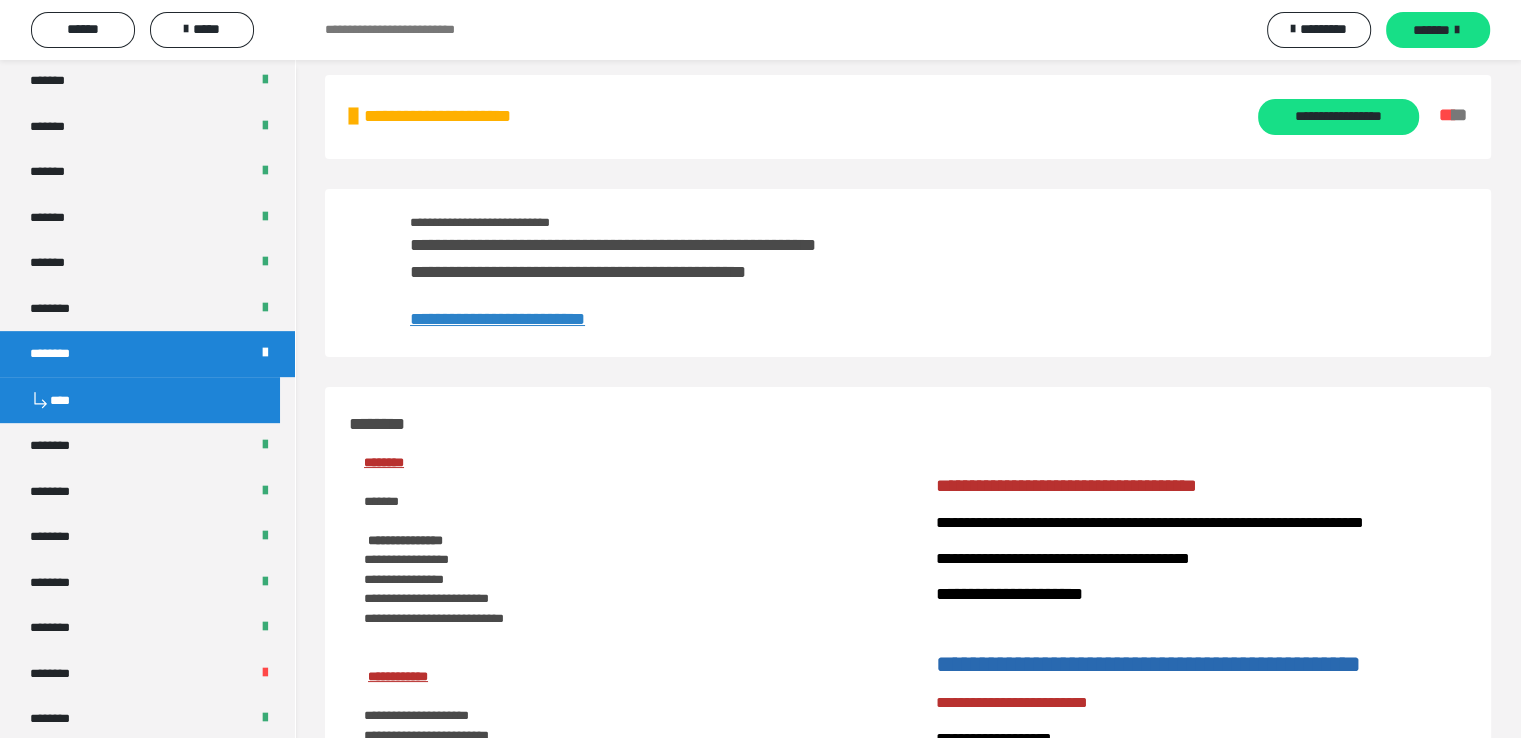 scroll, scrollTop: 0, scrollLeft: 0, axis: both 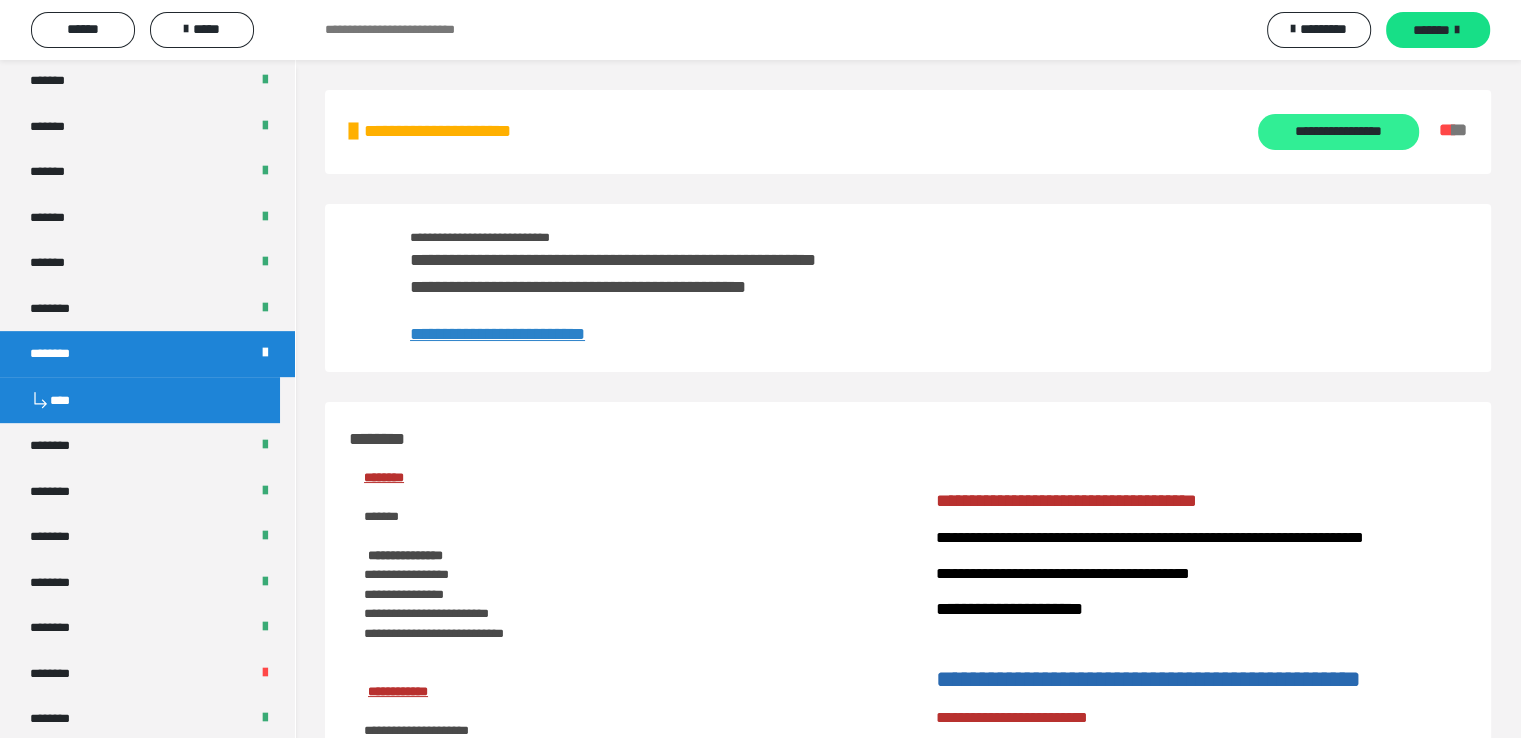 click on "**********" at bounding box center (1338, 132) 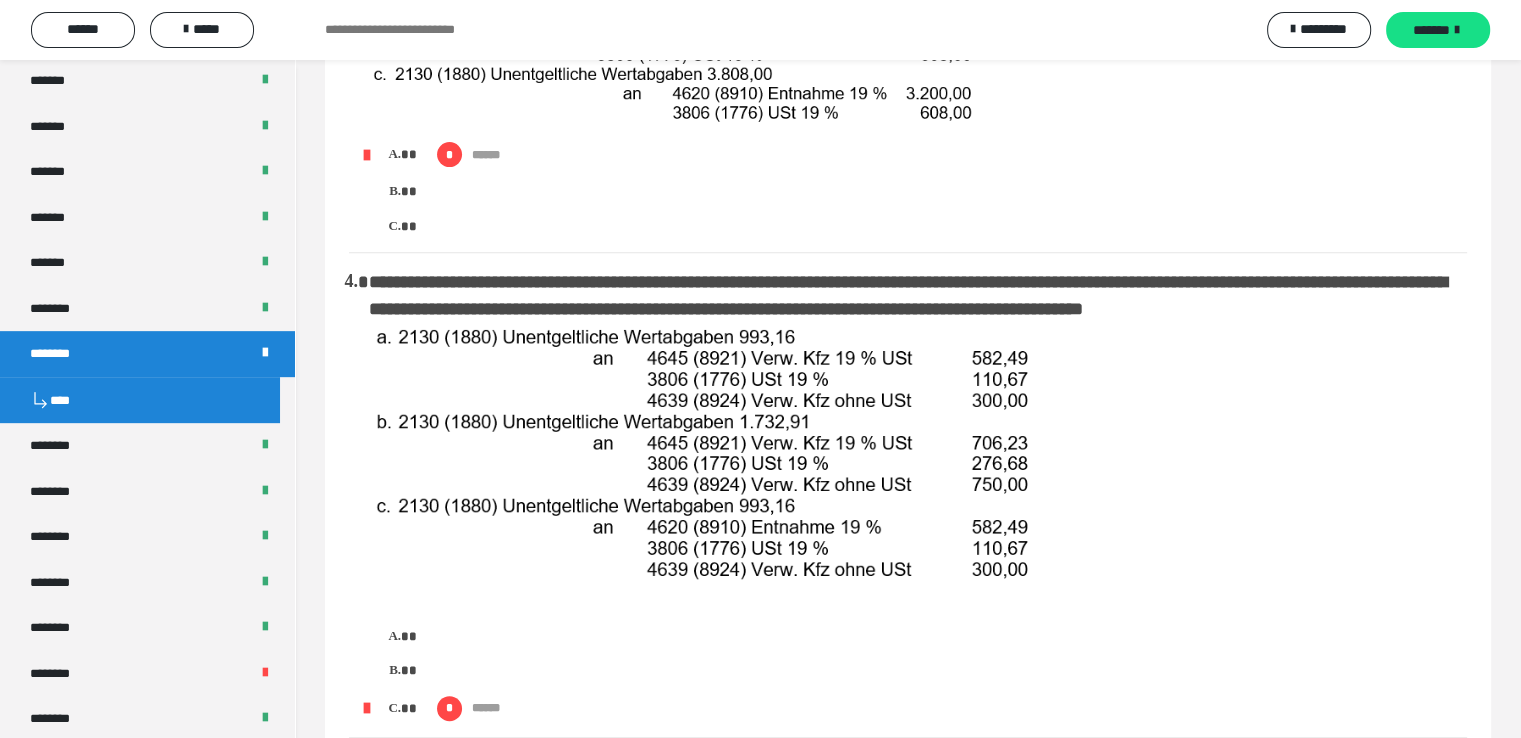 scroll, scrollTop: 743, scrollLeft: 0, axis: vertical 